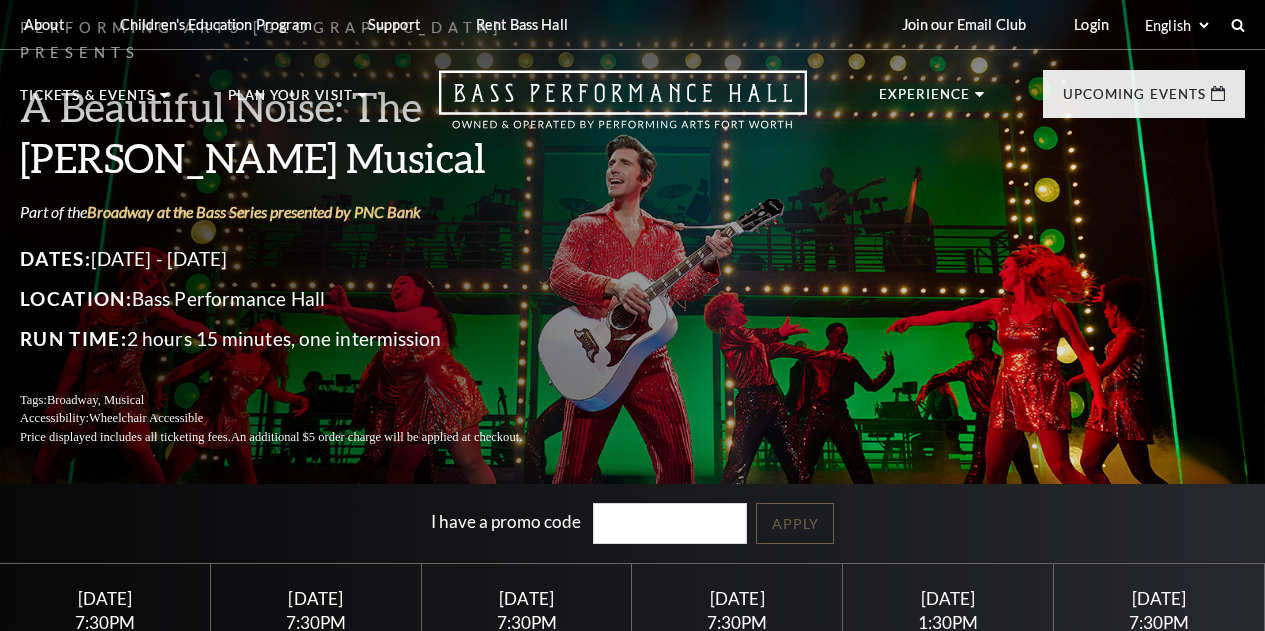 scroll, scrollTop: 0, scrollLeft: 0, axis: both 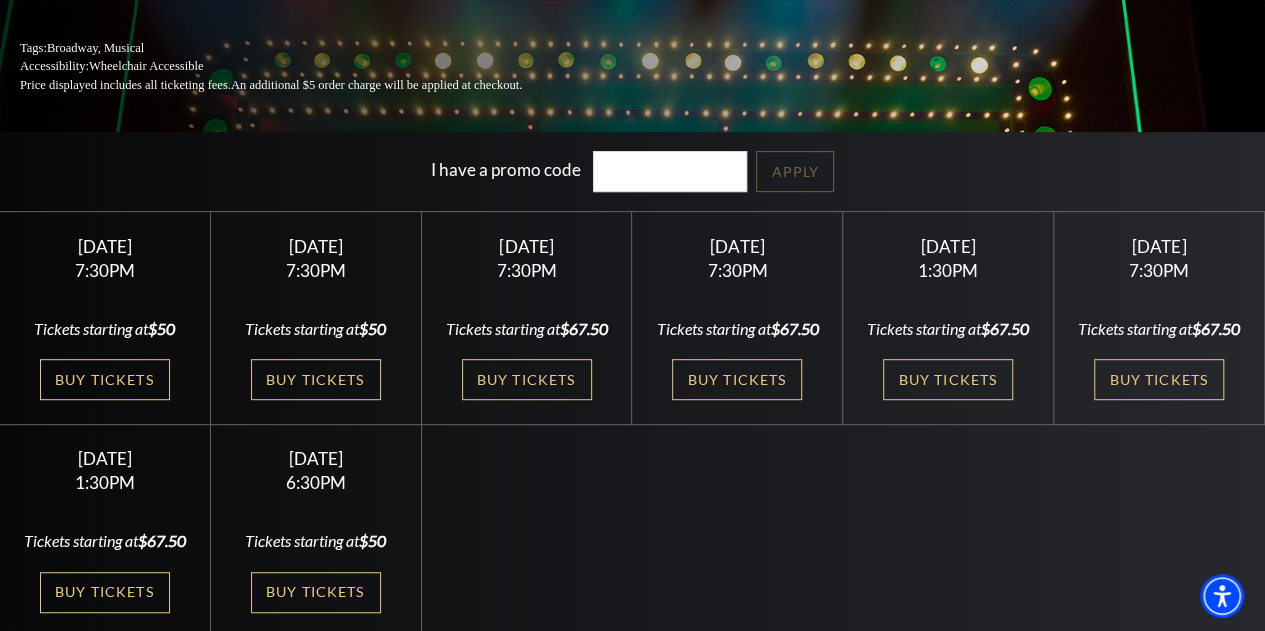 click on "Buy Tickets" at bounding box center [316, 379] 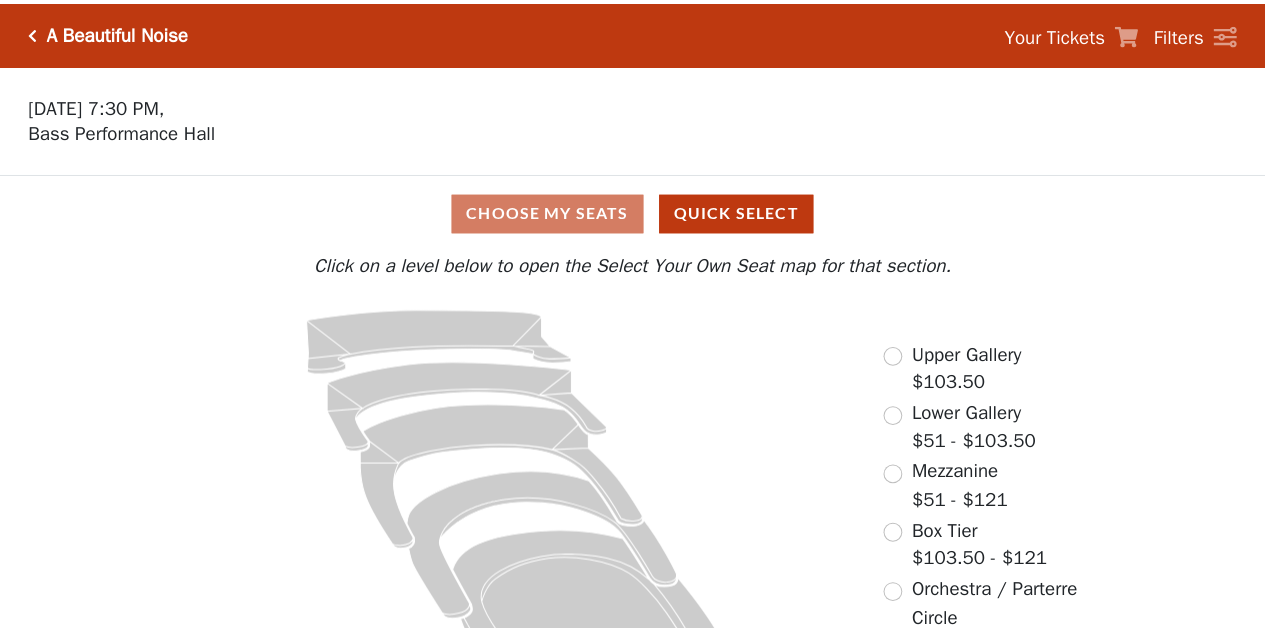scroll, scrollTop: 0, scrollLeft: 0, axis: both 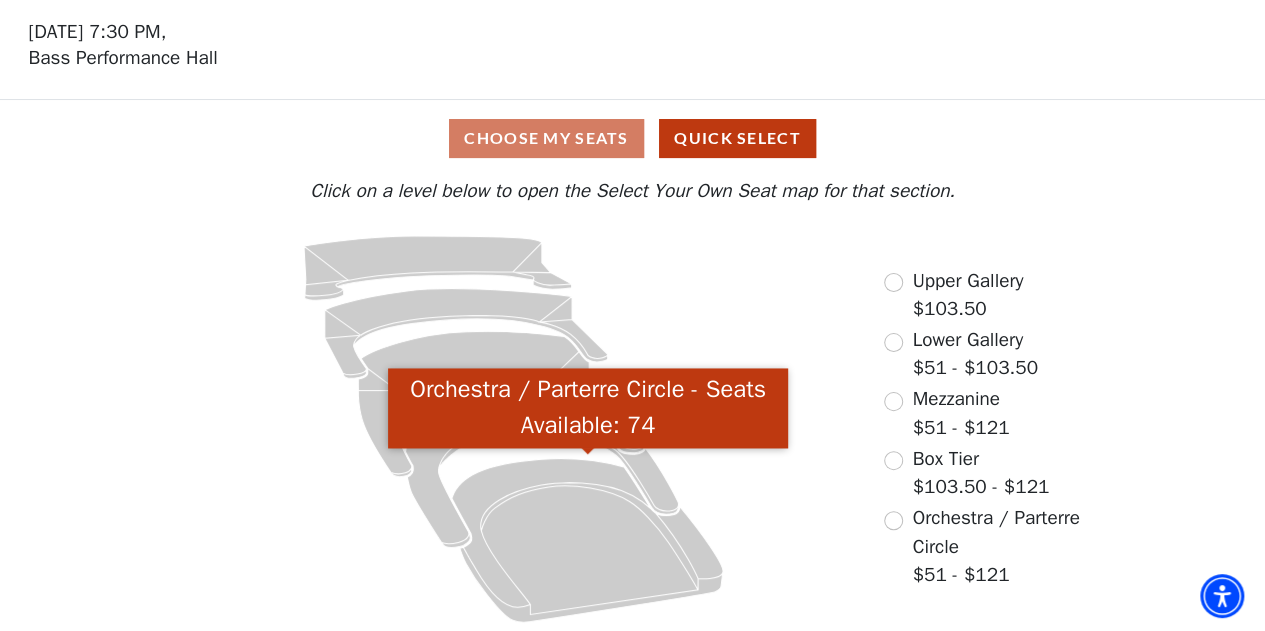 click 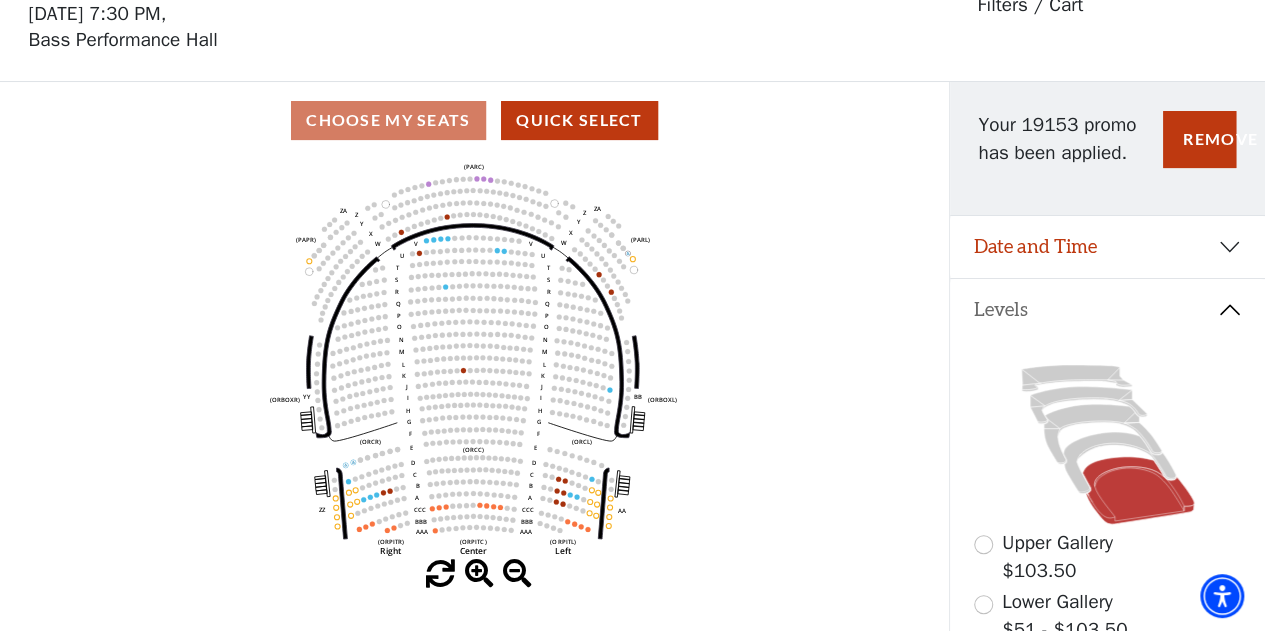 scroll, scrollTop: 92, scrollLeft: 0, axis: vertical 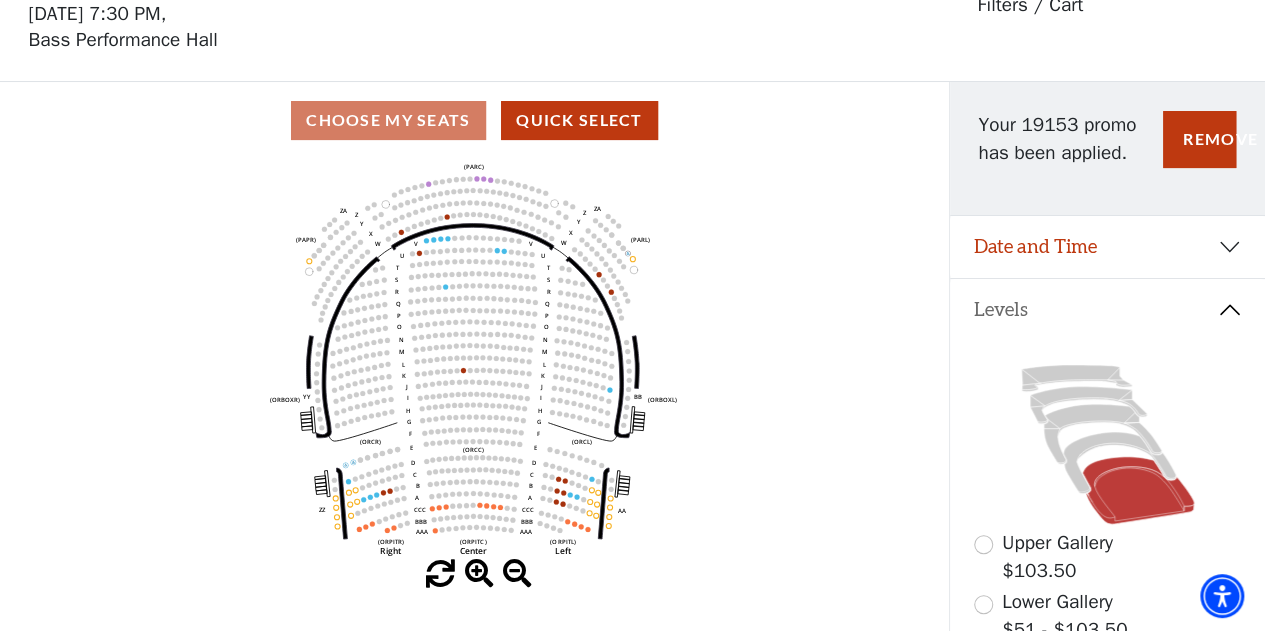 click 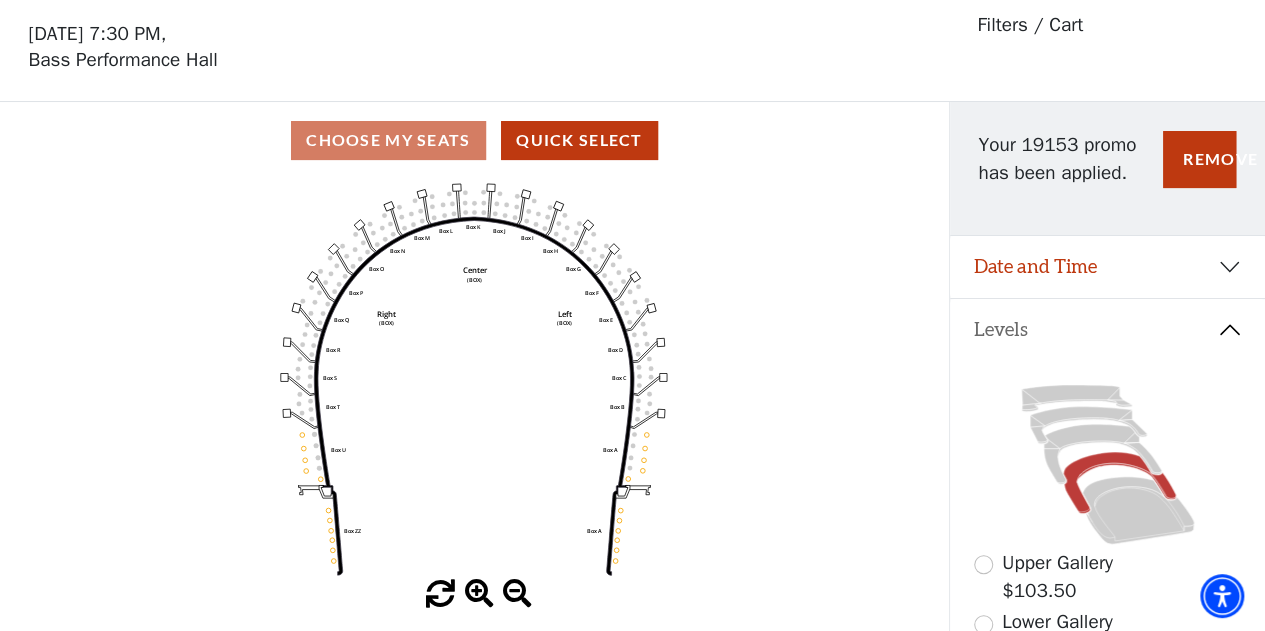 scroll, scrollTop: 92, scrollLeft: 0, axis: vertical 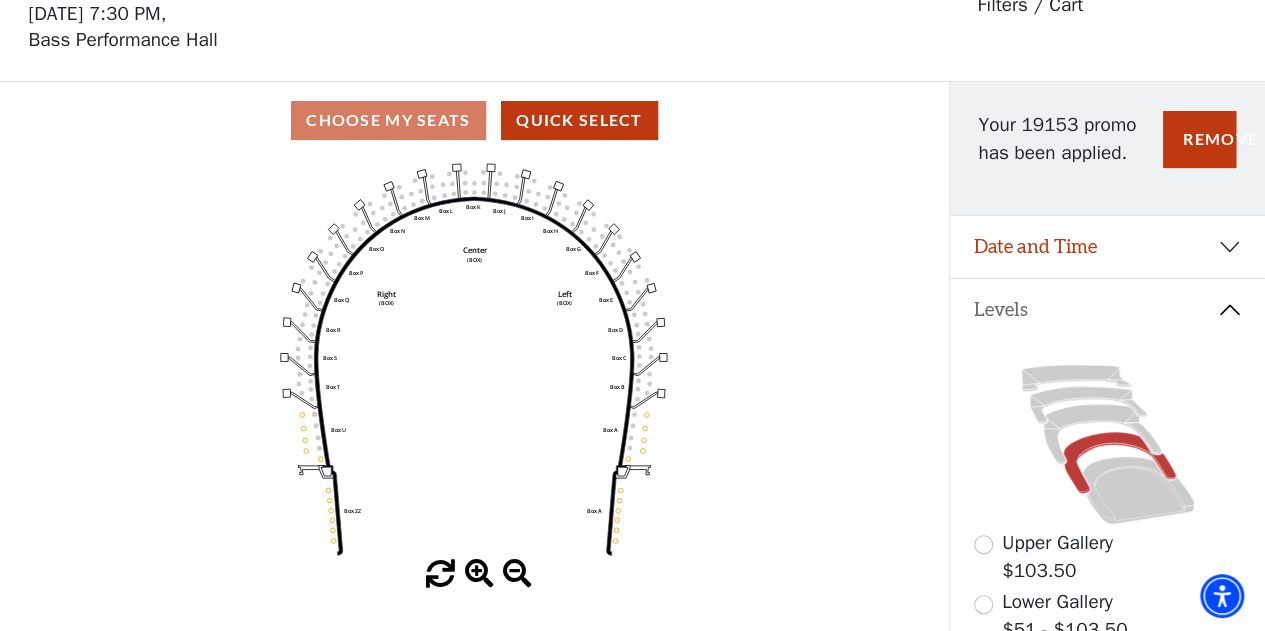 click 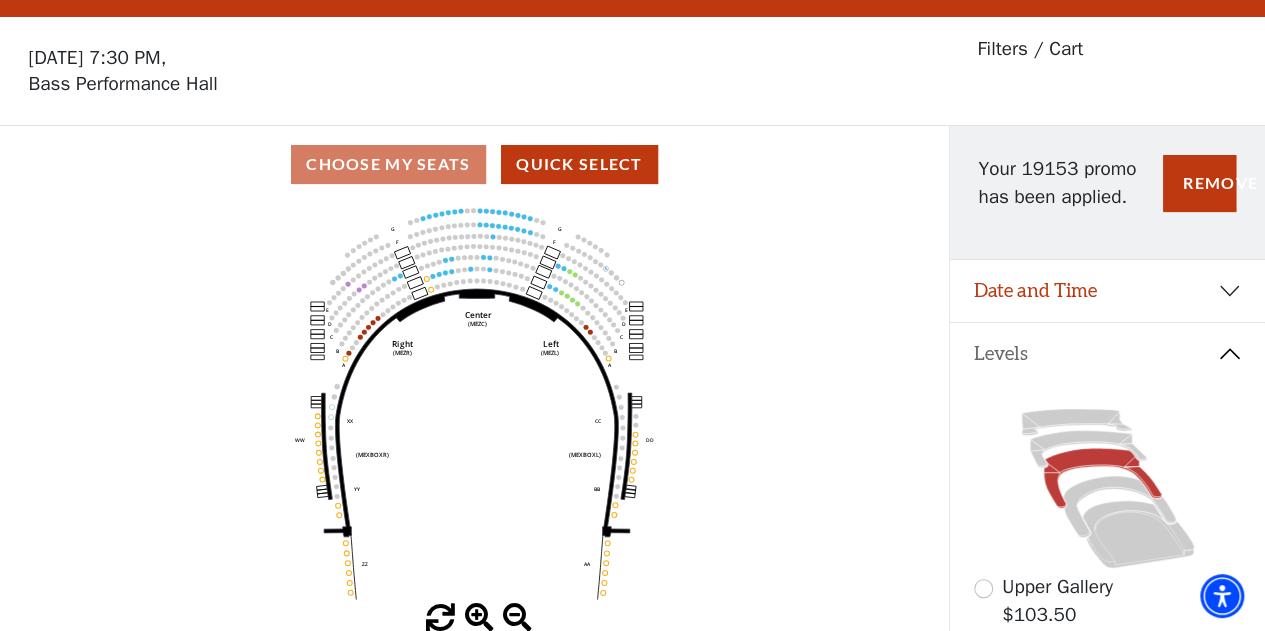 scroll, scrollTop: 92, scrollLeft: 0, axis: vertical 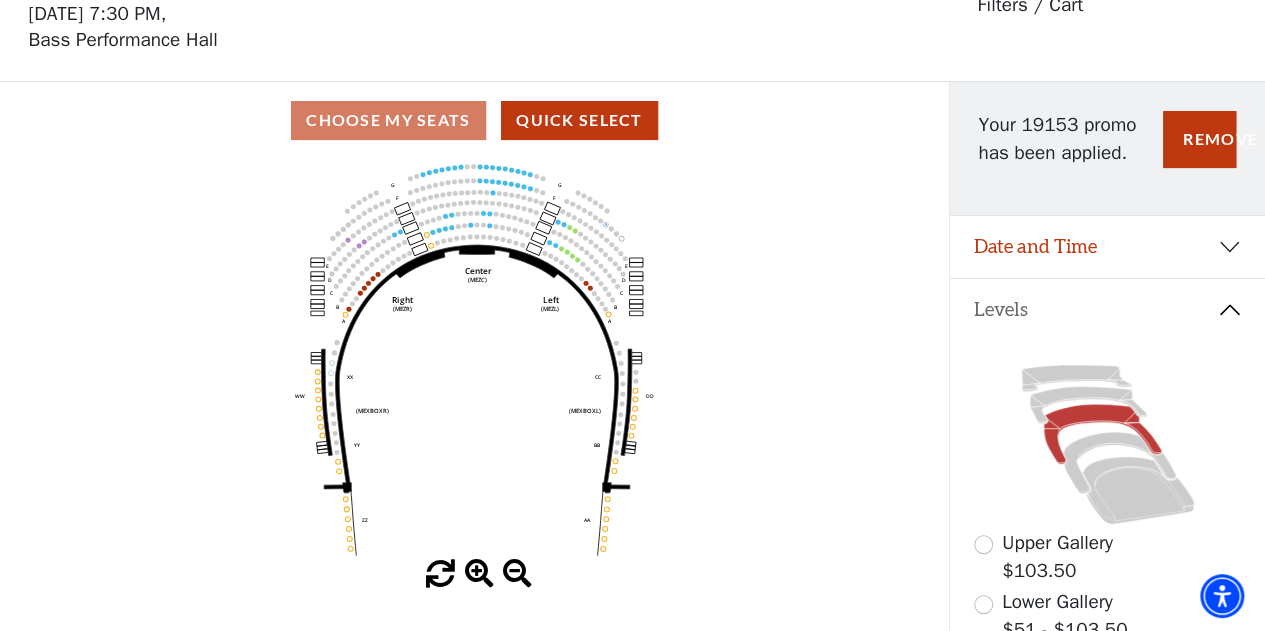 click 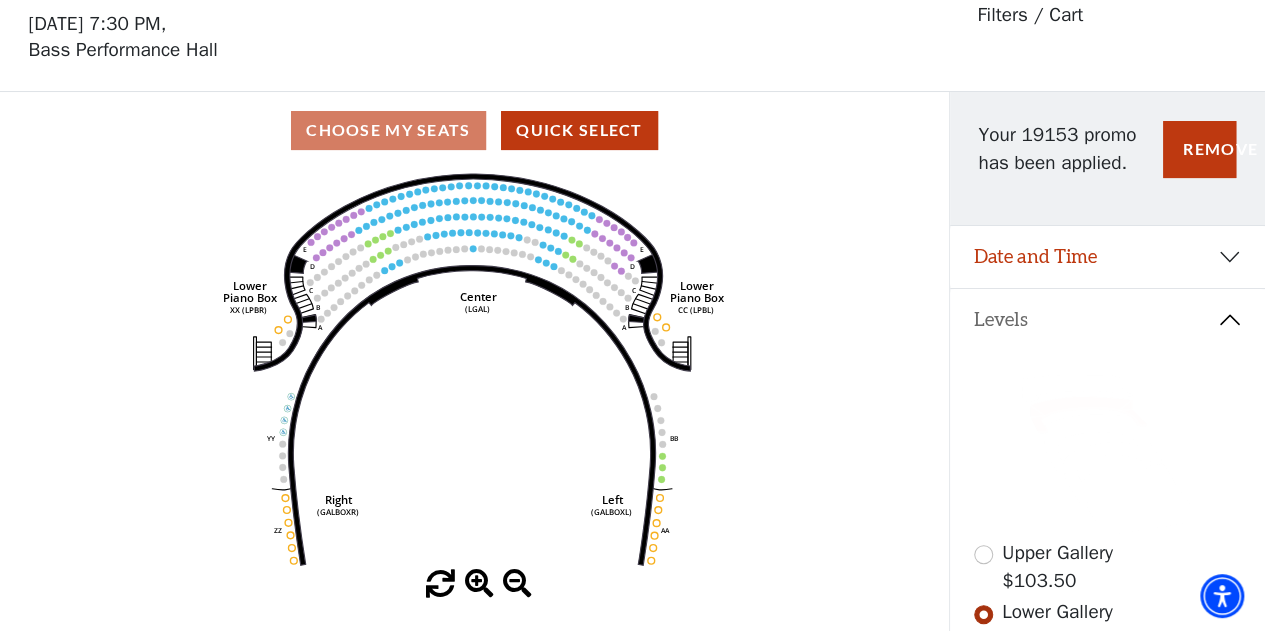 scroll, scrollTop: 92, scrollLeft: 0, axis: vertical 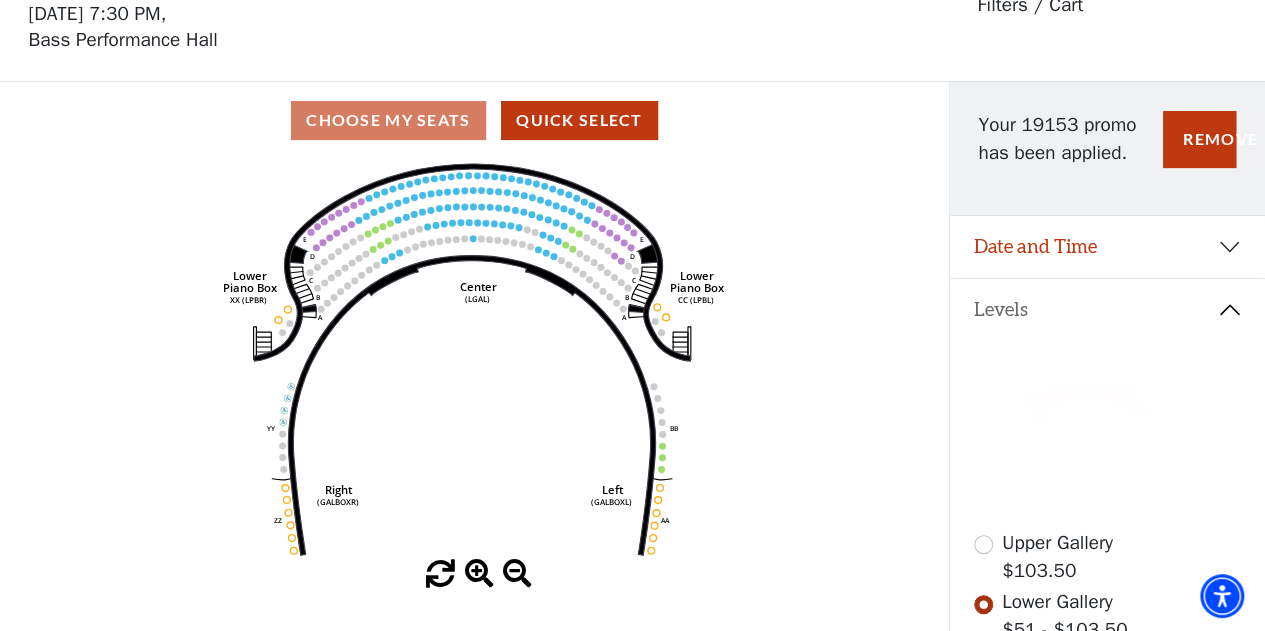 click 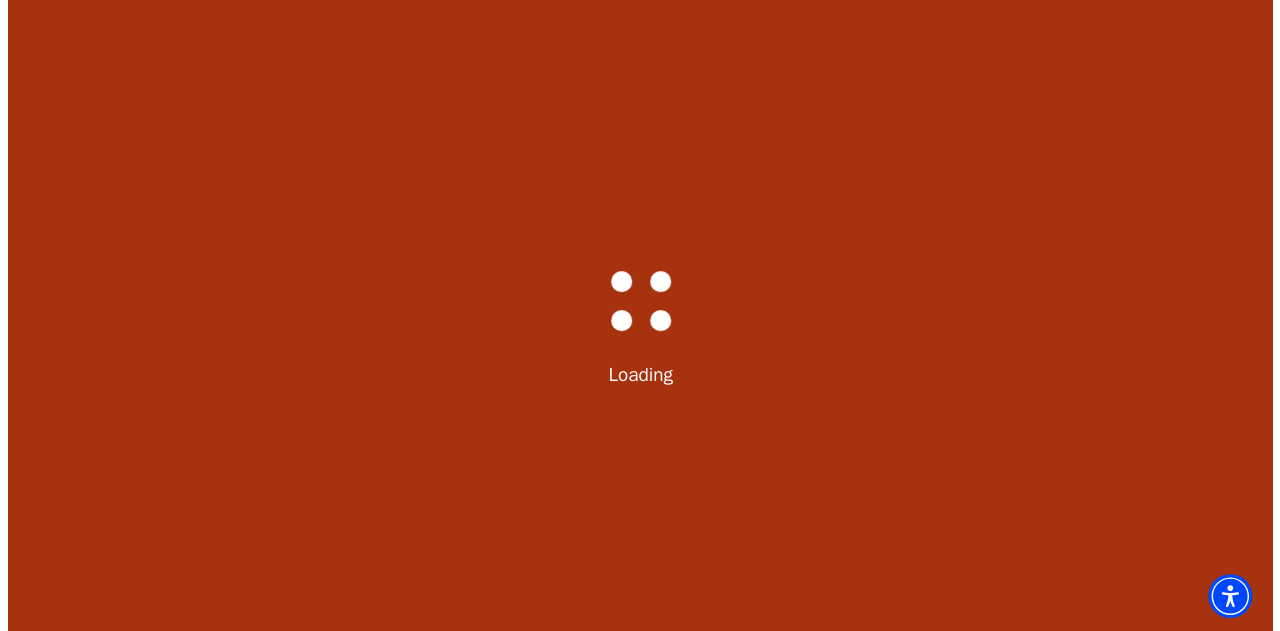 scroll, scrollTop: 0, scrollLeft: 0, axis: both 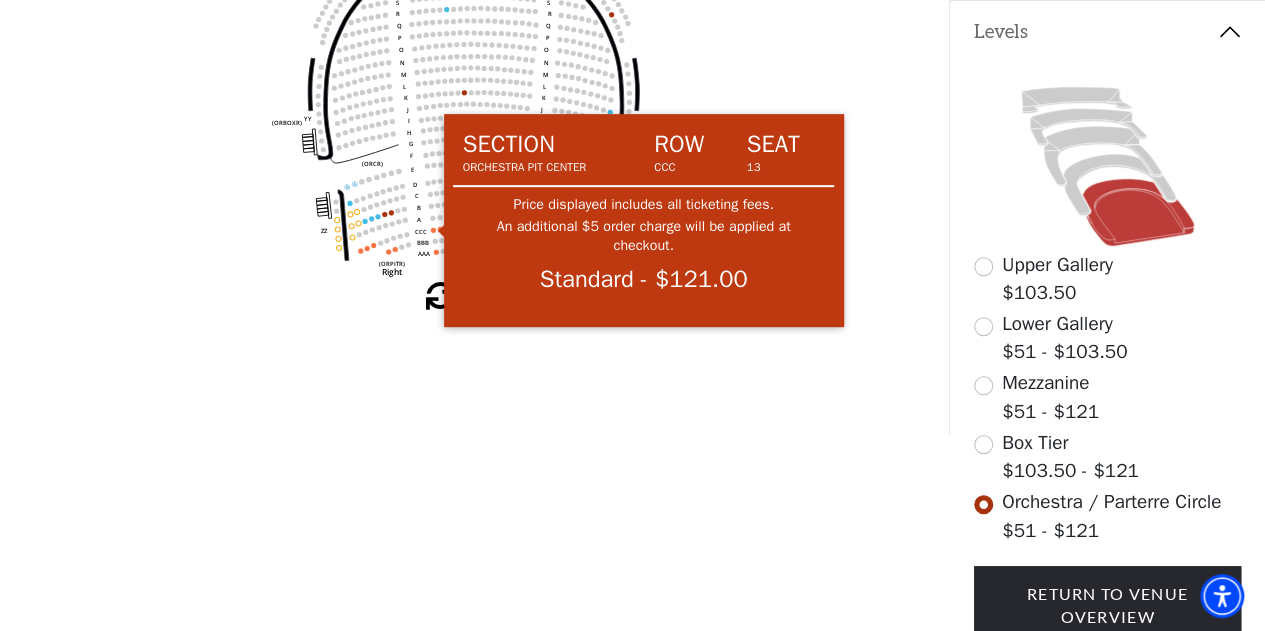 click 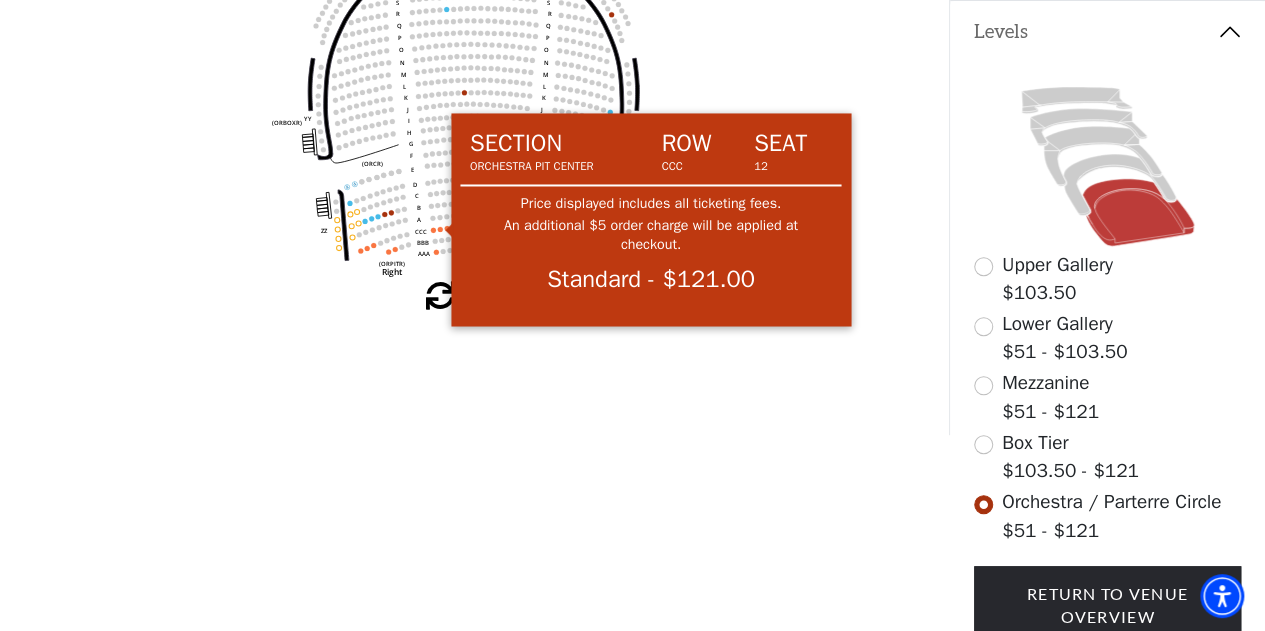 click 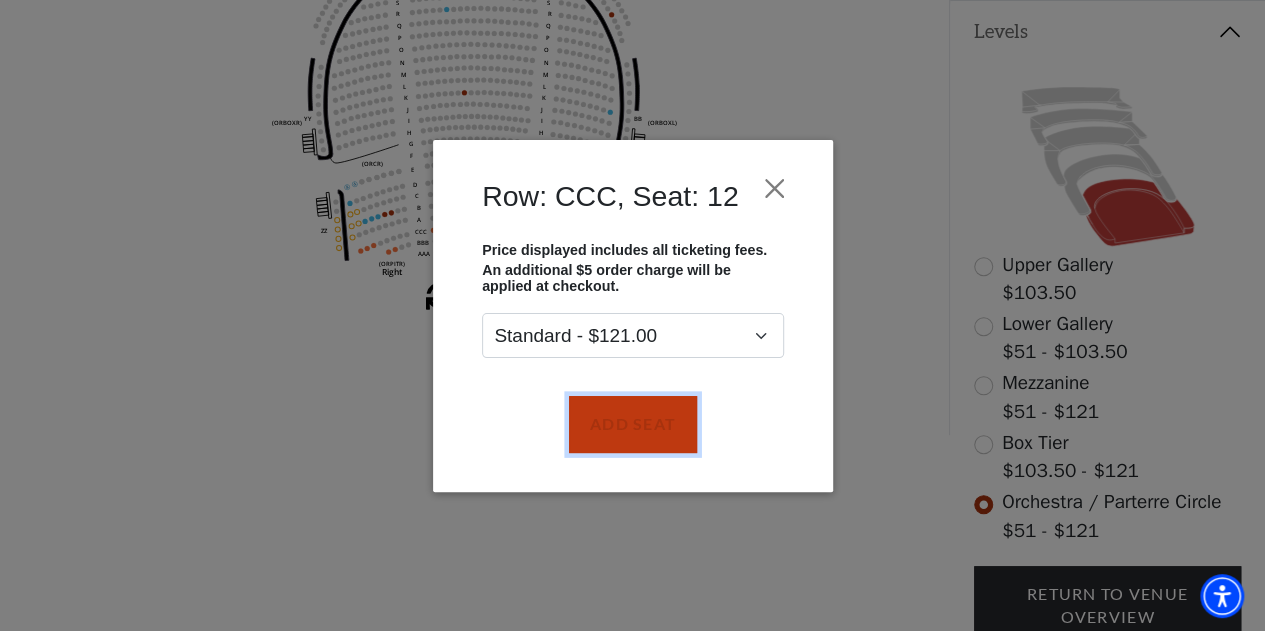 click on "Add Seat" at bounding box center (632, 424) 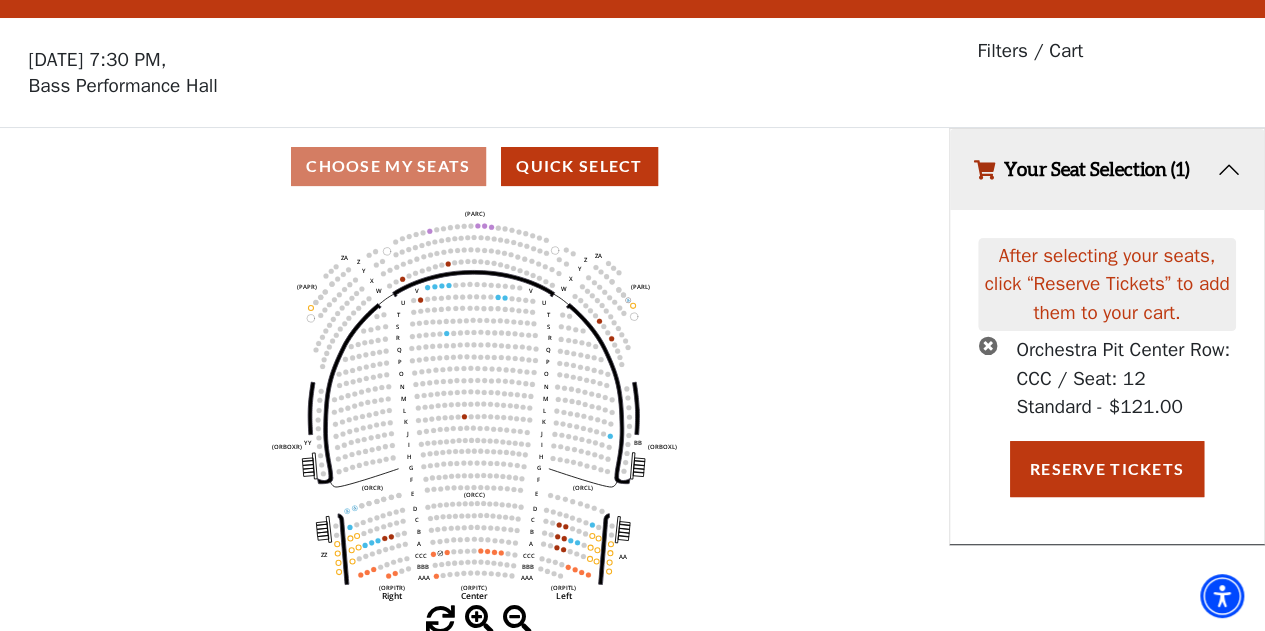 scroll, scrollTop: 0, scrollLeft: 0, axis: both 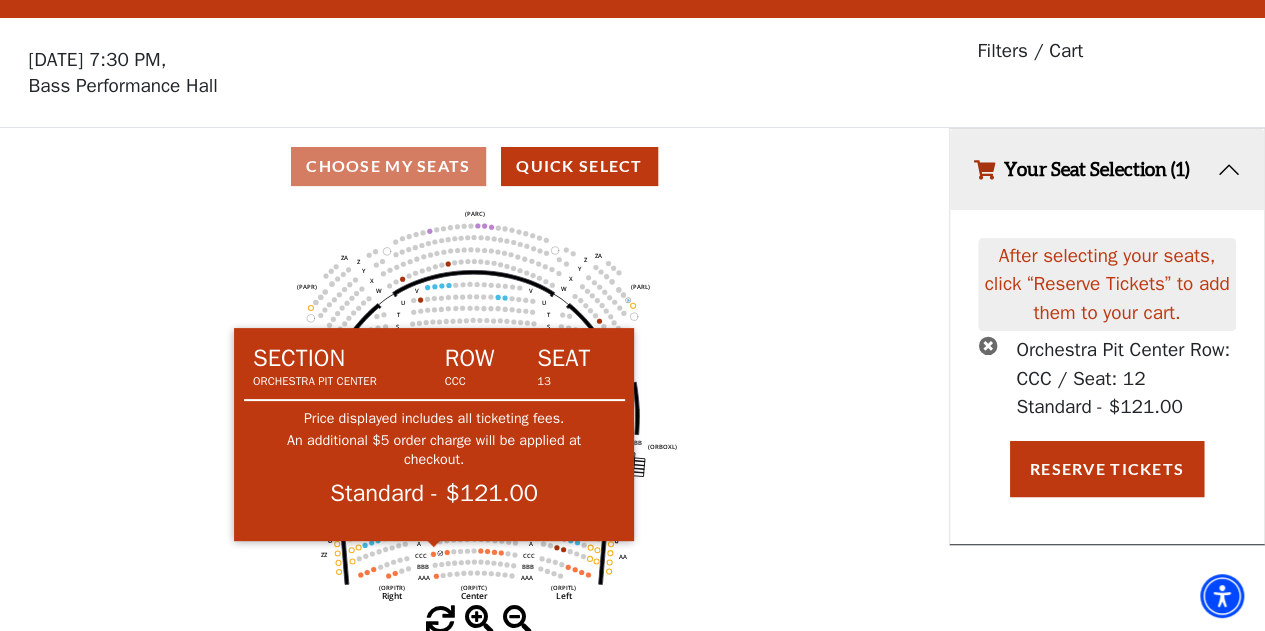 click 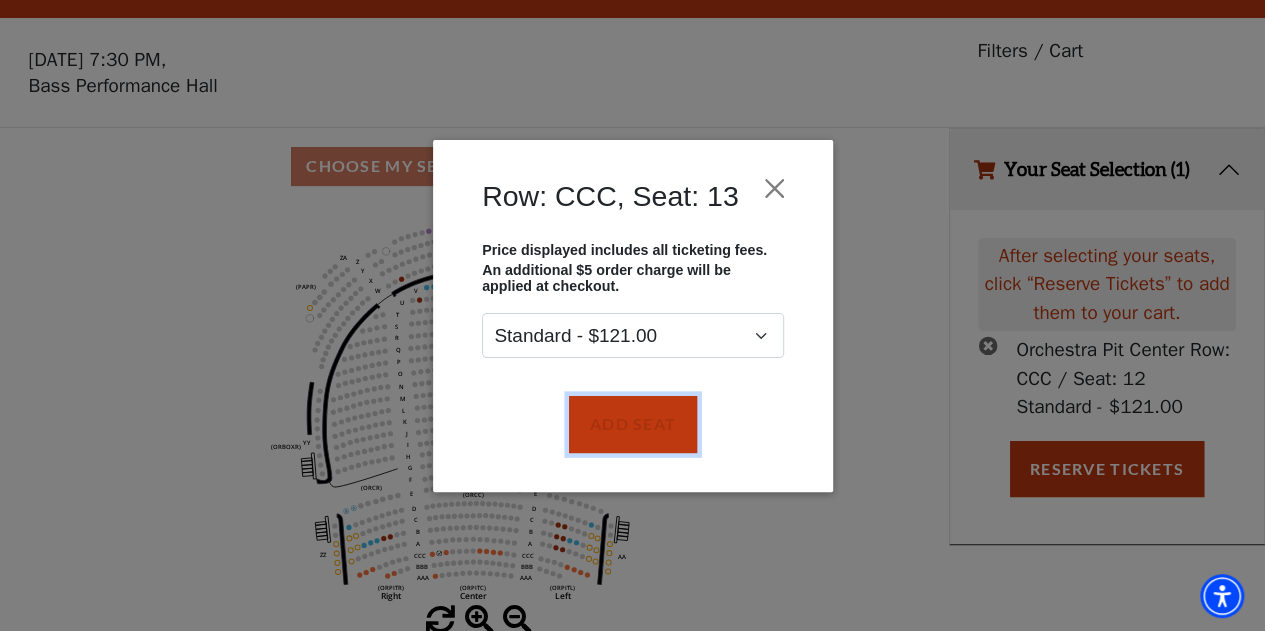 click on "Add Seat" at bounding box center (632, 424) 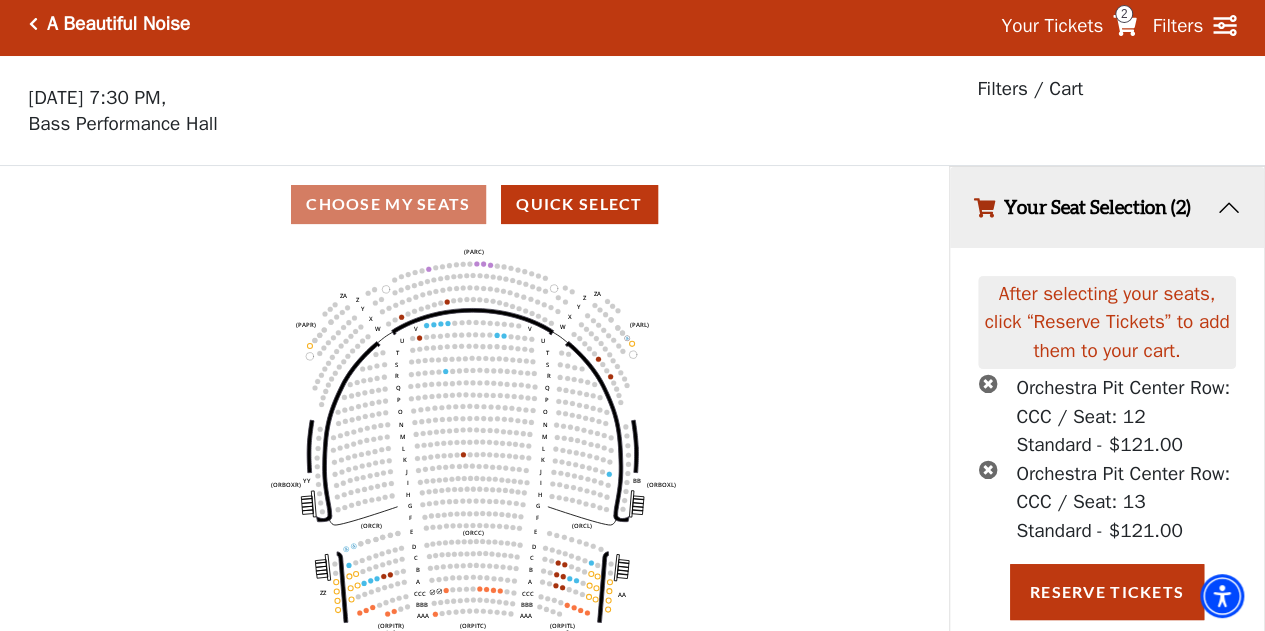 scroll, scrollTop: 0, scrollLeft: 0, axis: both 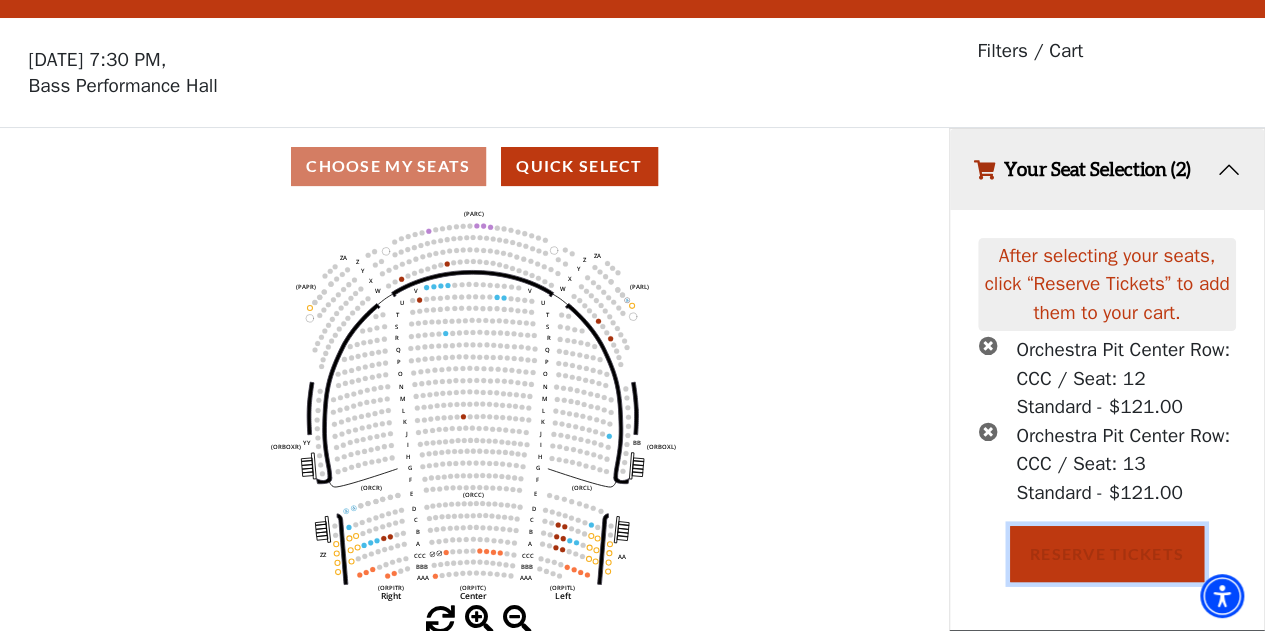 click on "Reserve Tickets" at bounding box center [1107, 554] 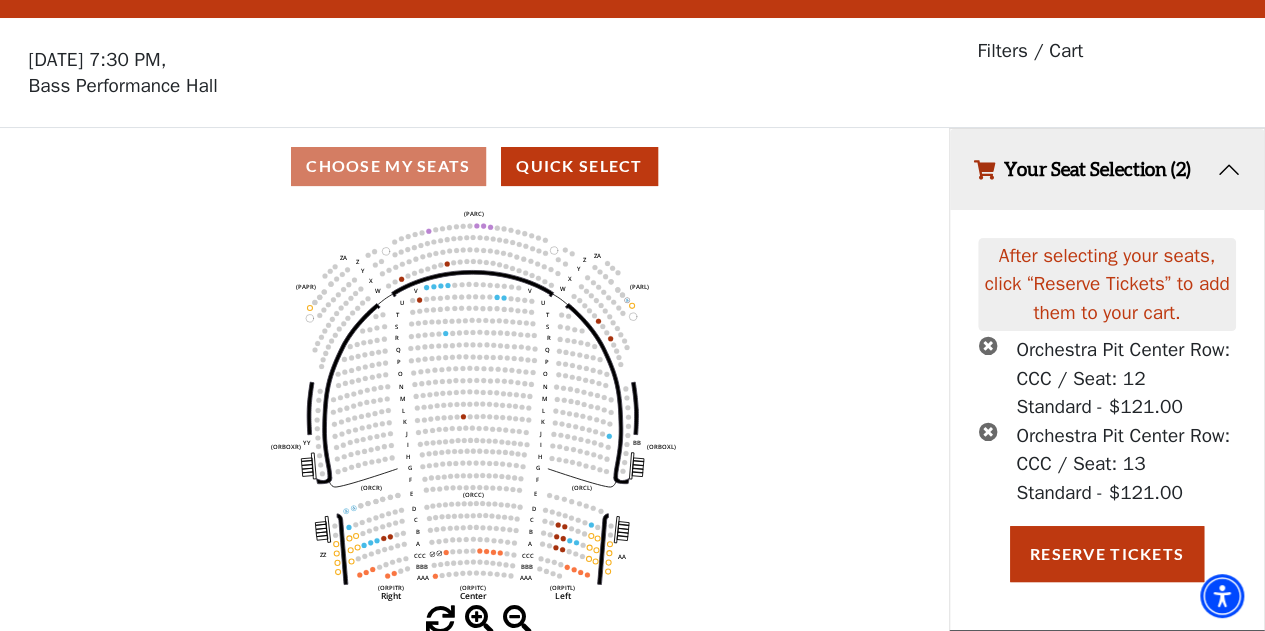click on "Your Seat Selection (2)" at bounding box center (1107, 169) 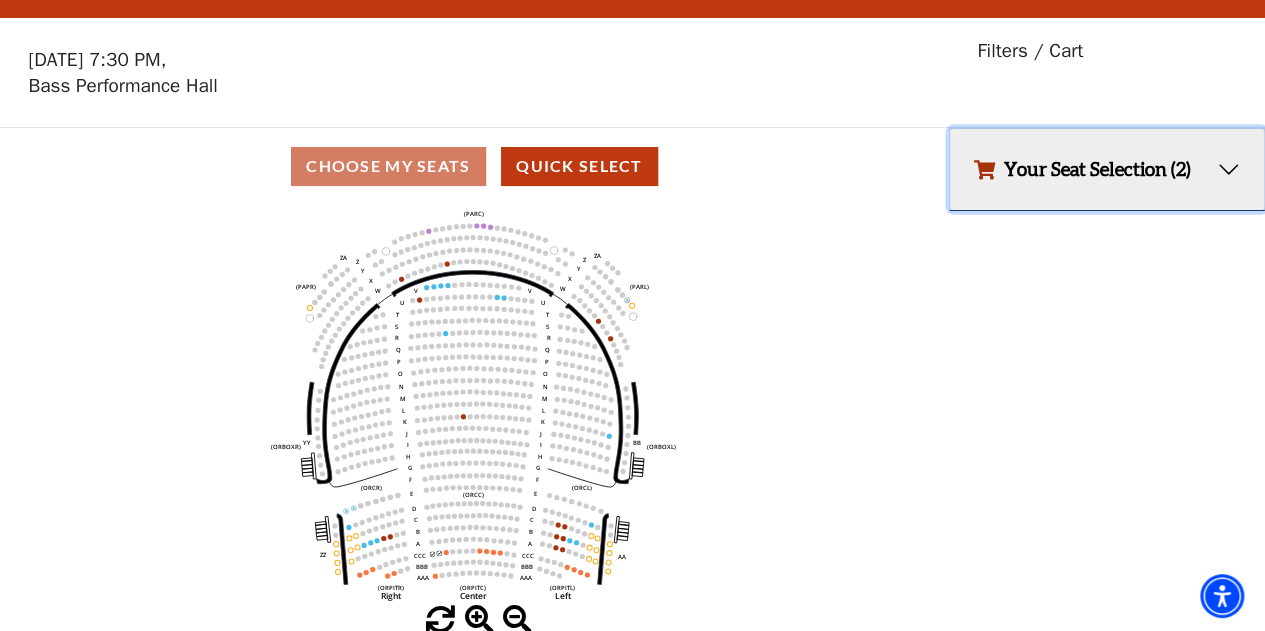 click on "Your Seat Selection (2)" at bounding box center (1107, 169) 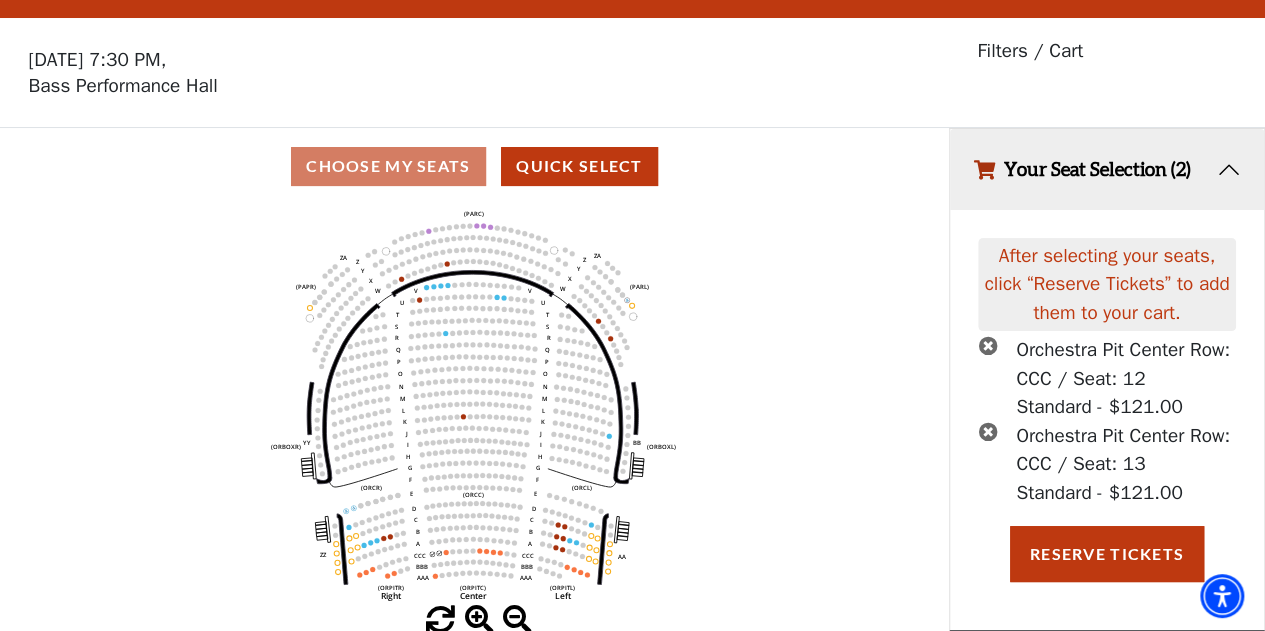 click on "Left   (ORPITL)   Right   (ORPITR)   Center   (ORPITC)   ZZ   AA   YY   BB   ZA   ZA   (ORCL)   (ORCR)   (ORCC)   (ORBOXL)   (ORBOXR)   (PARL)   (PAPR)   (PARC)   Z   Y   X   W   Z   Y   X   W   V   U   T   S   R   Q   P   O   N   M   L   K   J   I   H   G   F   E   D   C   B   A   CCC   BBB   AAA   V   U   T   S   R   Q   P   O   N   M   L   K   J   I   H   G   F   E   D   C   B   A   CCC   BBB   AAA" 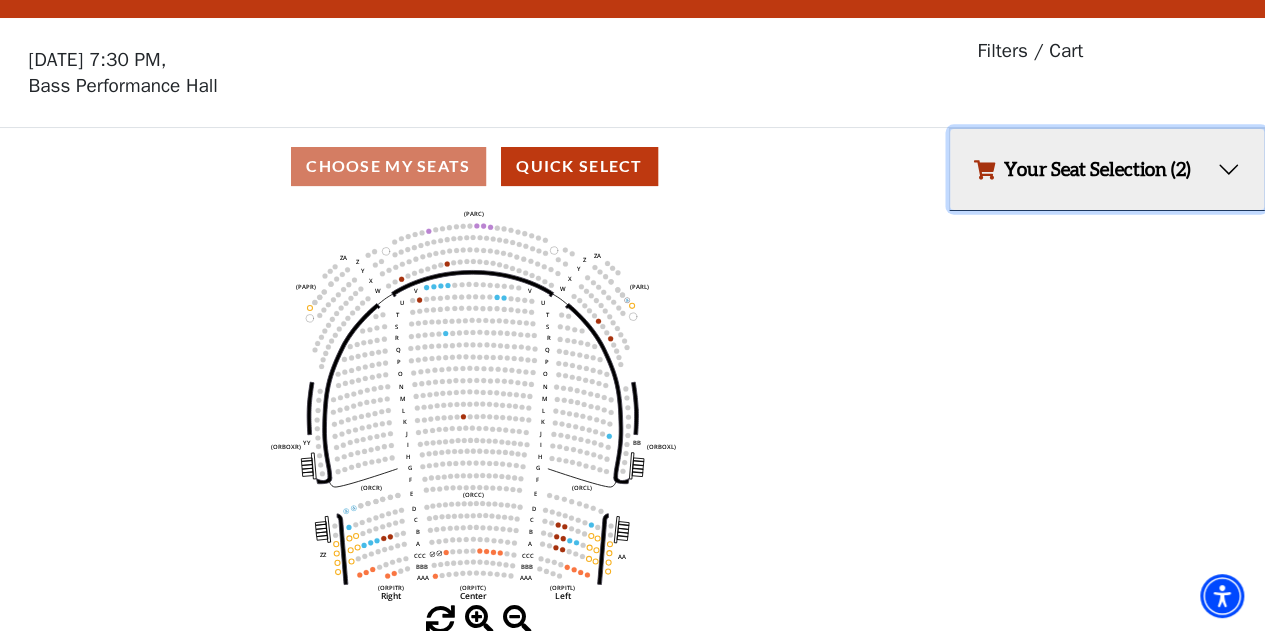 click on "Your Seat Selection (2)" at bounding box center (1107, 169) 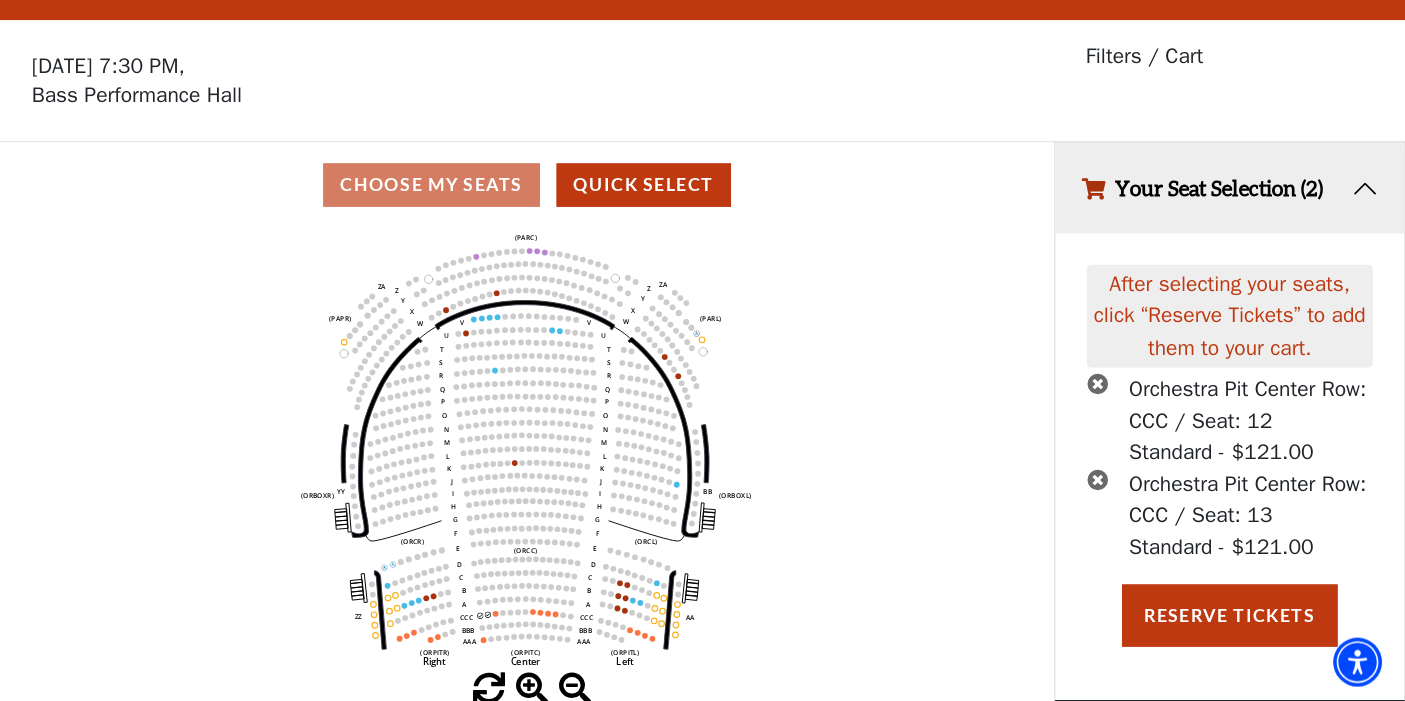 scroll, scrollTop: 46, scrollLeft: 0, axis: vertical 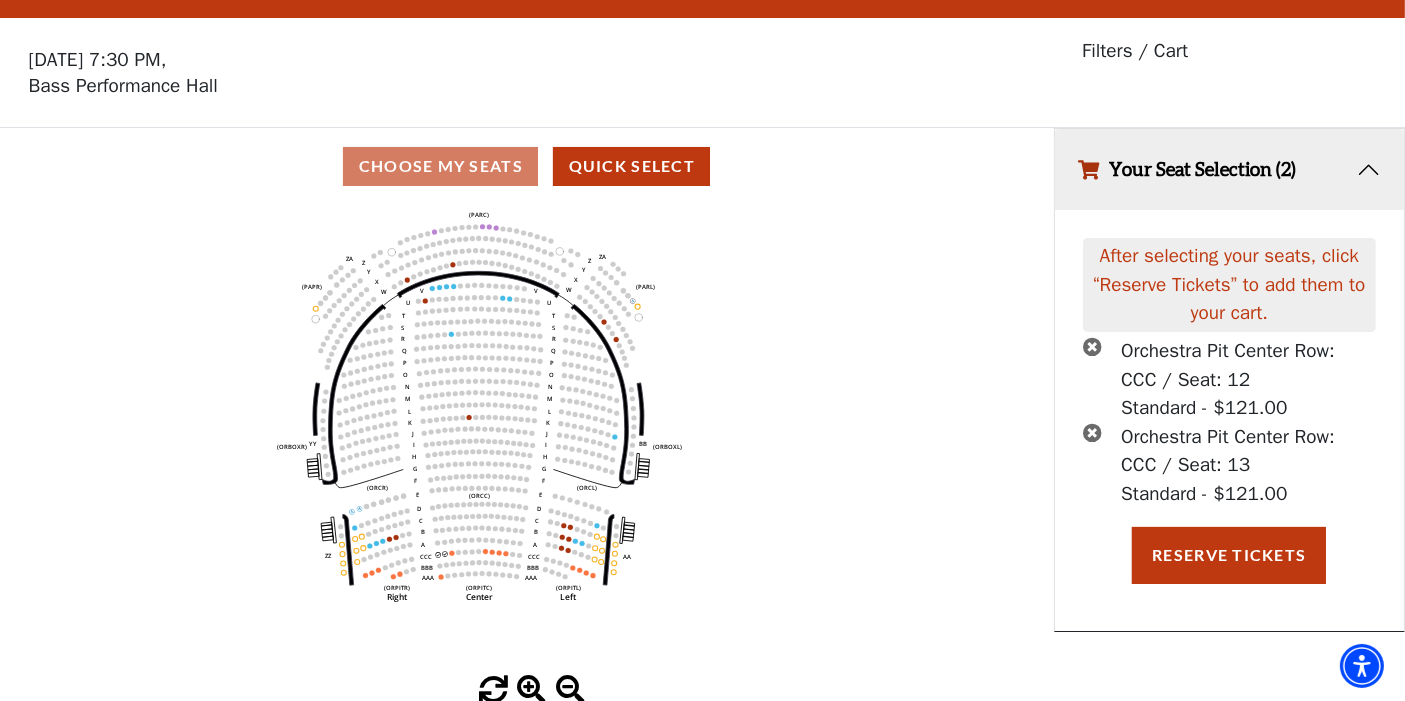 drag, startPoint x: 1279, startPoint y: 1, endPoint x: 896, endPoint y: 415, distance: 563.99023 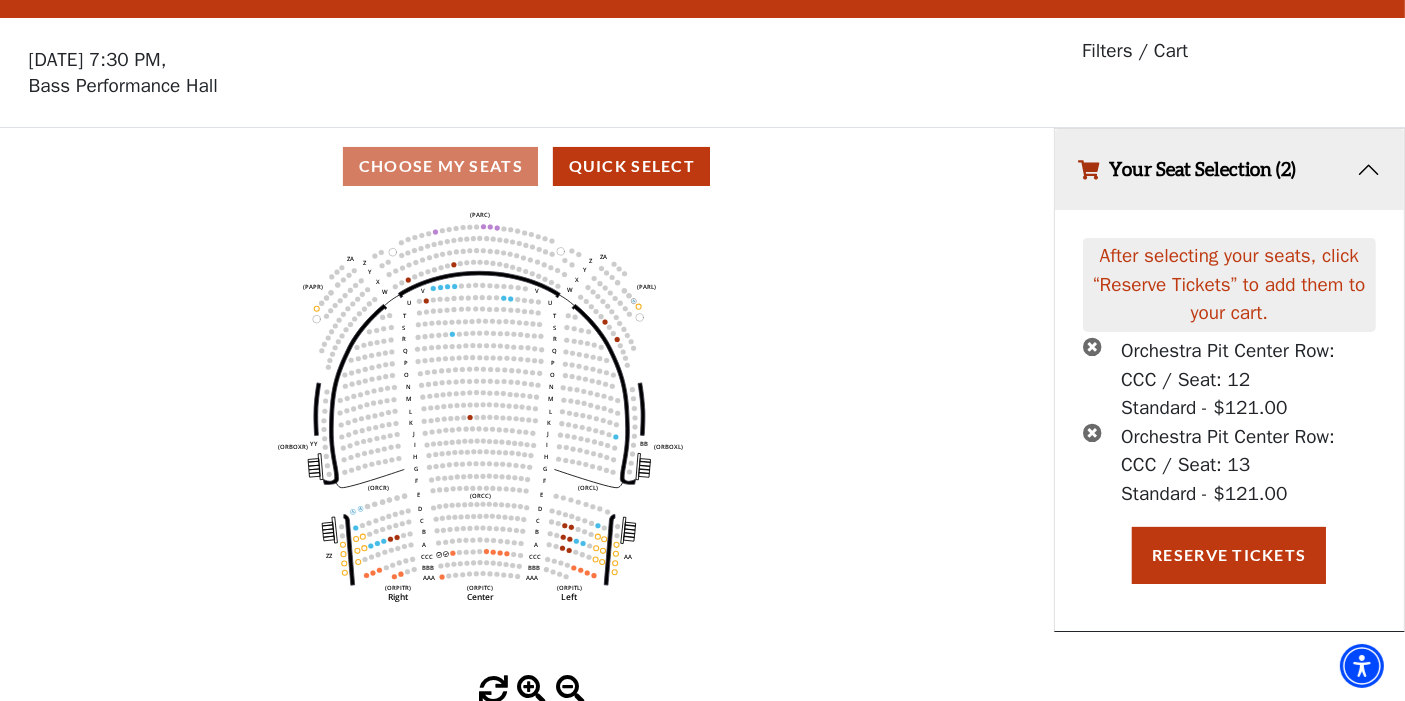 click on "Your Seat Selection (2)" at bounding box center (1229, 169) 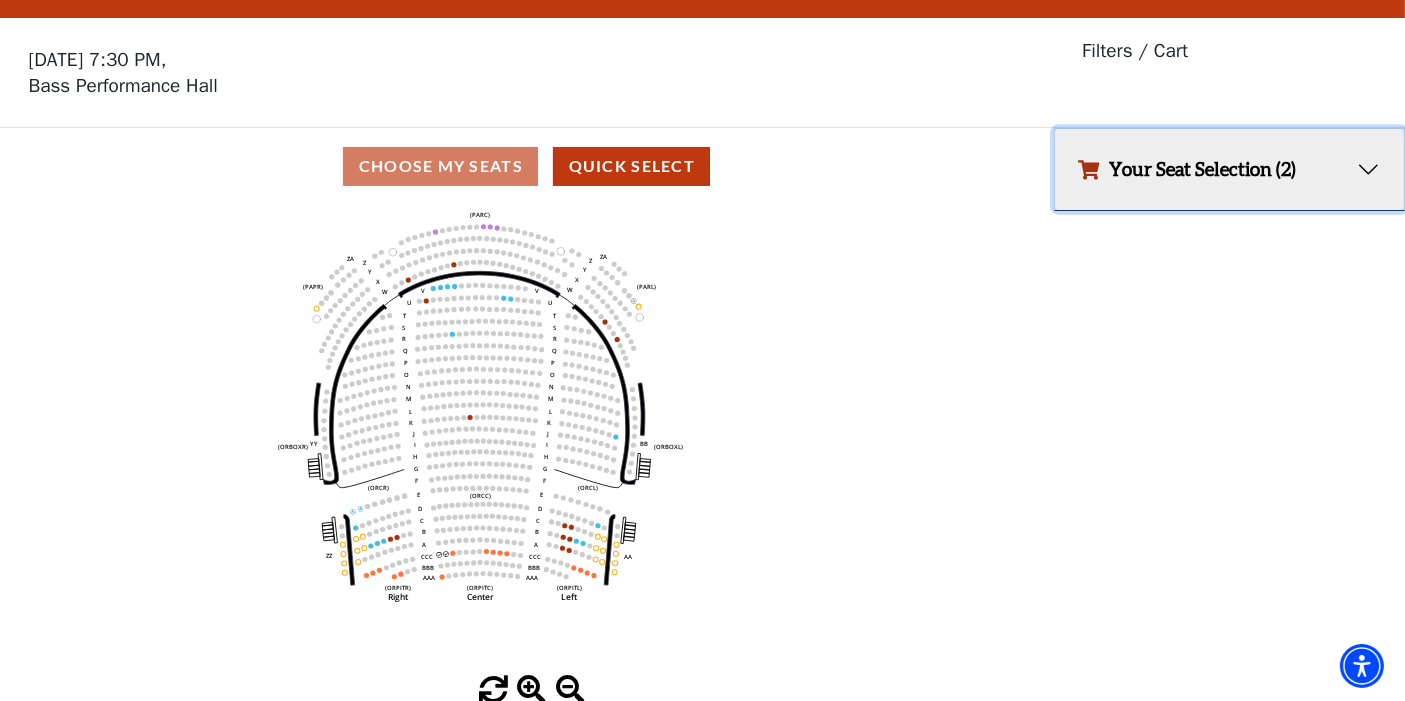 click on "Your Seat Selection (2)" at bounding box center [1229, 169] 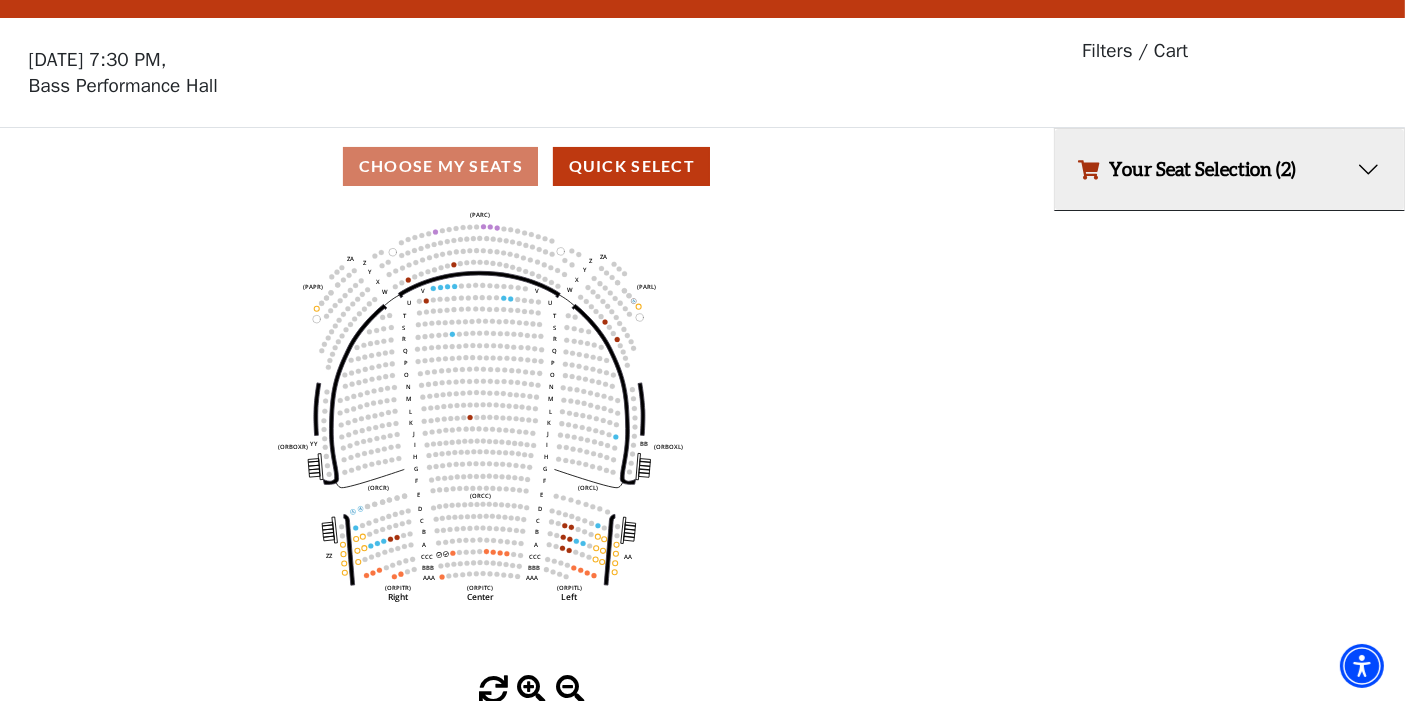 click on "Filters / Cart" at bounding box center [1135, 51] 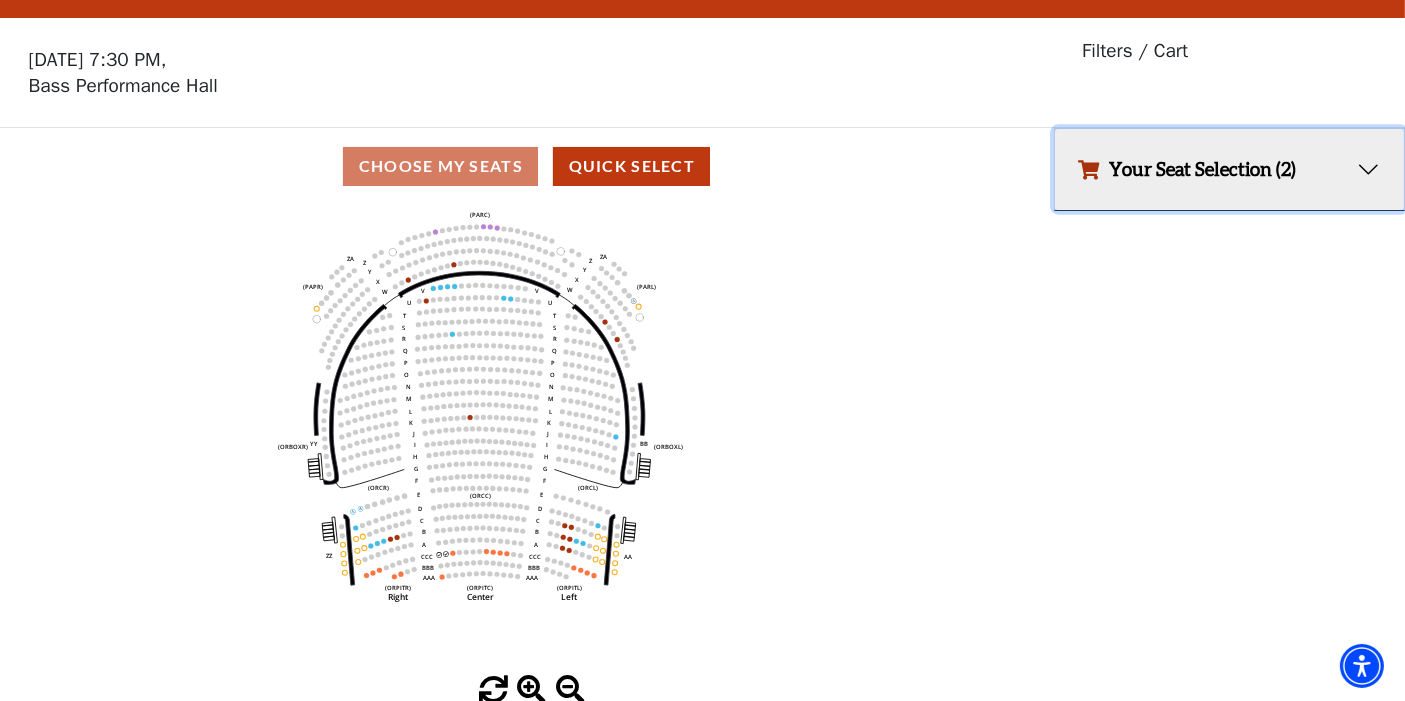 click on "Your Seat Selection (2)" at bounding box center (1229, 169) 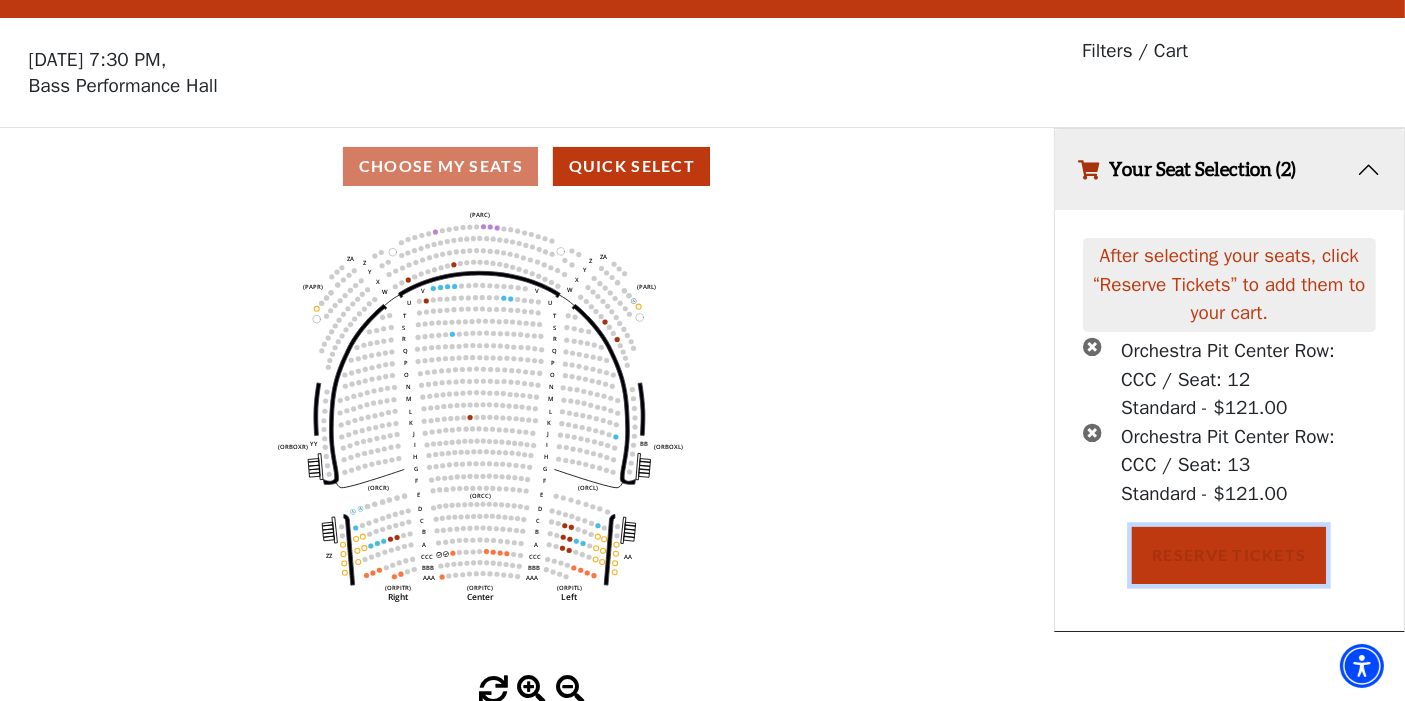 click on "Reserve Tickets" at bounding box center [1229, 555] 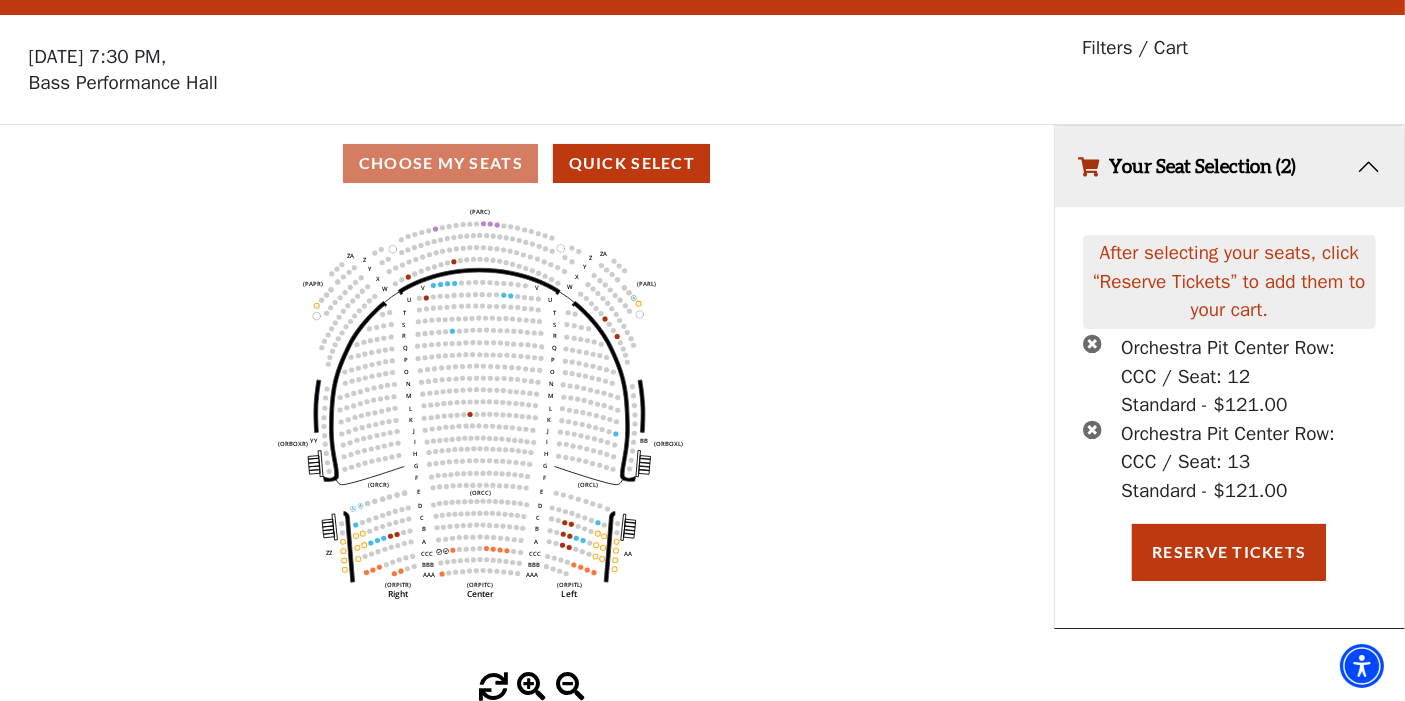 scroll, scrollTop: 46, scrollLeft: 0, axis: vertical 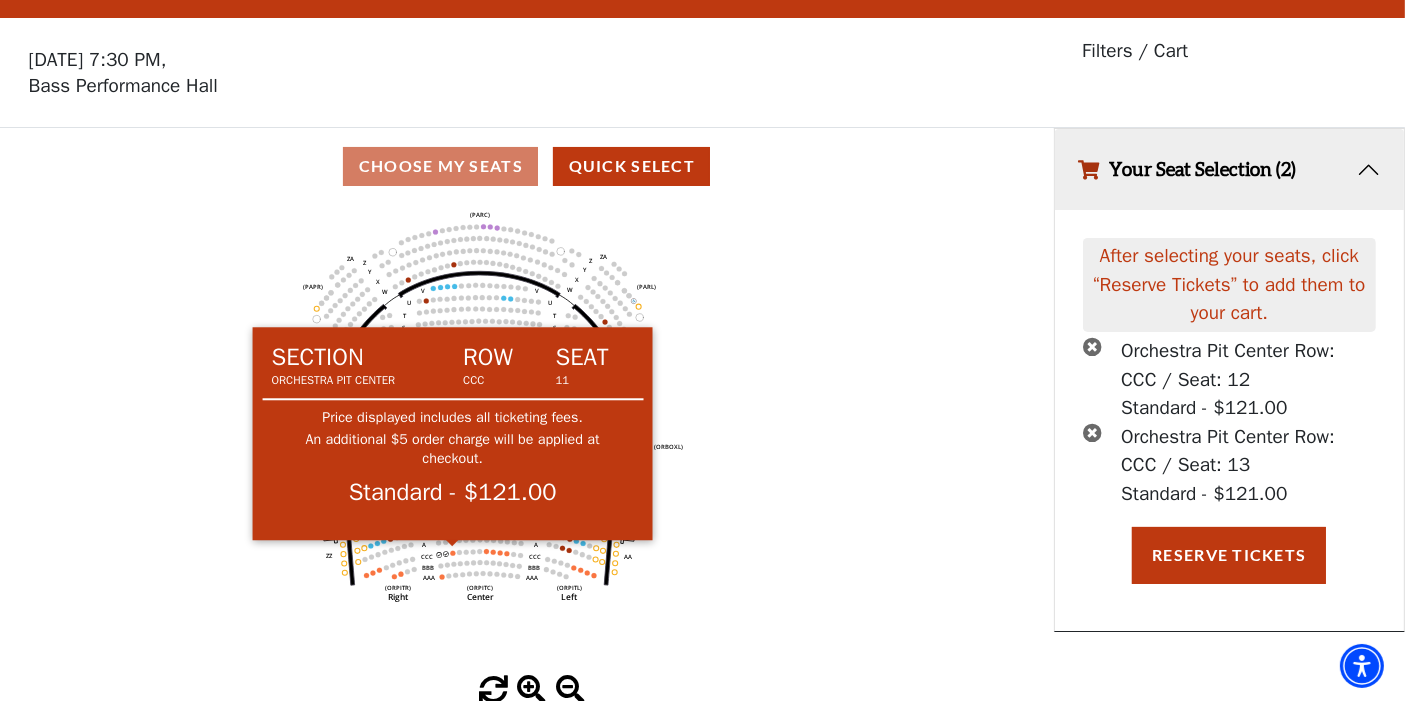 click 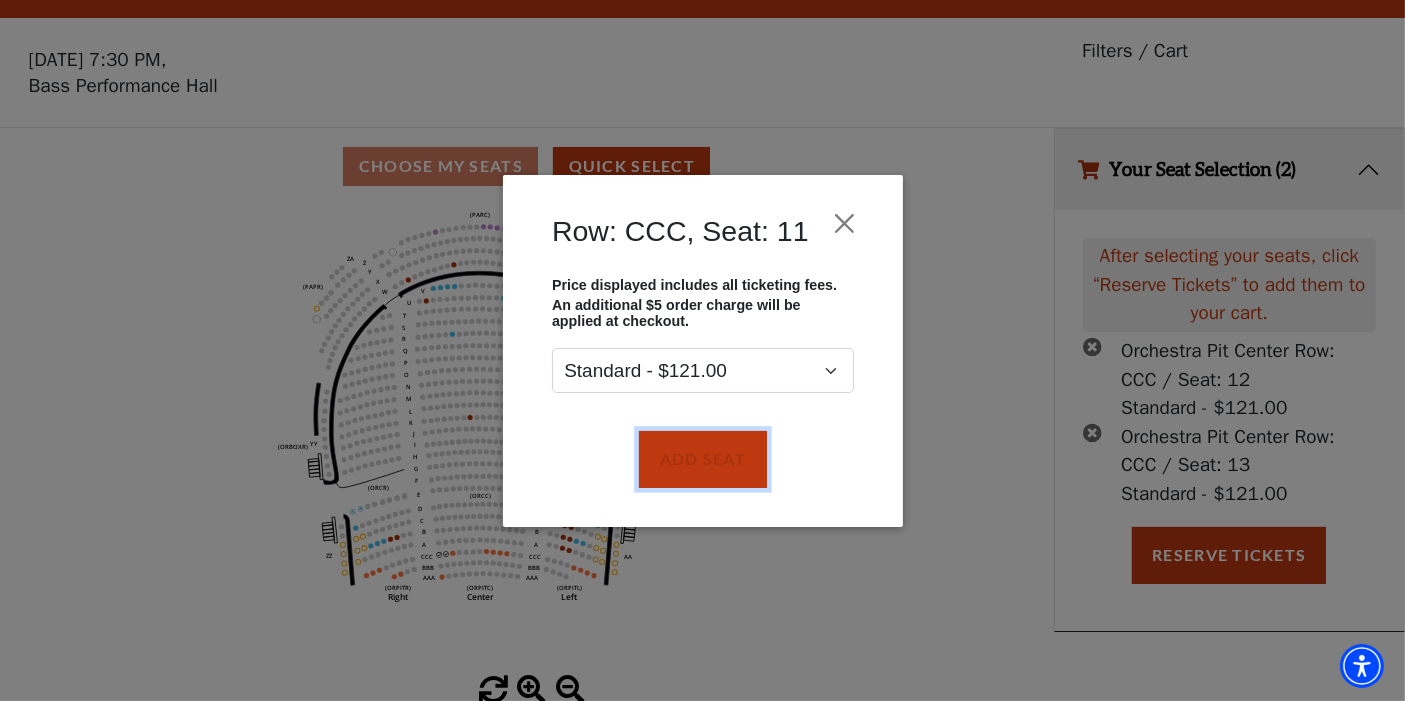 click on "Add Seat" at bounding box center (702, 459) 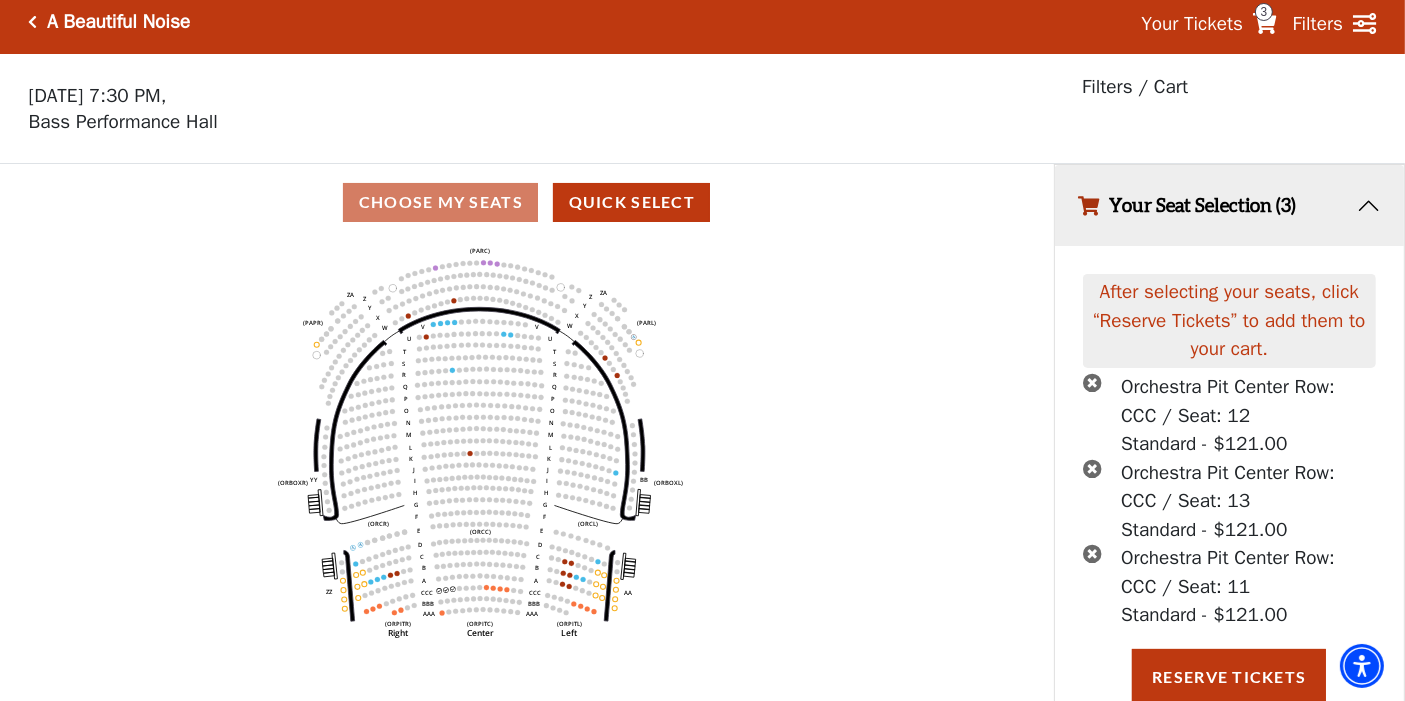 click on "Left   (ORPITL)   Right   (ORPITR)   Center   (ORPITC)   ZZ   AA   YY   BB   ZA   ZA   (ORCL)   (ORCR)   (ORCC)   (ORBOXL)   (ORBOXR)   (PARL)   (PAPR)   (PARC)   Z   Y   X   W   Z   Y   X   W   V   U   T   S   R   Q   P   O   N   M   L   K   J   I   H   G   F   E   D   C   B   A   CCC   BBB   AAA   V   U   T   S   R   Q   P   O   N   M   L   K   J   I   H   G   F   E   D   C   B   A   CCC   BBB   AAA" 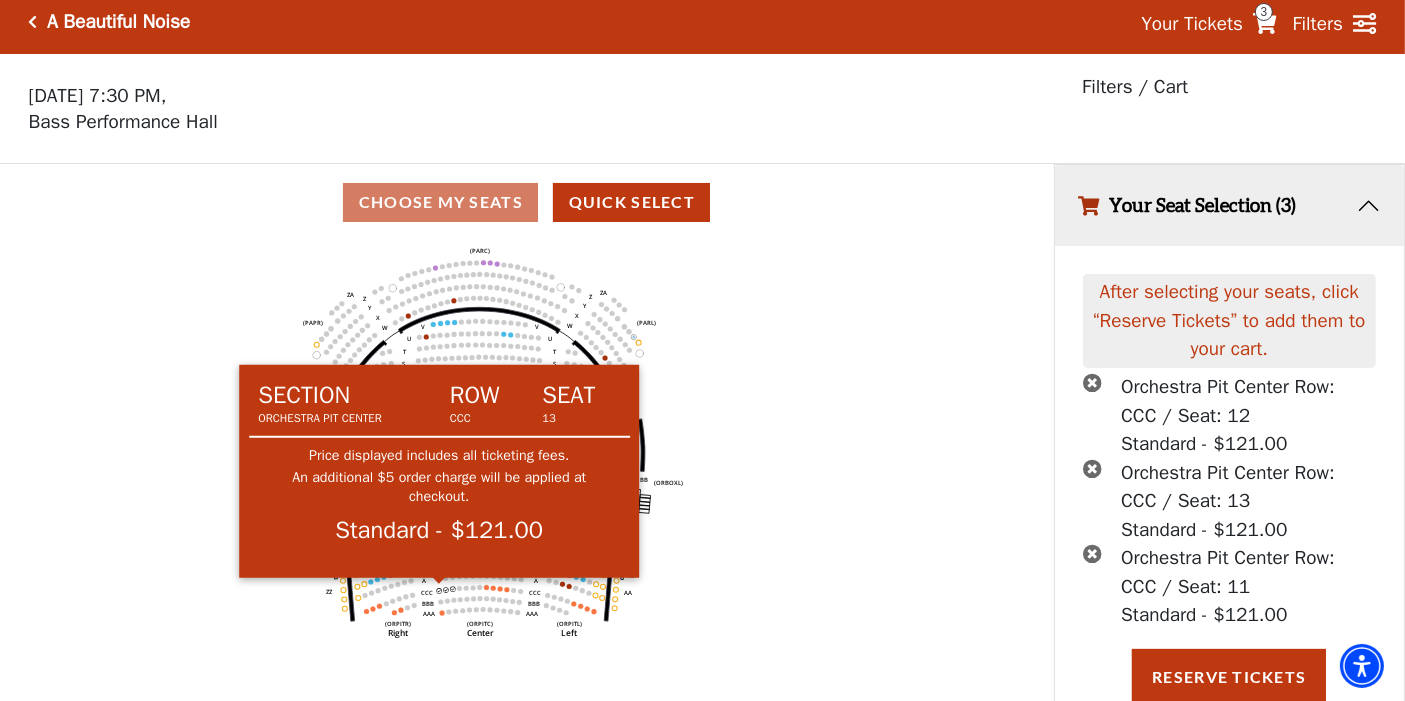click at bounding box center [439, 582] 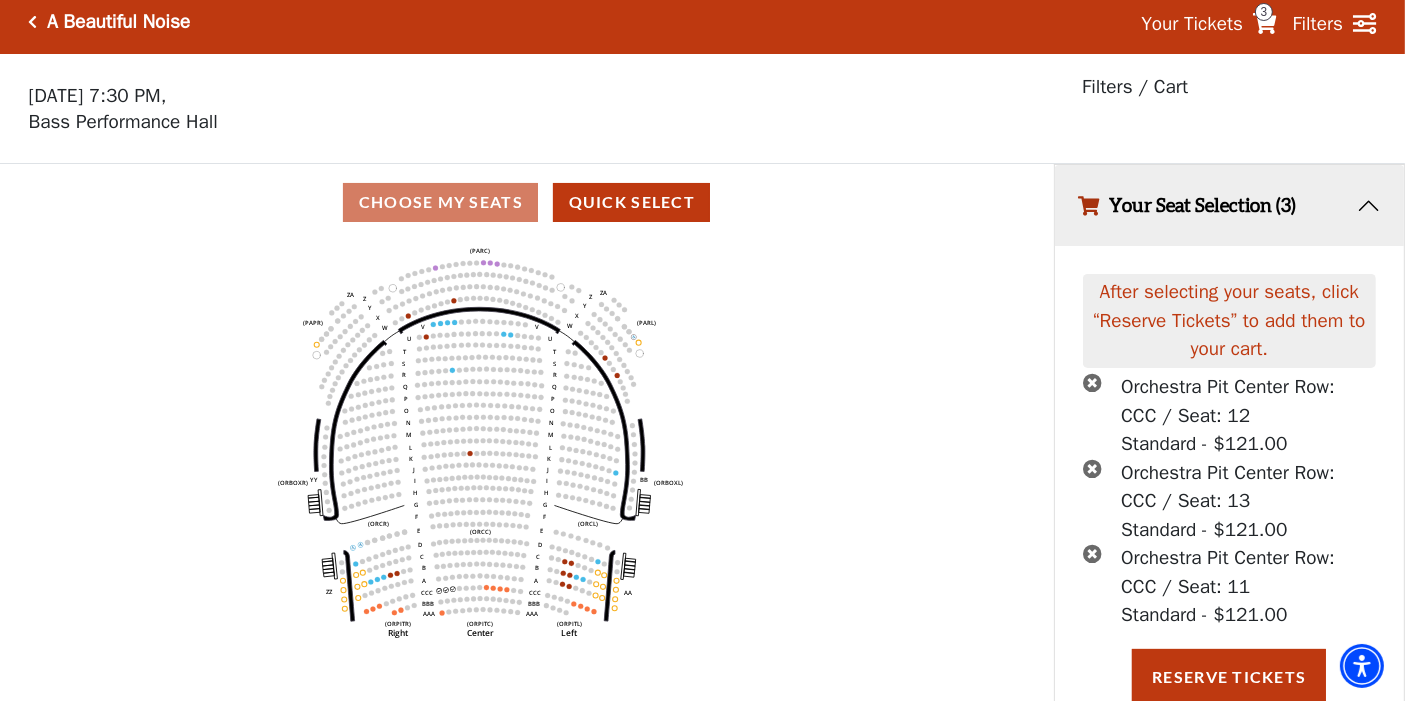 scroll, scrollTop: 59, scrollLeft: 0, axis: vertical 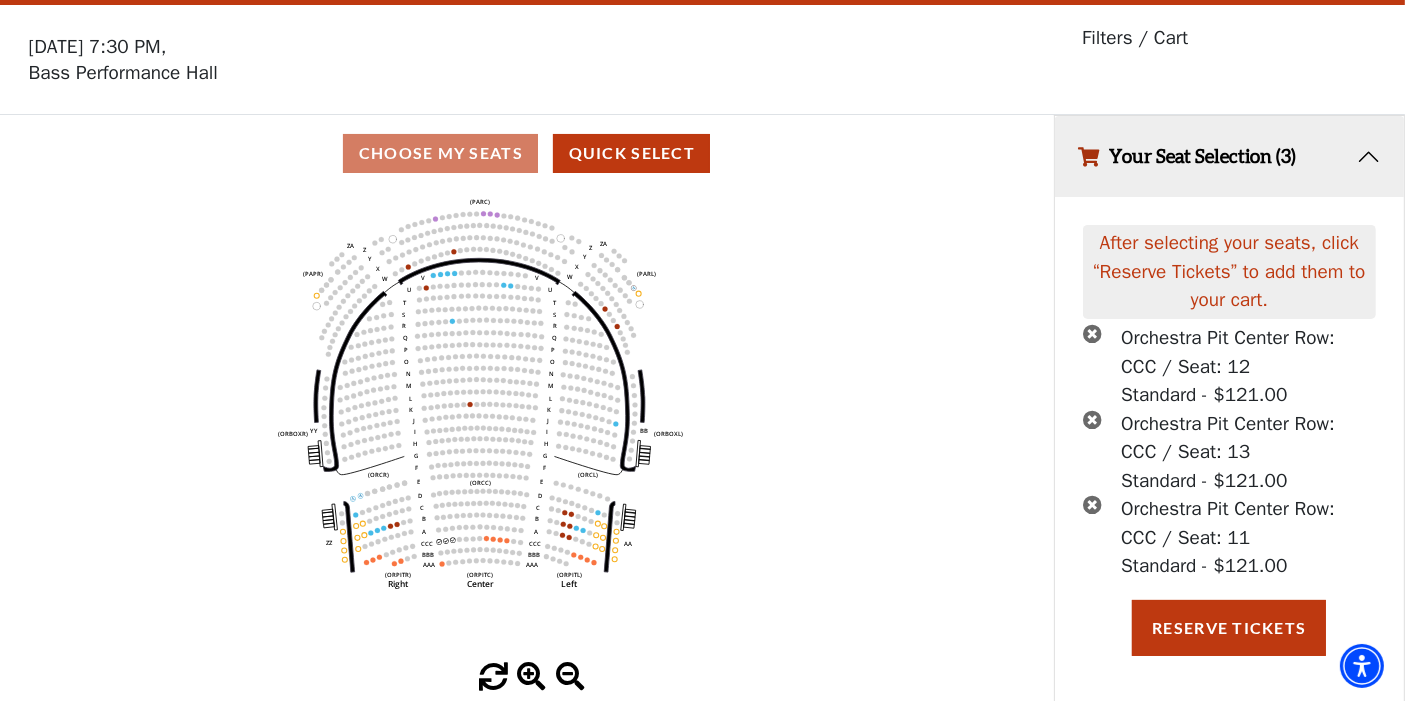click on "Your Seat Selection (3)" at bounding box center (1229, 156) 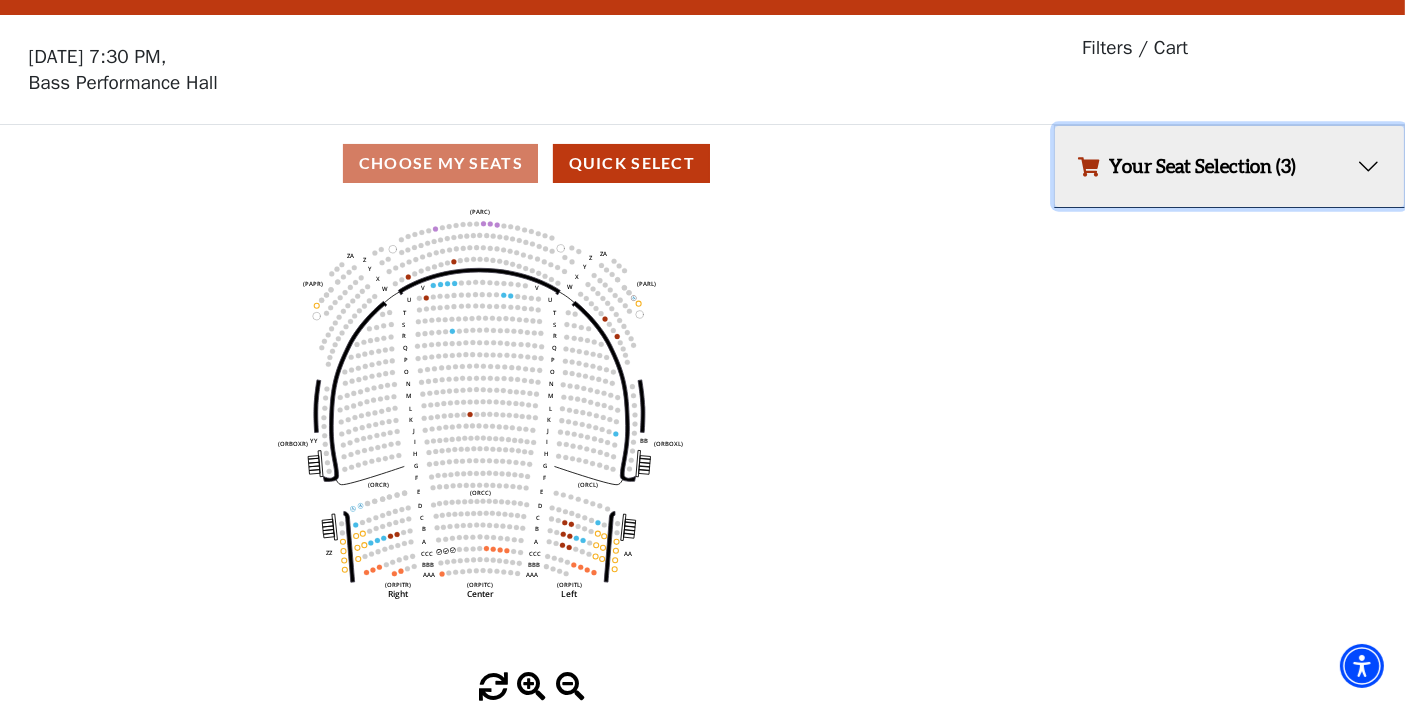 scroll, scrollTop: 46, scrollLeft: 0, axis: vertical 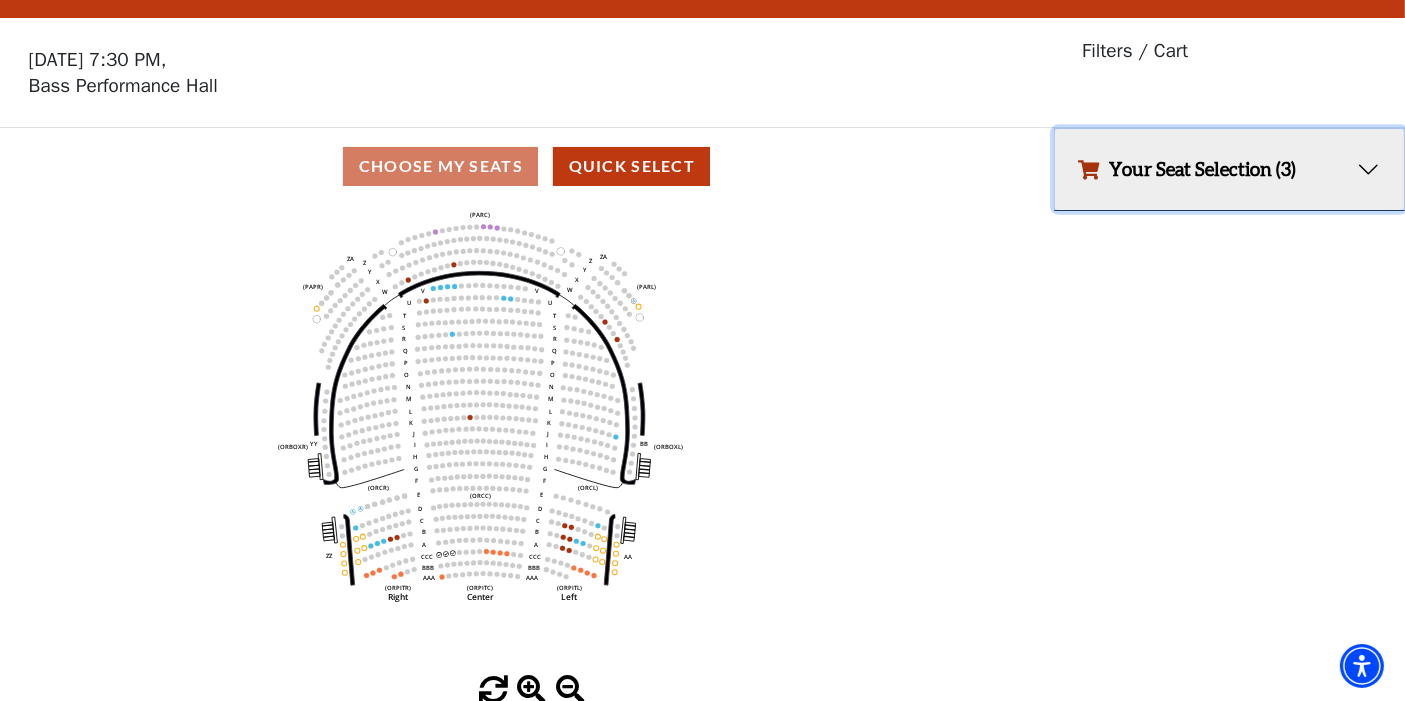 click on "Your Seat Selection (3)" at bounding box center (1229, 169) 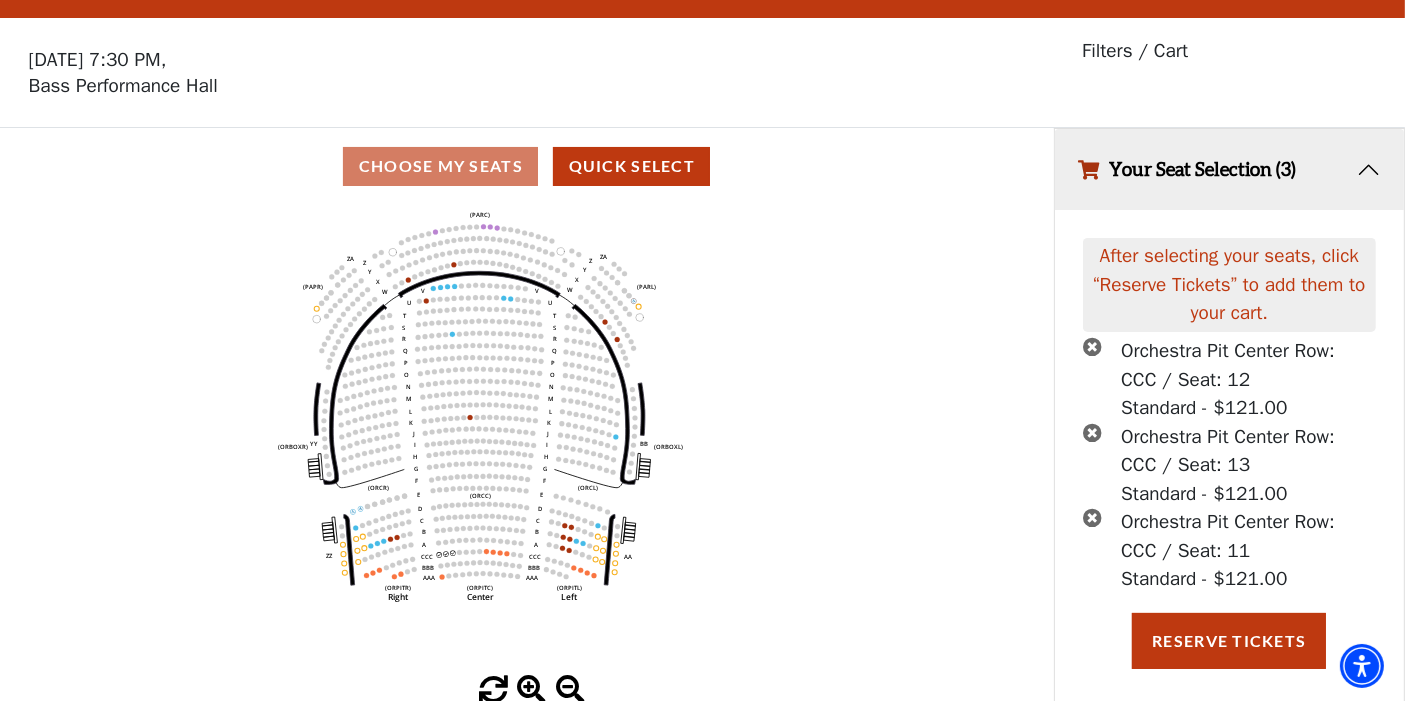 scroll, scrollTop: 59, scrollLeft: 0, axis: vertical 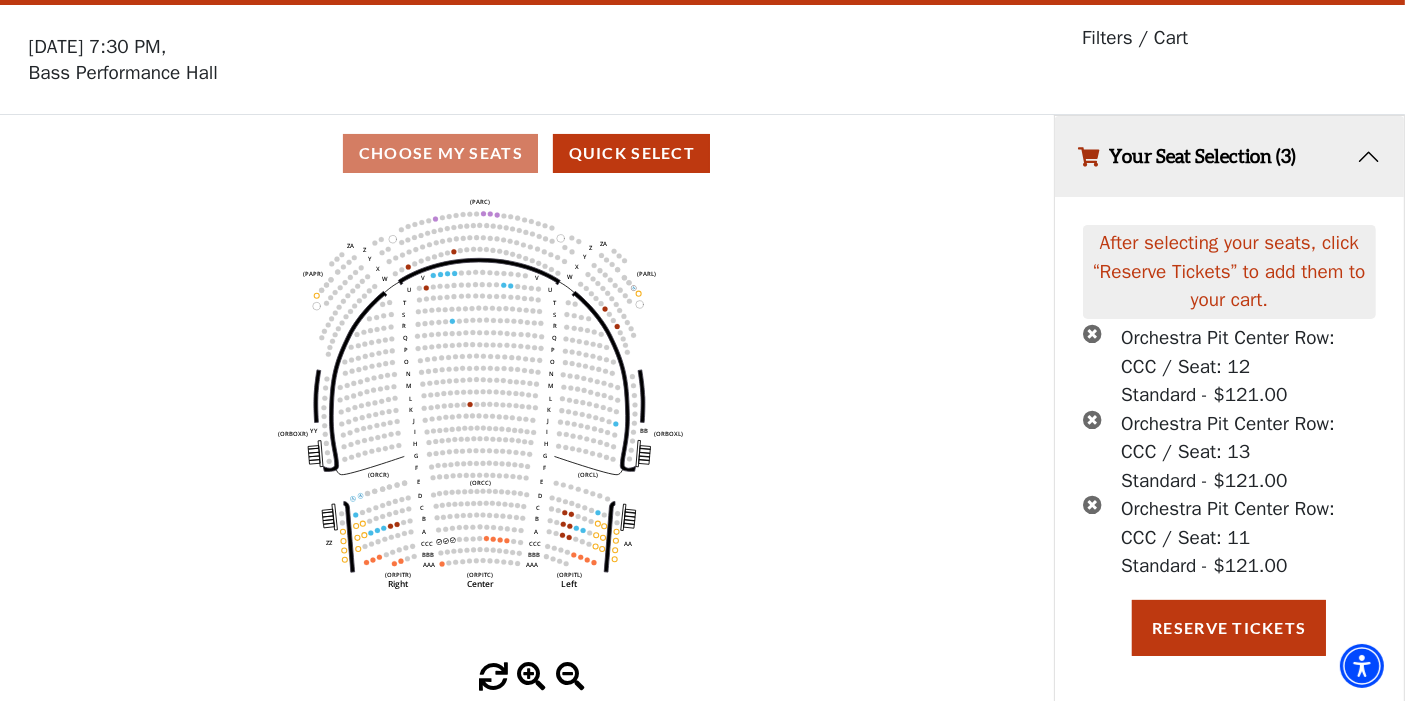 click on "Filters / Cart" at bounding box center [1135, 38] 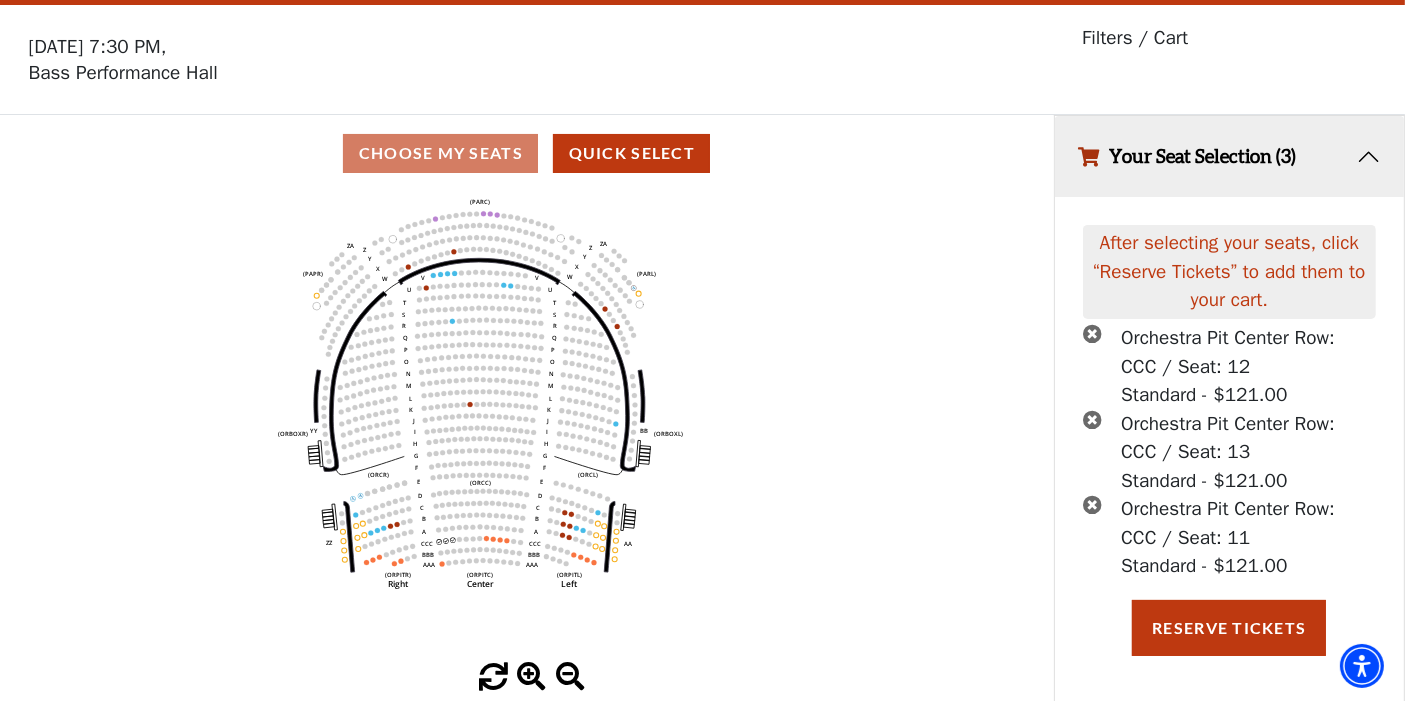 click at bounding box center (1092, 419) 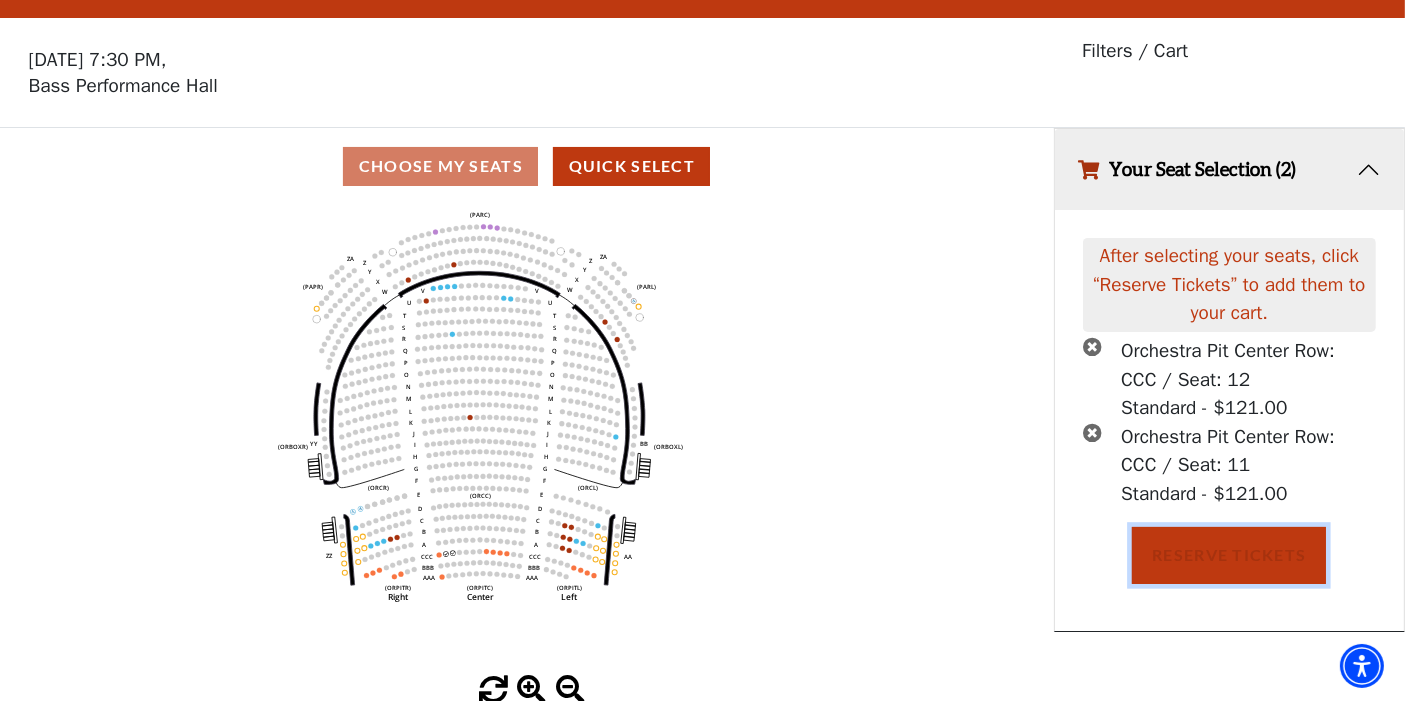 click on "Reserve Tickets" at bounding box center [1229, 555] 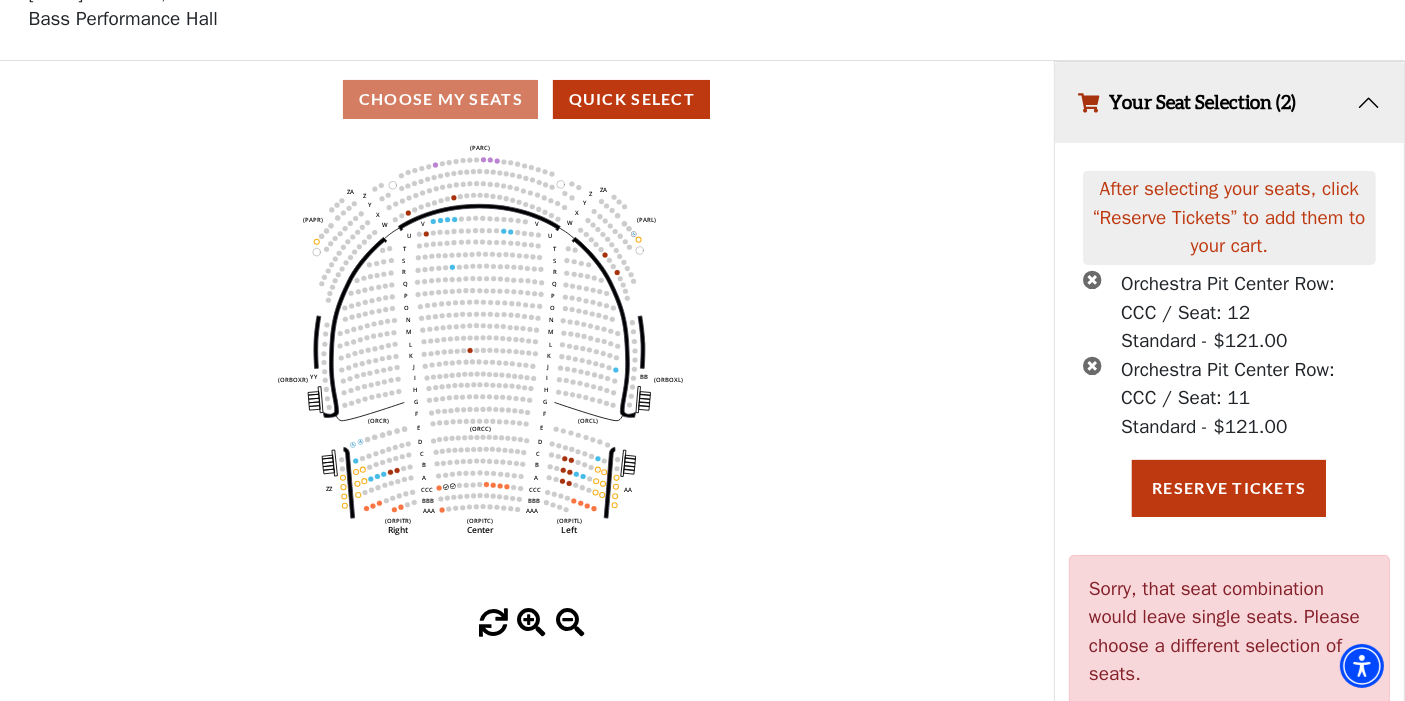scroll, scrollTop: 107, scrollLeft: 0, axis: vertical 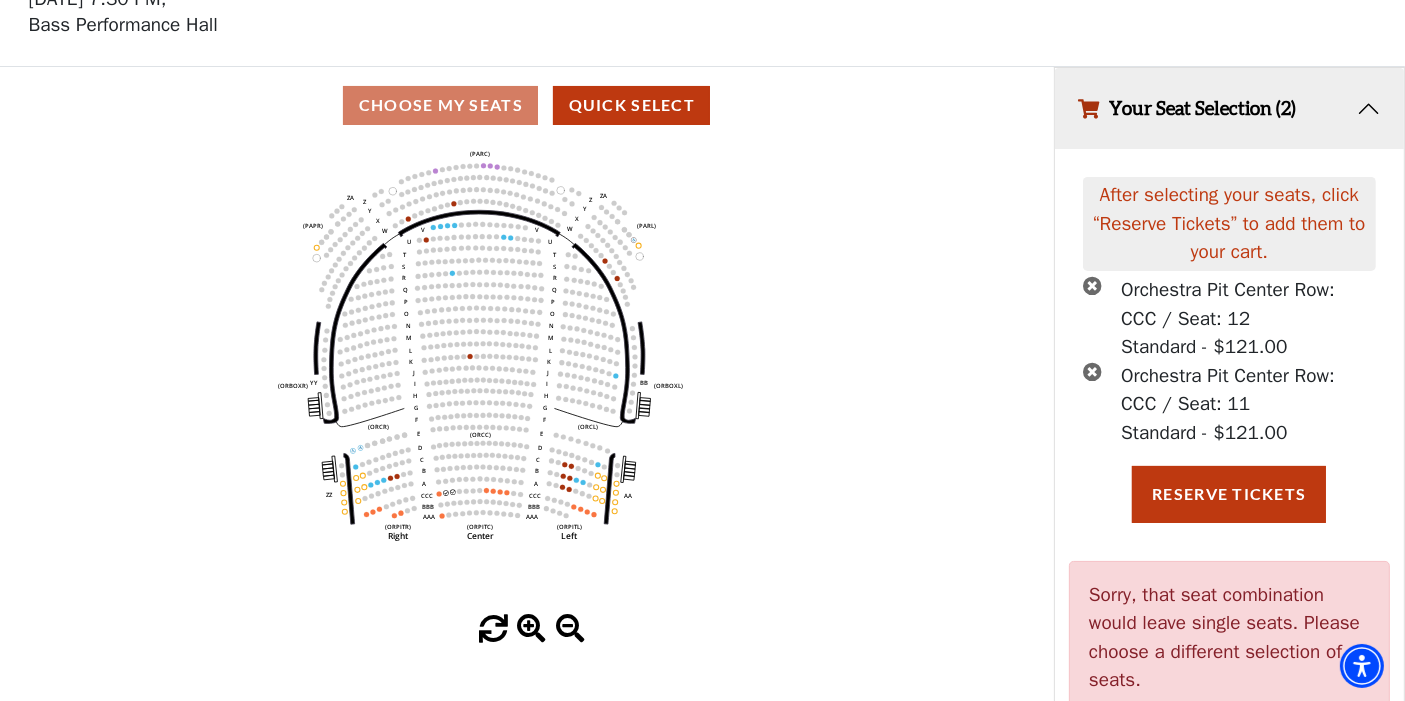 drag, startPoint x: 1096, startPoint y: 370, endPoint x: 1103, endPoint y: 341, distance: 29.832869 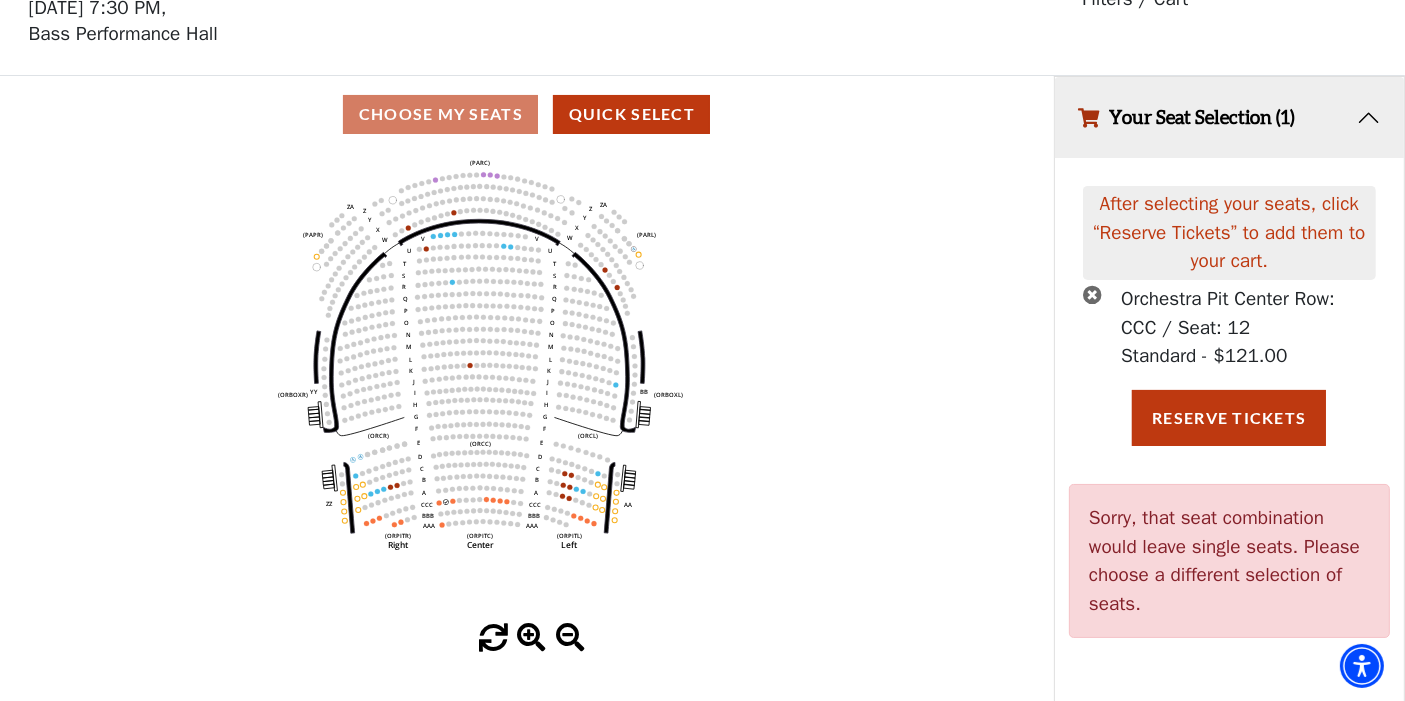 click on "After selecting your seats, click “Reserve Tickets” to add them to your cart.
Orchestra Pit Center Row: CCC / Seat: 12
Standard - $121.00
Reserve Tickets
Sorry, that seat combination would leave single seats. Please choose a different selection of seats." at bounding box center [1229, 431] 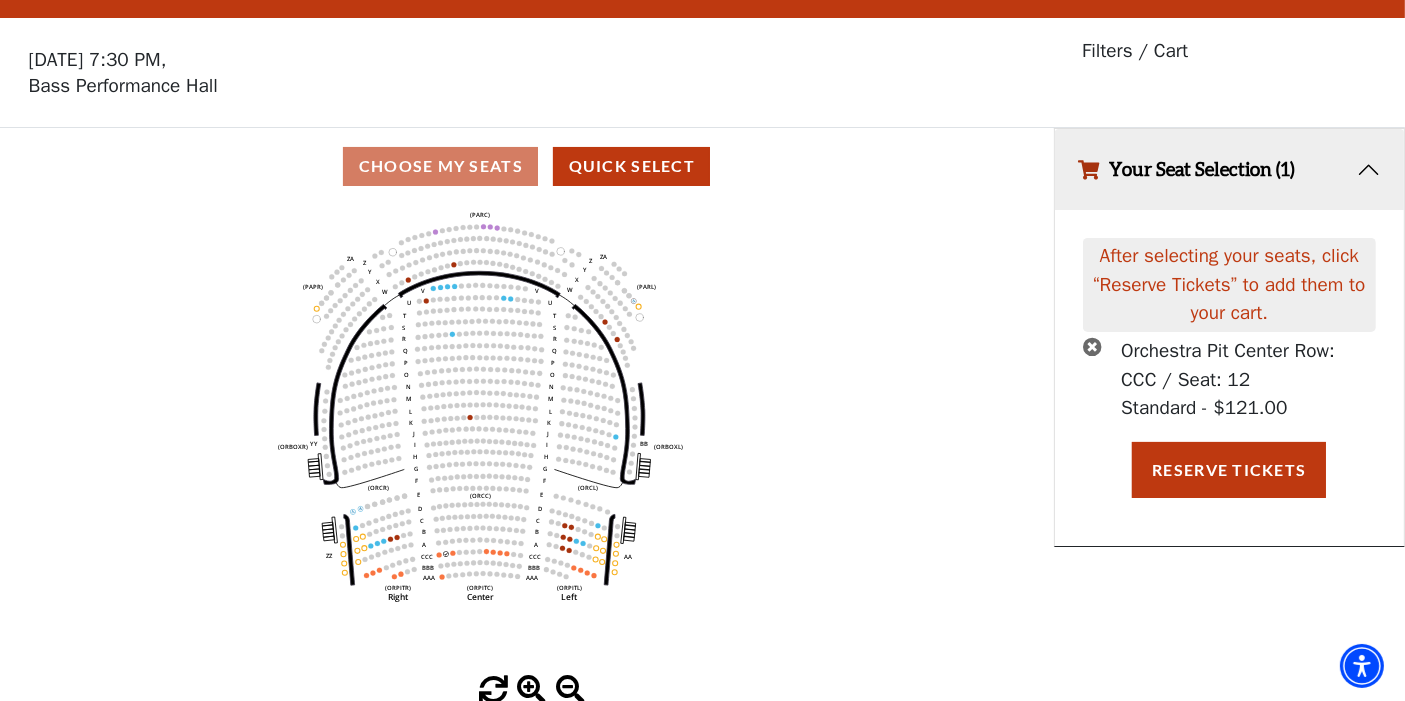 click at bounding box center (1092, 346) 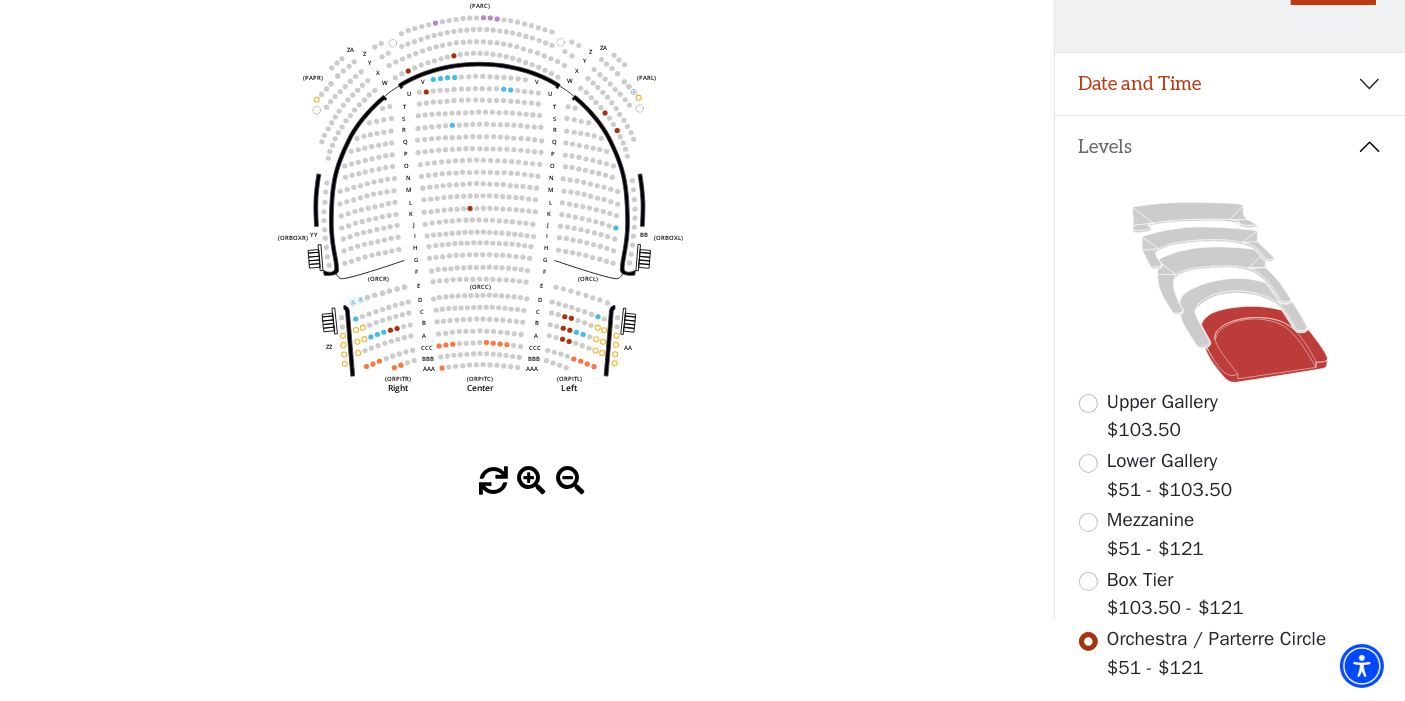 scroll, scrollTop: 305, scrollLeft: 0, axis: vertical 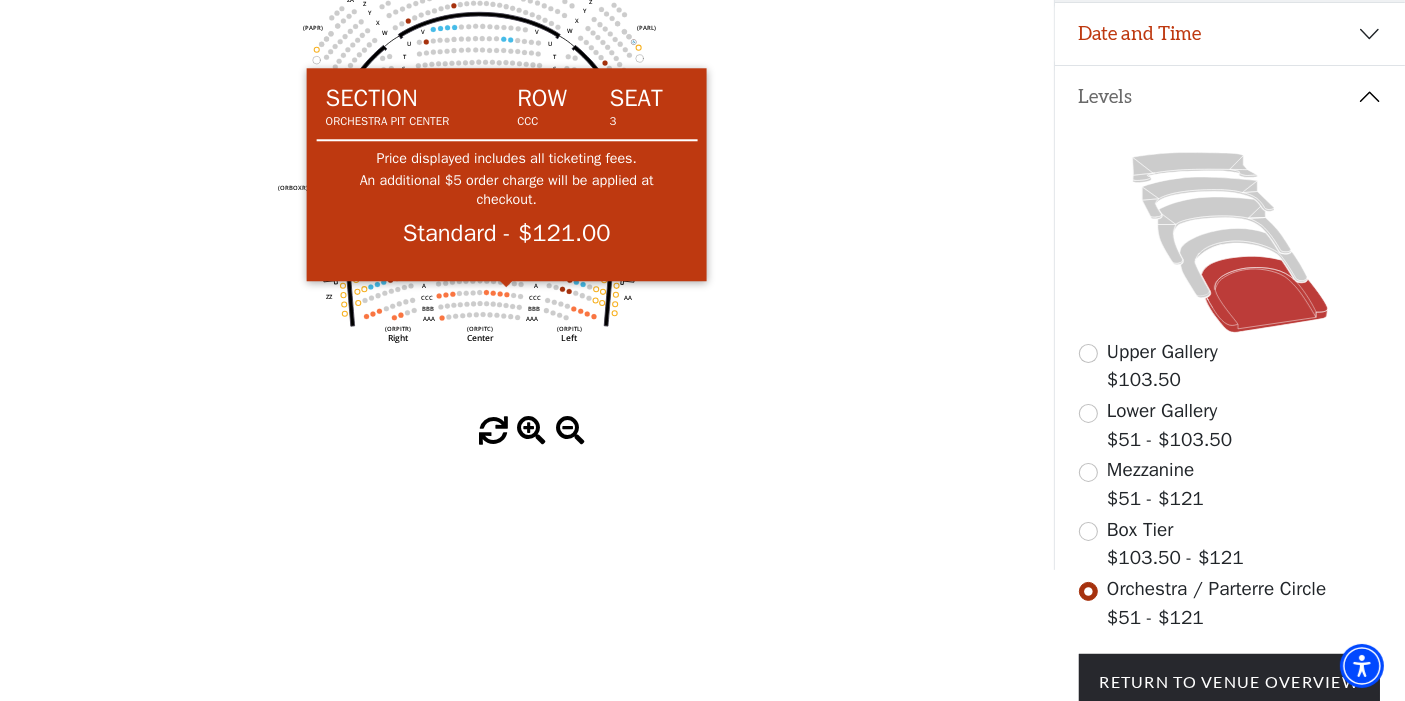 click 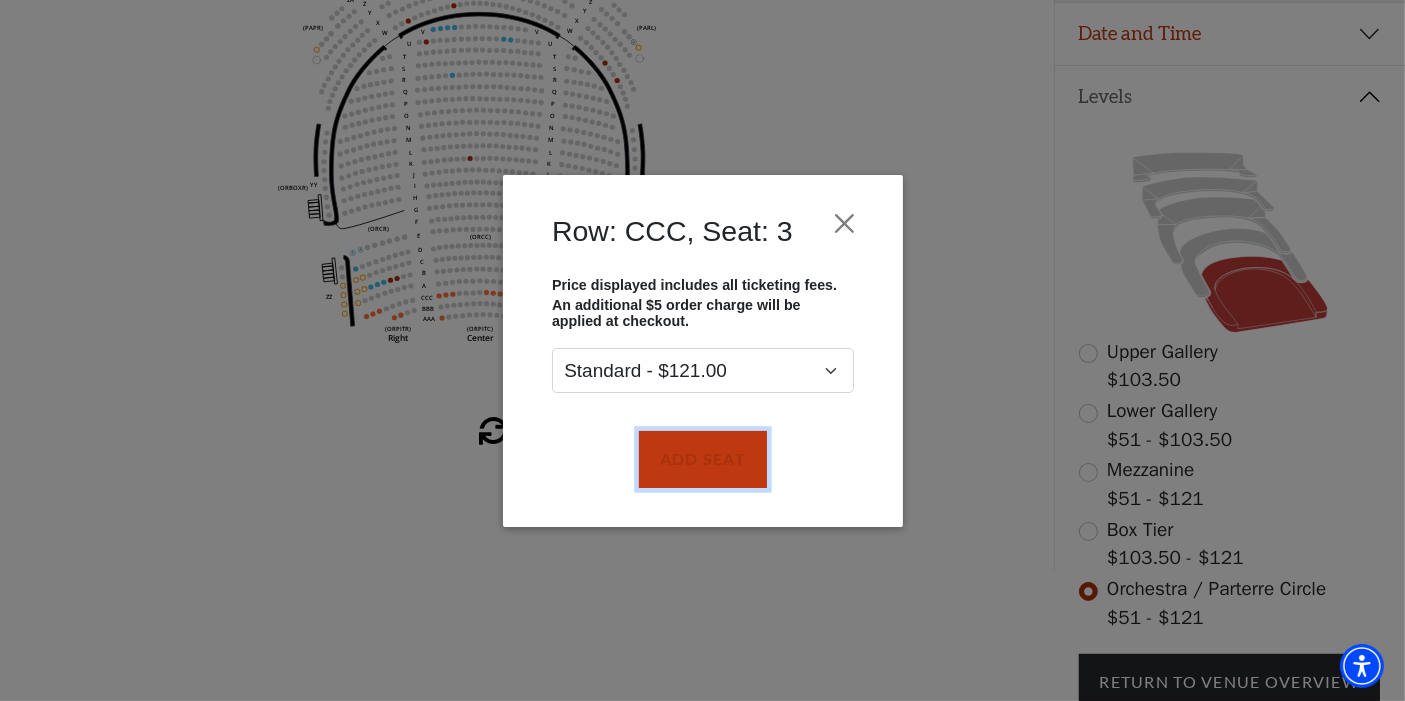 click on "Add Seat" at bounding box center (702, 459) 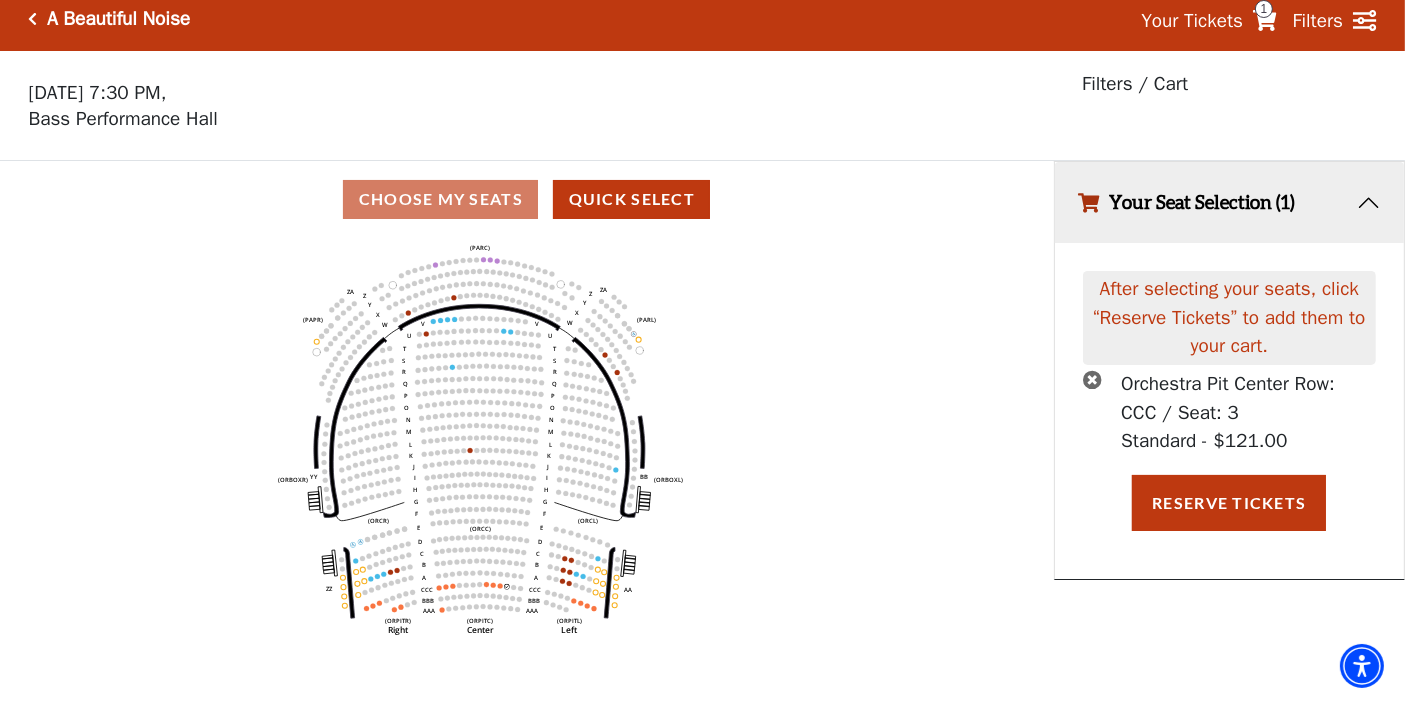 scroll, scrollTop: 0, scrollLeft: 0, axis: both 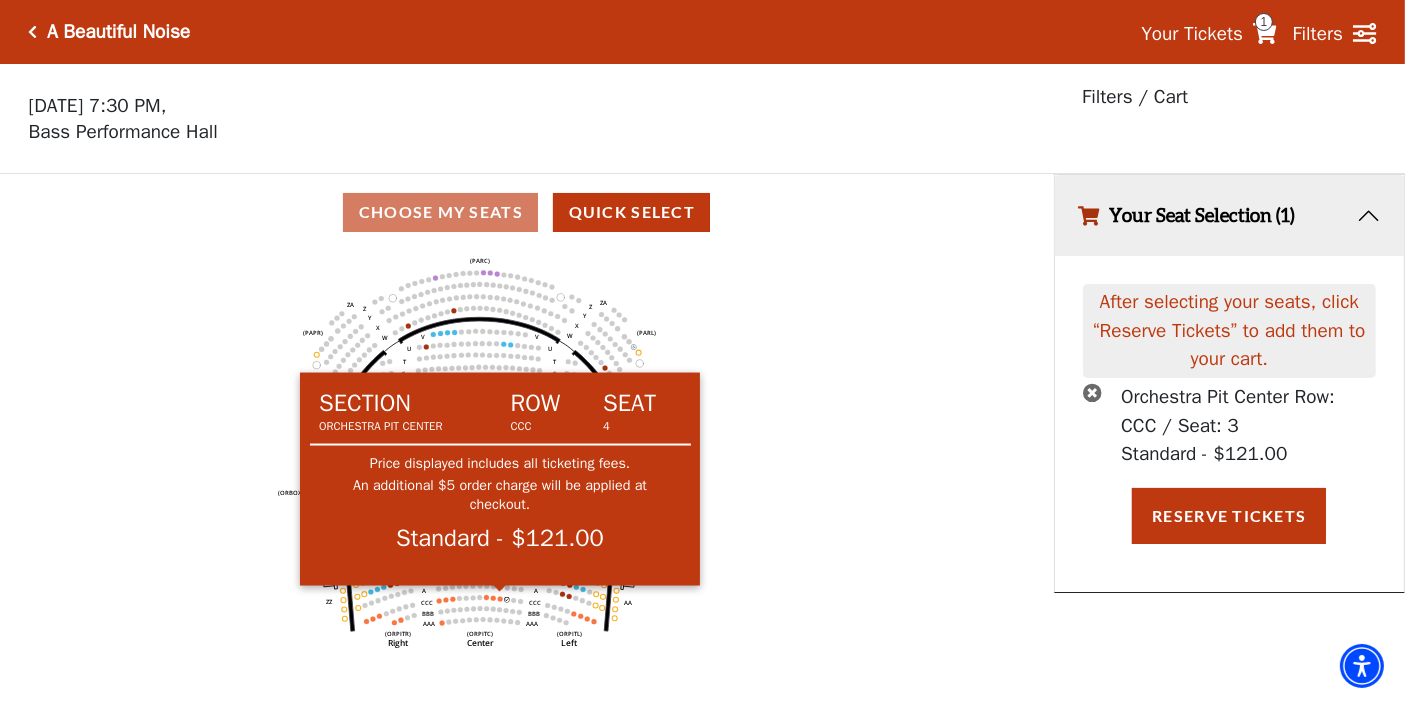 click 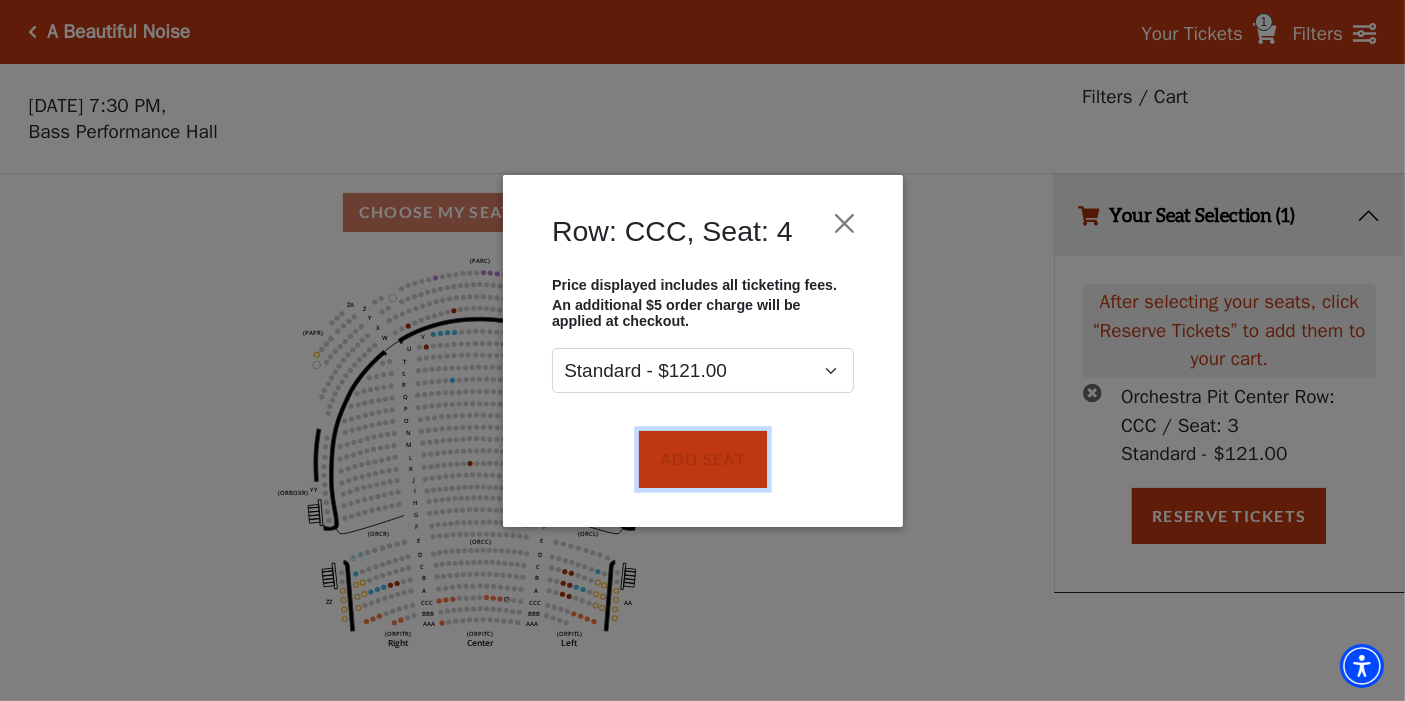 click on "Add Seat" at bounding box center (702, 459) 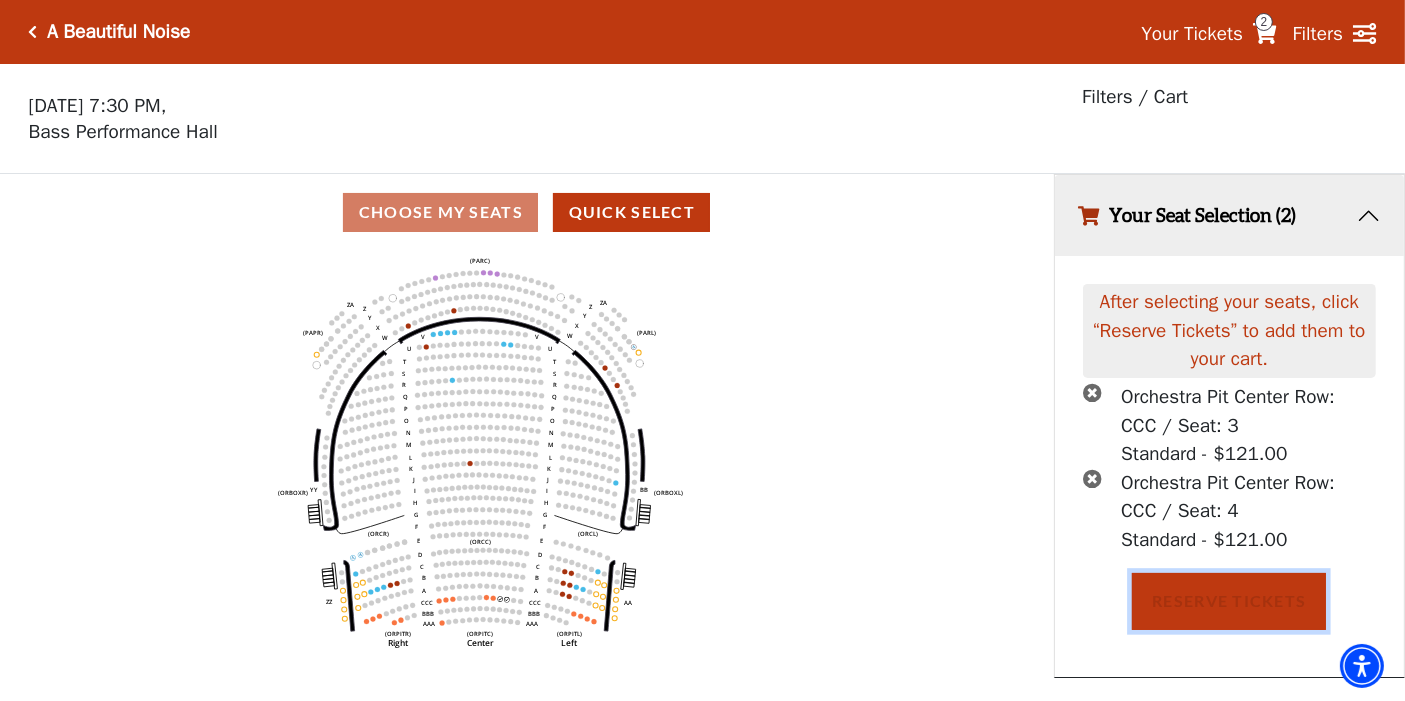 click on "Reserve Tickets" at bounding box center (1229, 601) 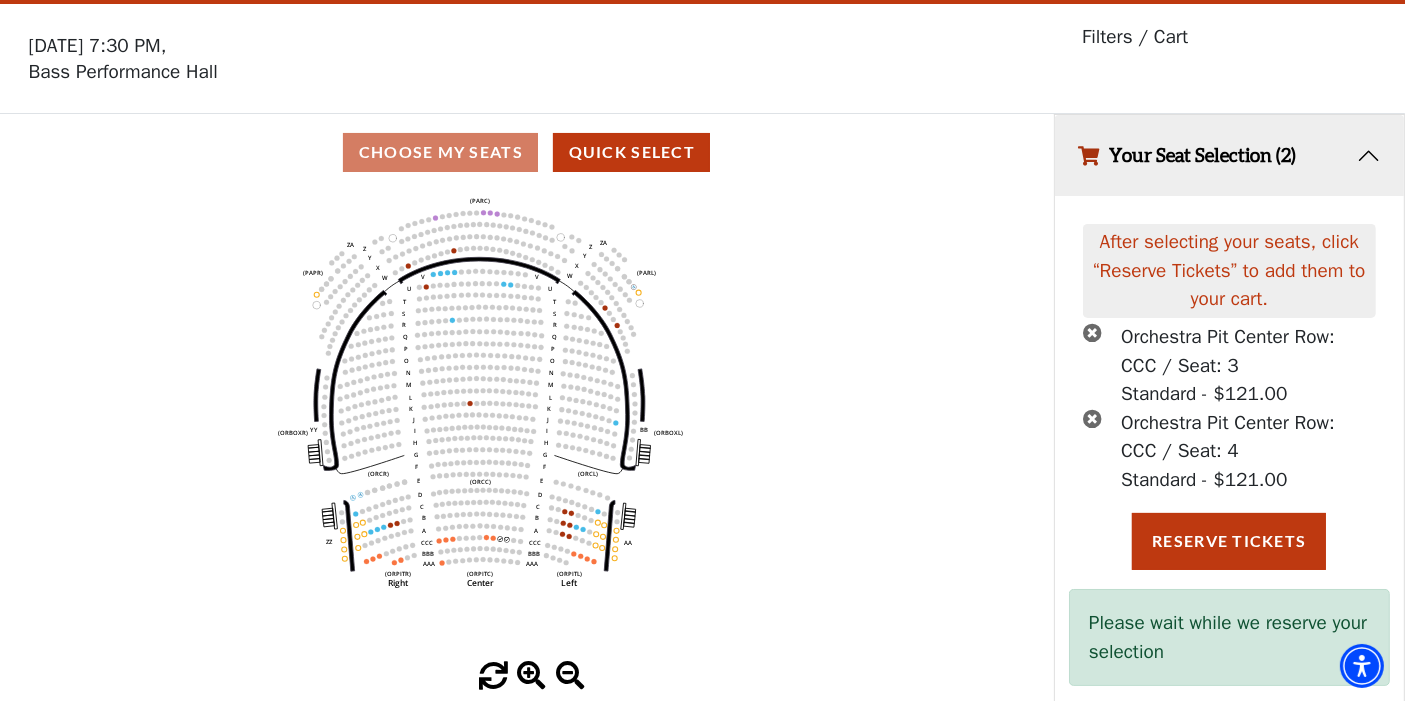 scroll, scrollTop: 88, scrollLeft: 0, axis: vertical 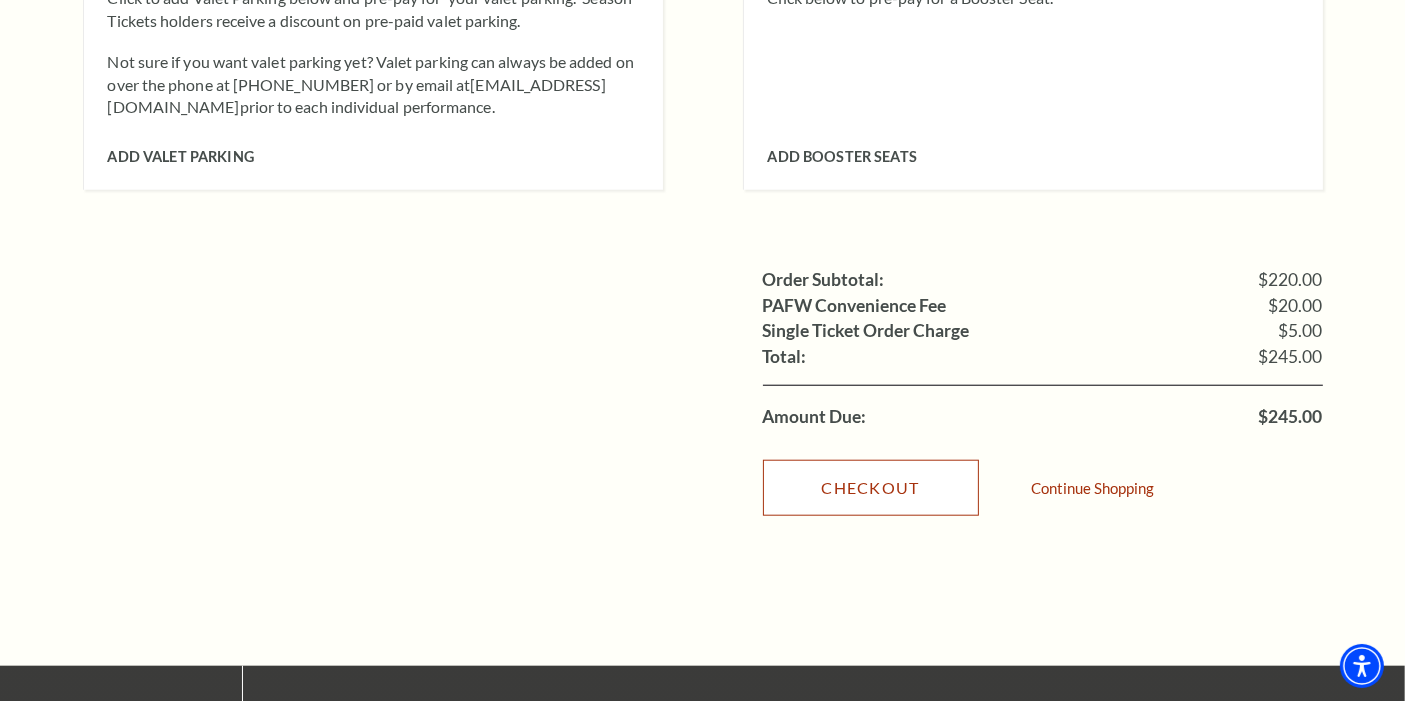 click on "Checkout" at bounding box center [871, 488] 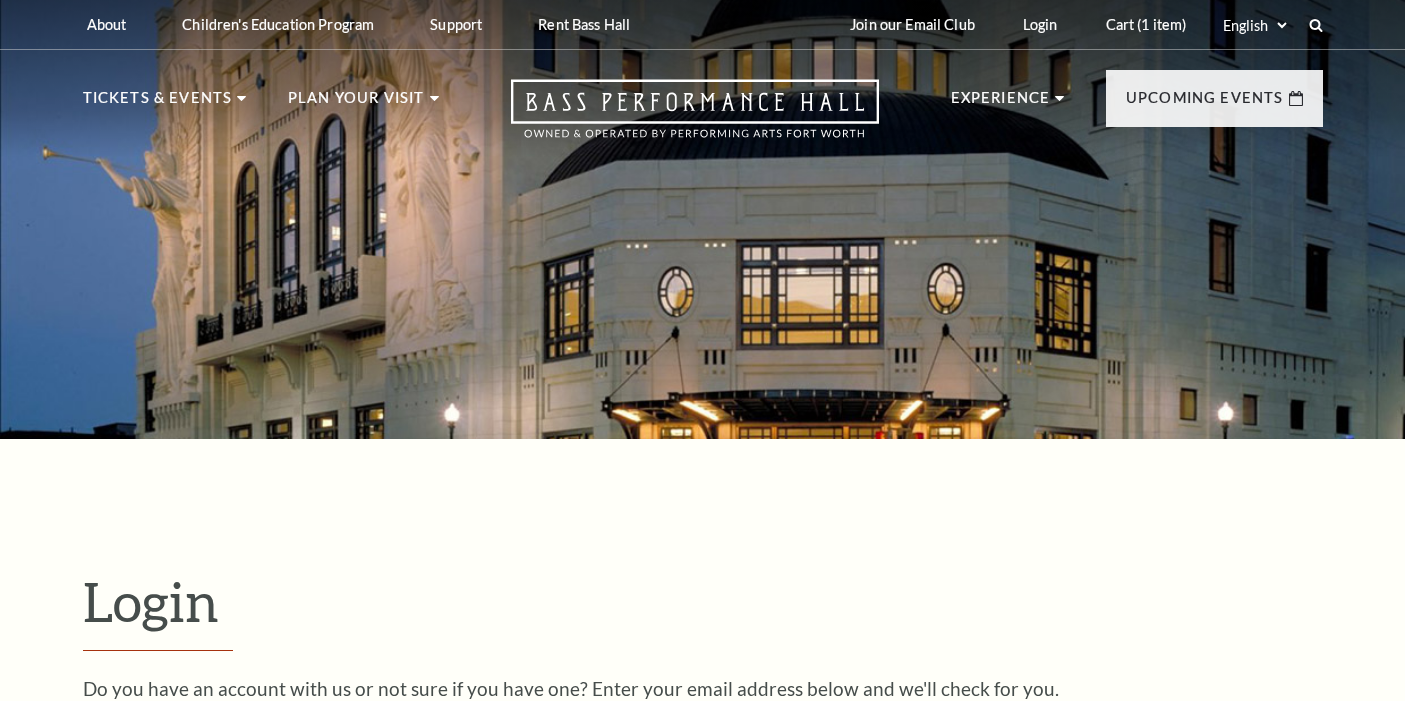 scroll, scrollTop: 464, scrollLeft: 0, axis: vertical 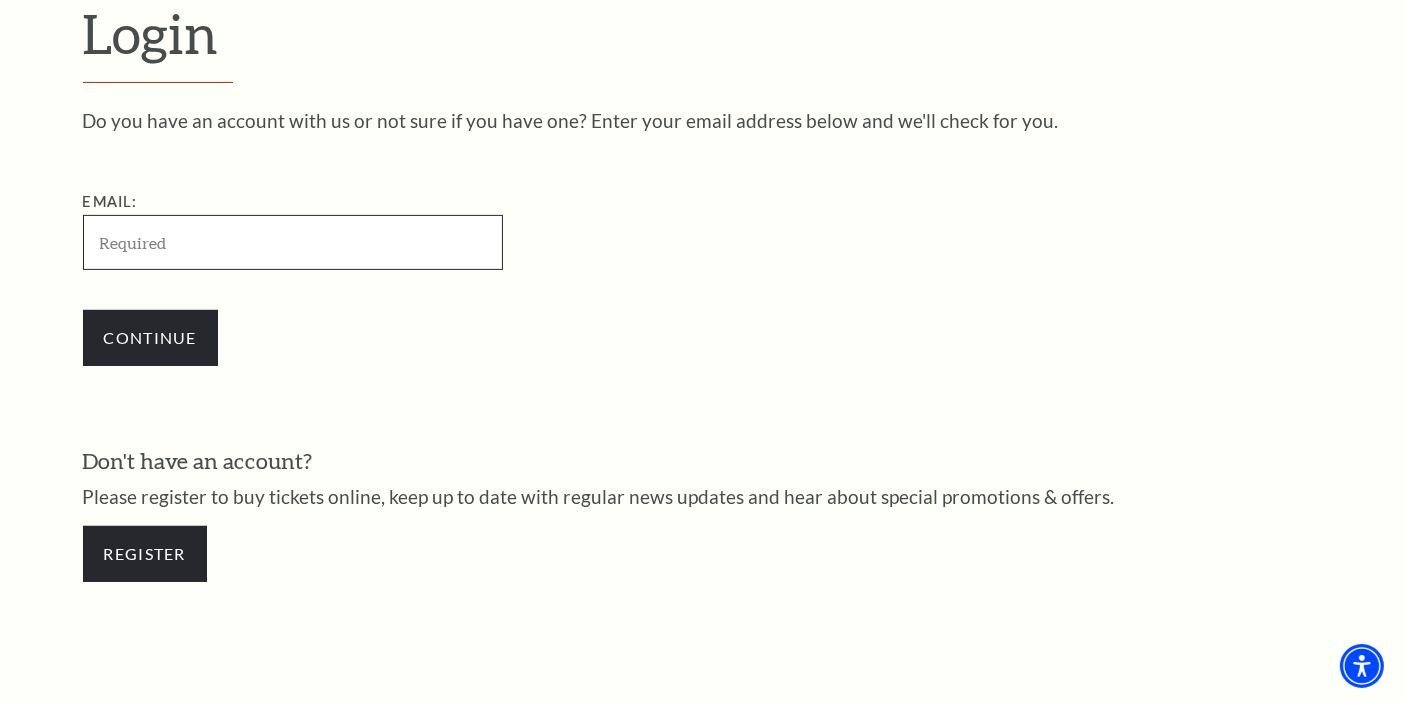type on "[EMAIL_ADDRESS][DOMAIN_NAME]" 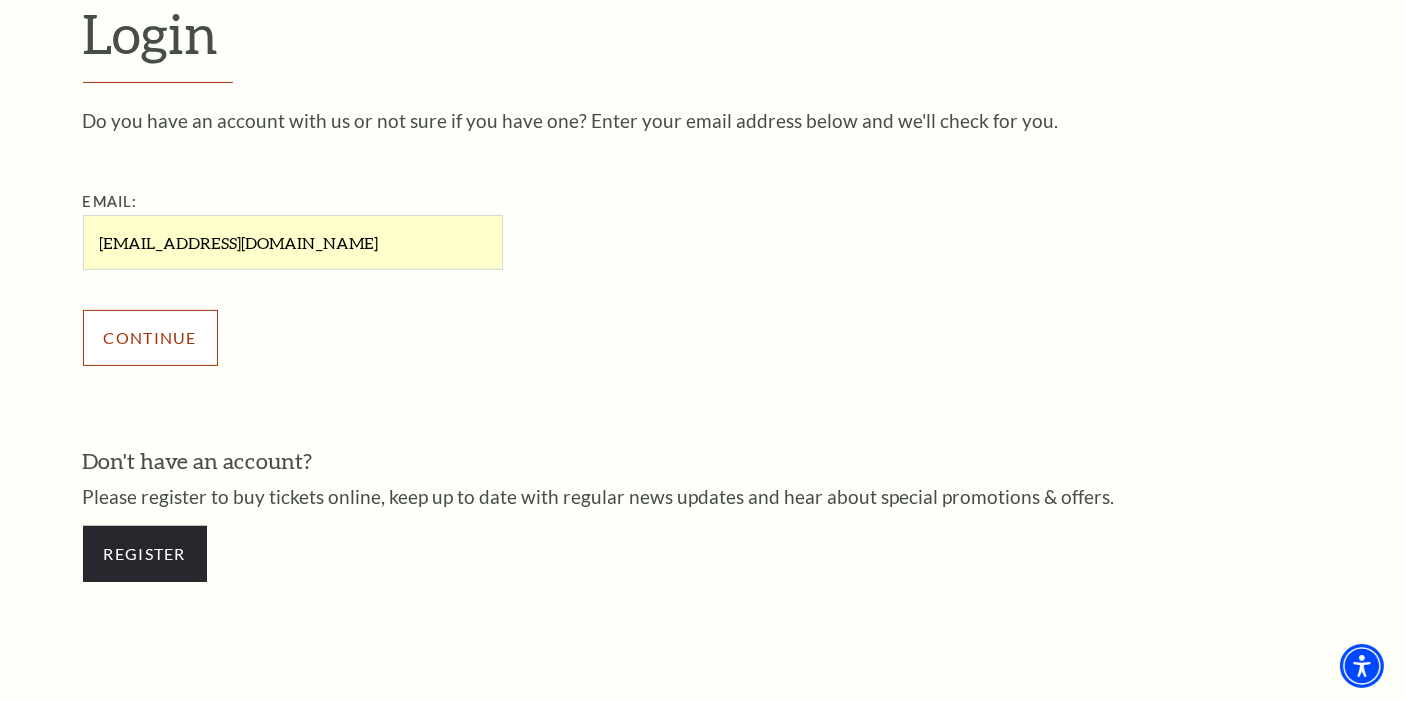 click on "Continue" at bounding box center (150, 338) 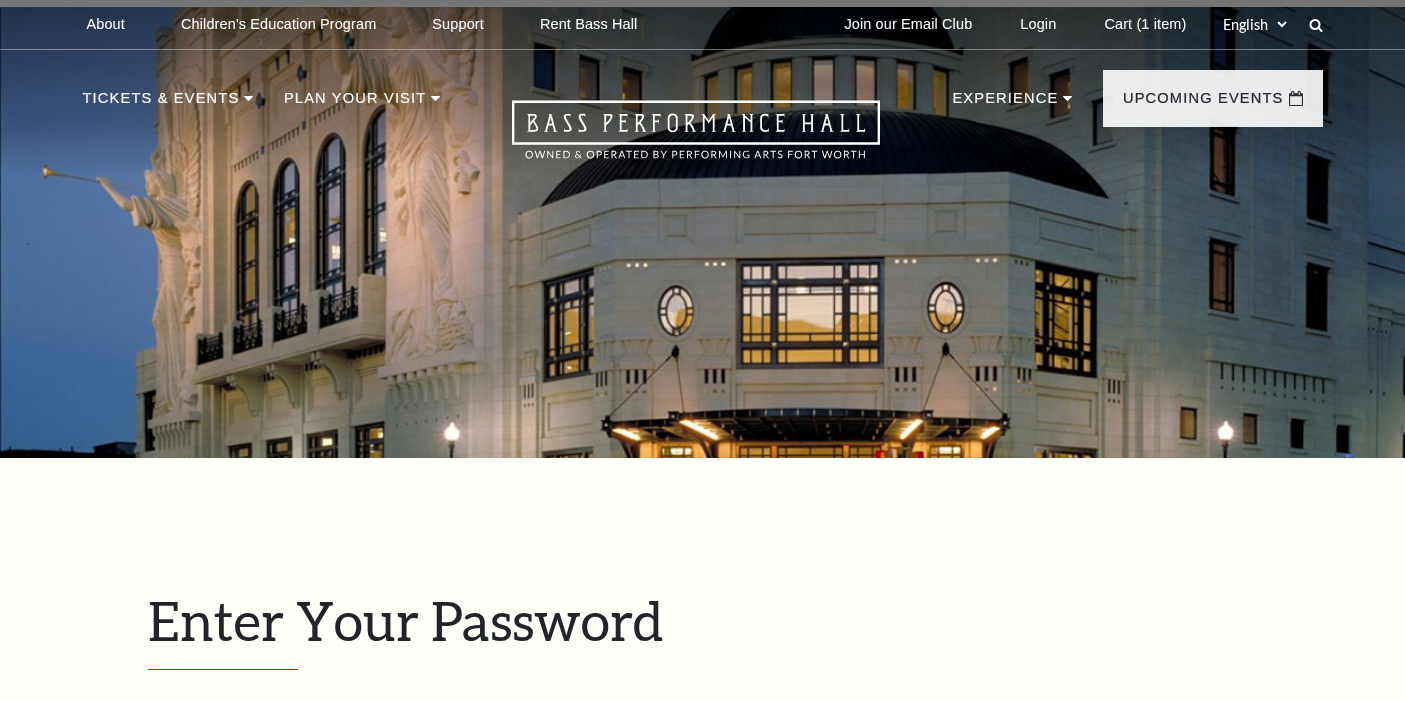 scroll, scrollTop: 653, scrollLeft: 0, axis: vertical 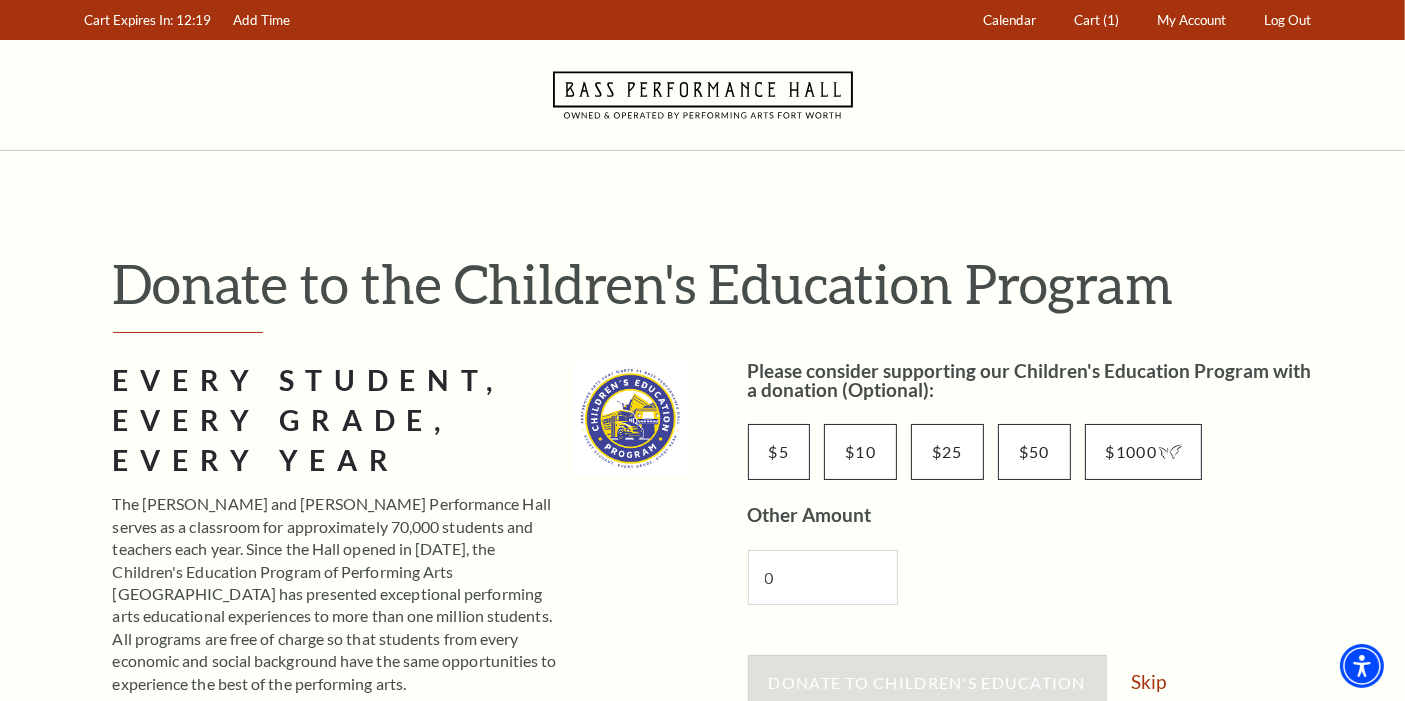 click on "Skip" at bounding box center (1148, 681) 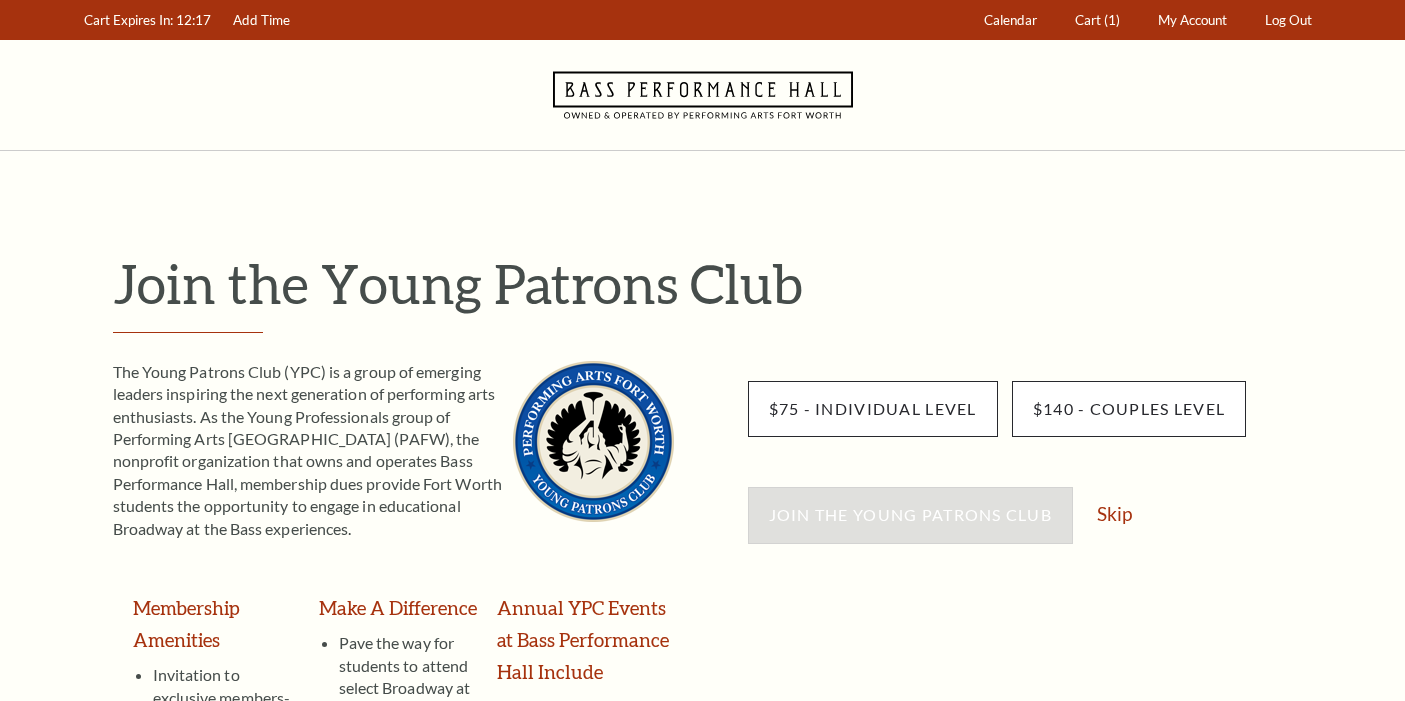 scroll, scrollTop: 0, scrollLeft: 0, axis: both 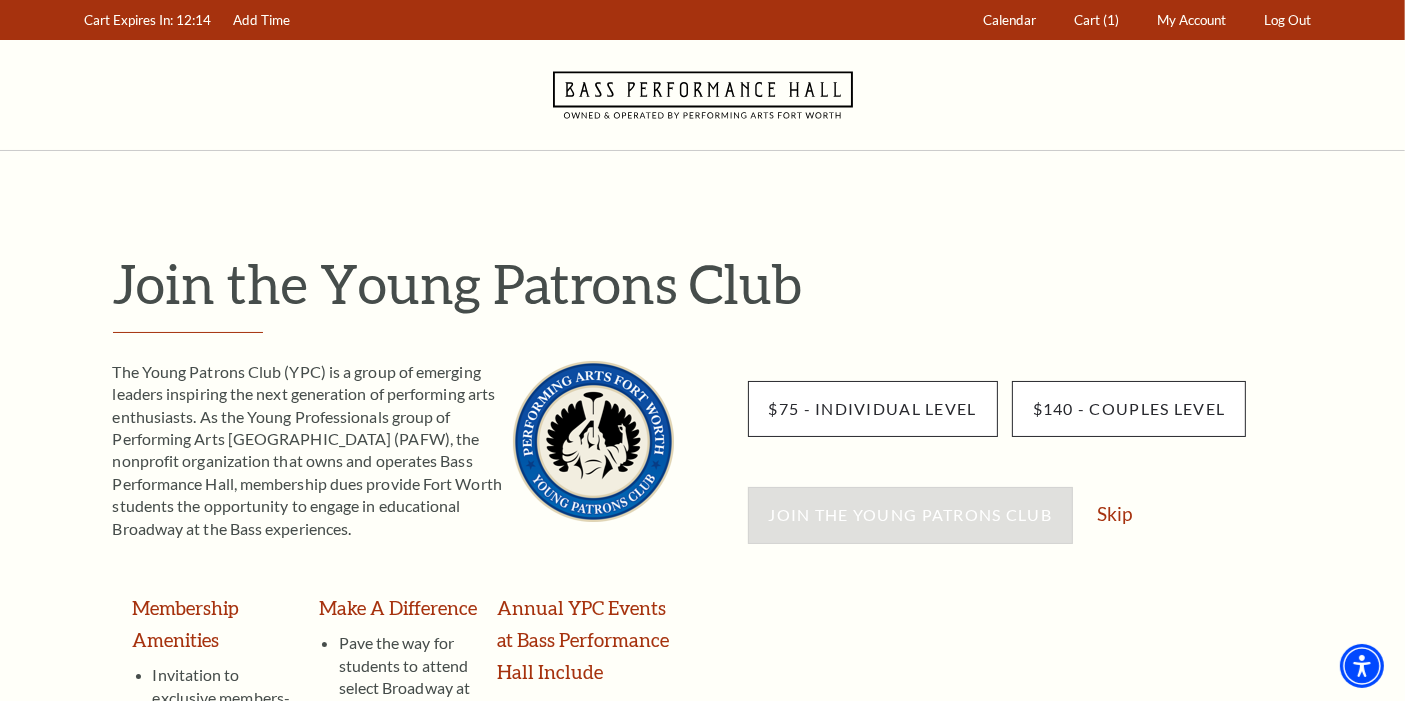 click on "Skip" at bounding box center (1114, 513) 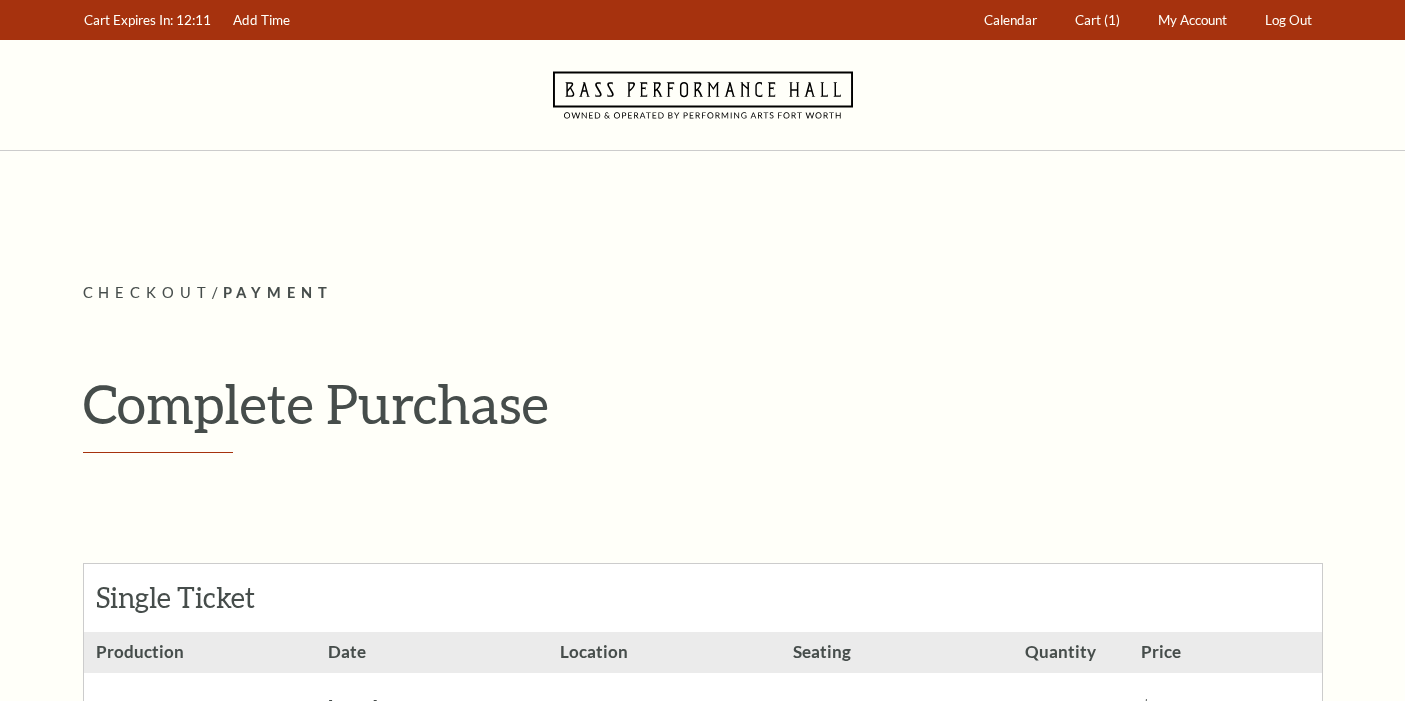 scroll, scrollTop: 0, scrollLeft: 0, axis: both 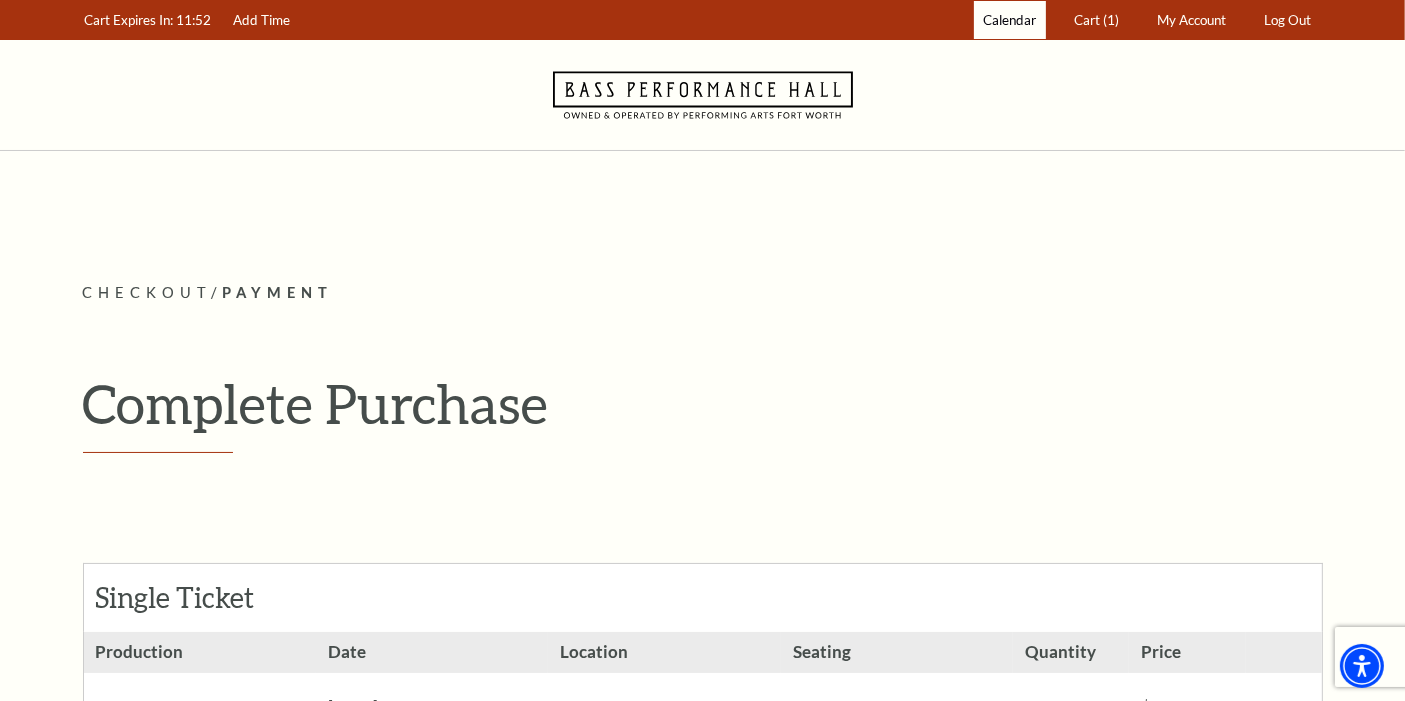 click on "Calendar" at bounding box center [1010, 20] 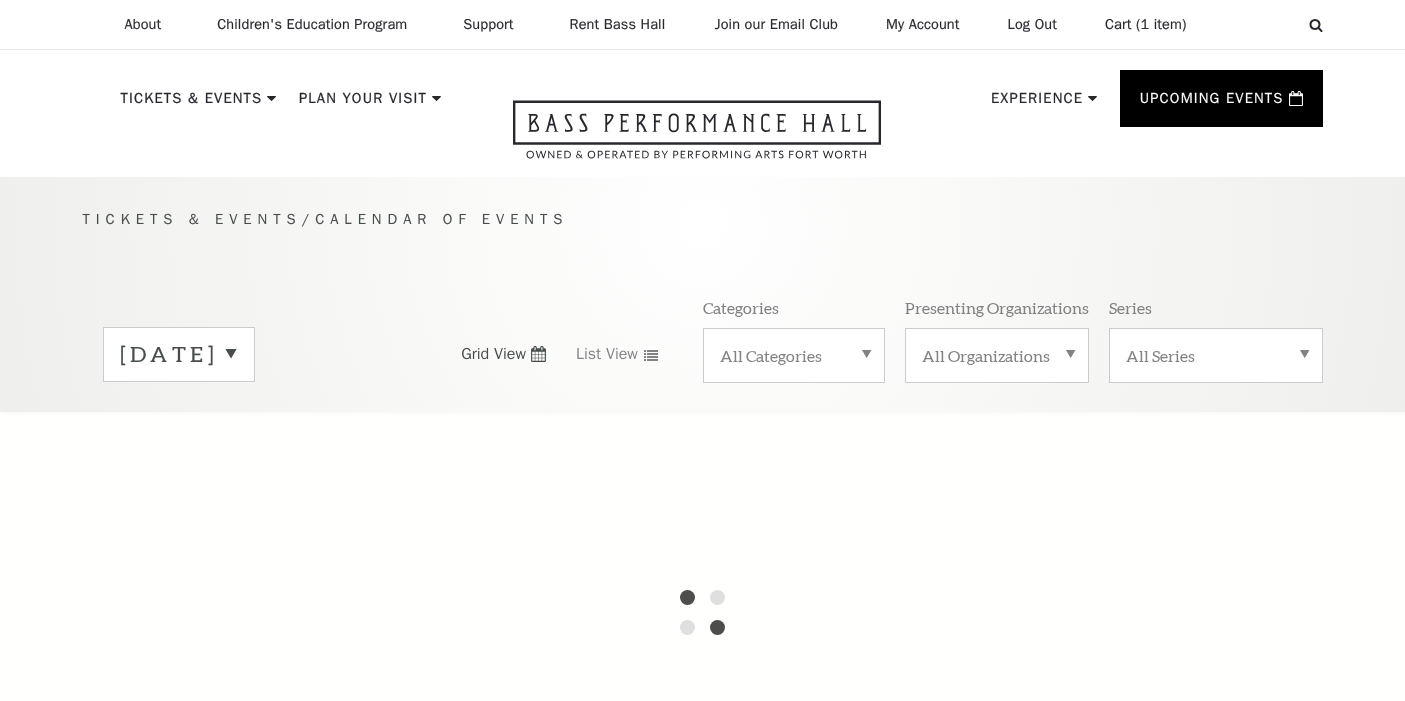 scroll, scrollTop: 0, scrollLeft: 0, axis: both 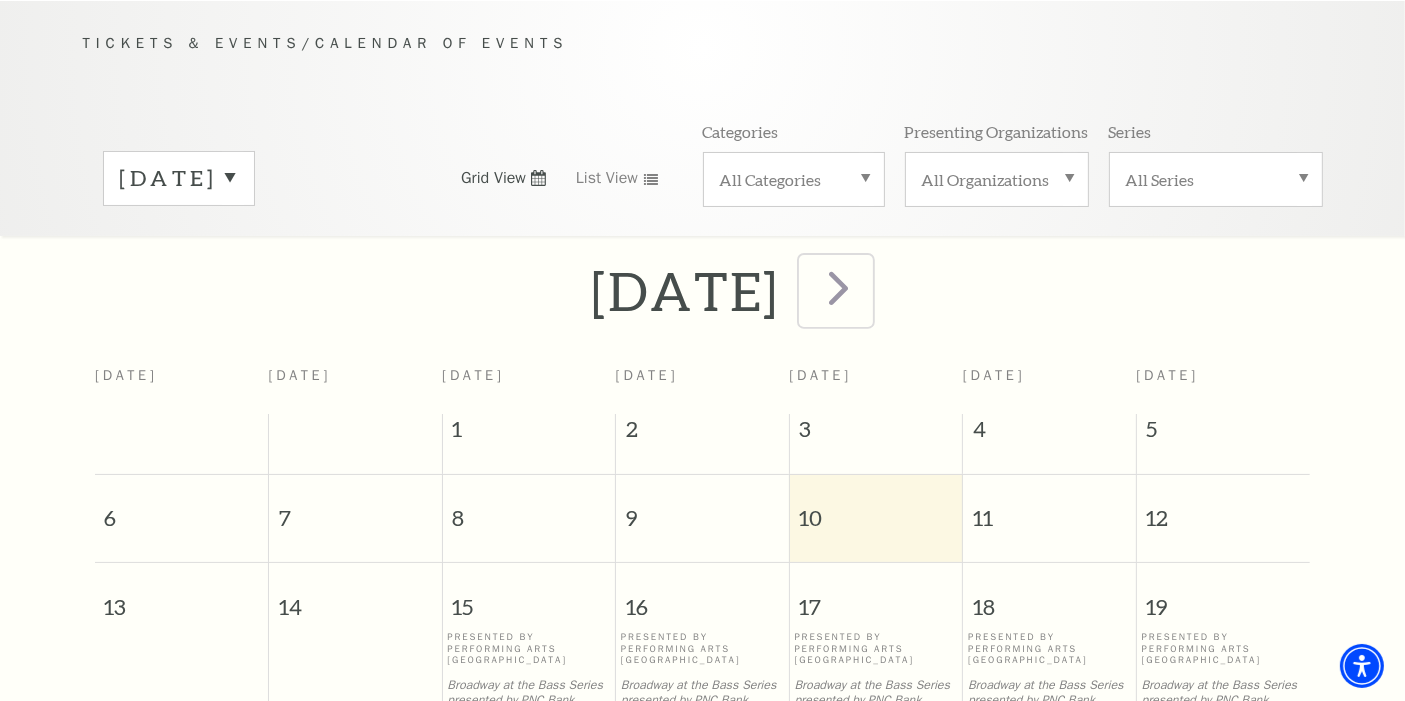 click at bounding box center (838, 287) 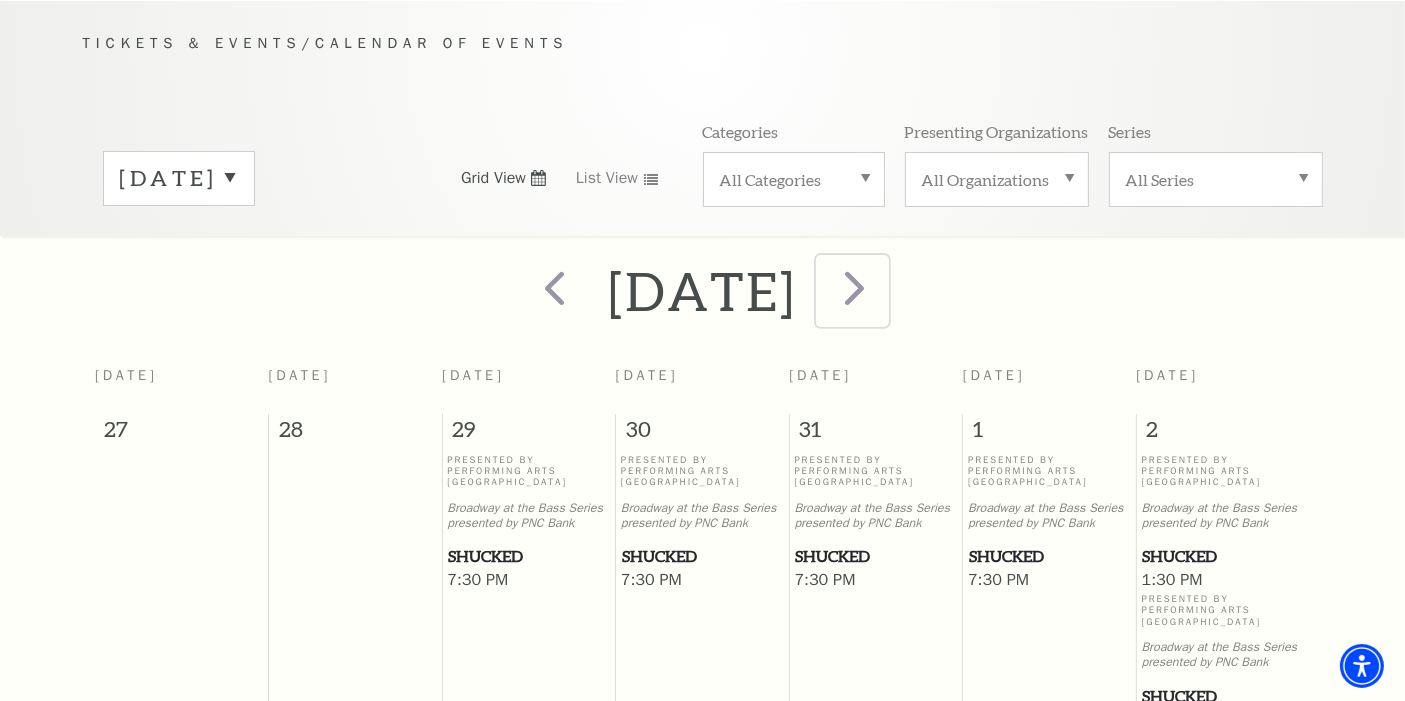 click at bounding box center (855, 287) 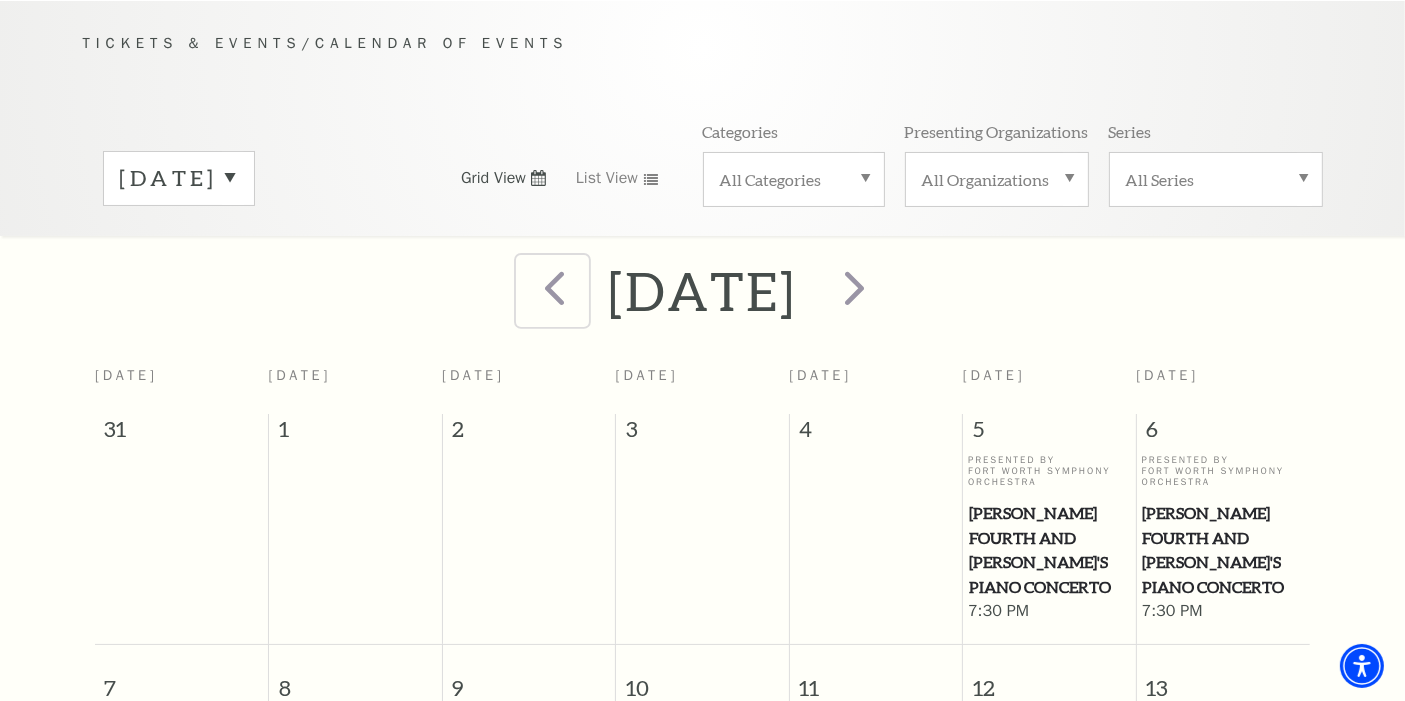 click at bounding box center (554, 287) 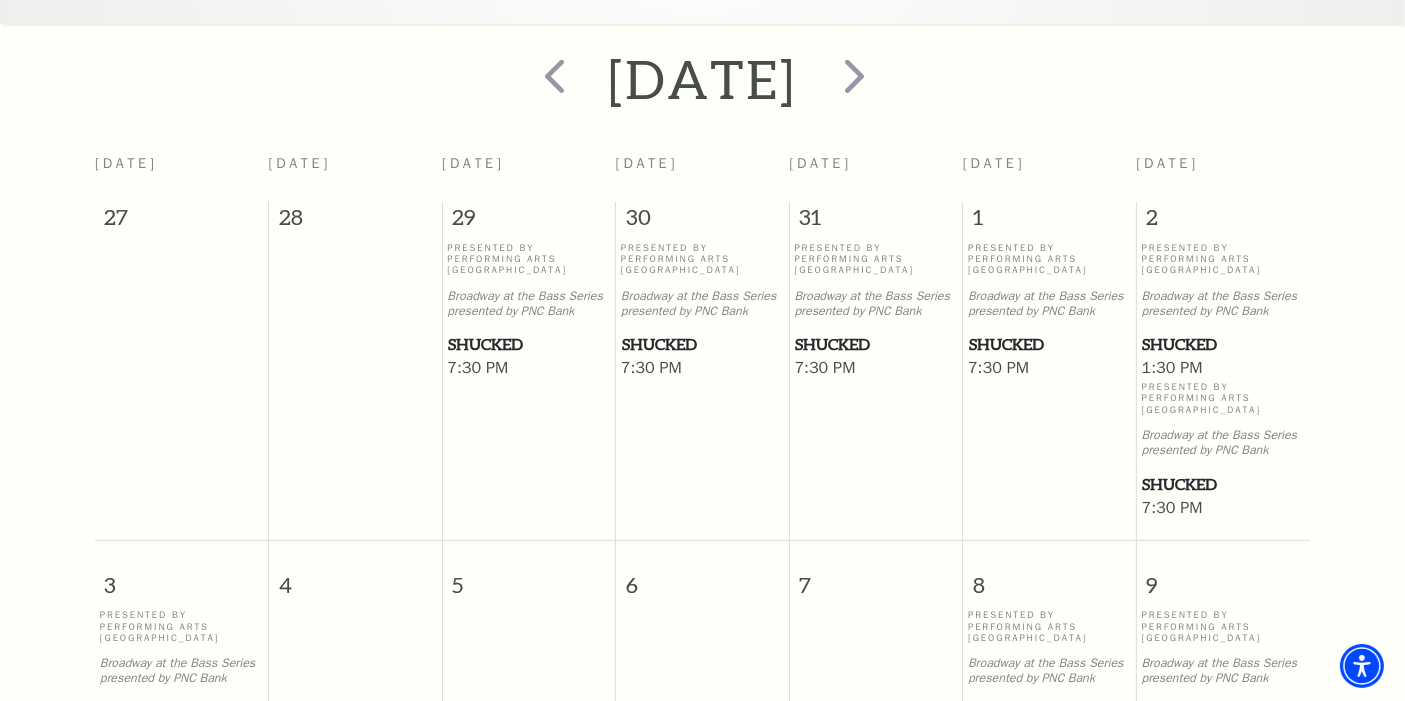 scroll, scrollTop: 395, scrollLeft: 0, axis: vertical 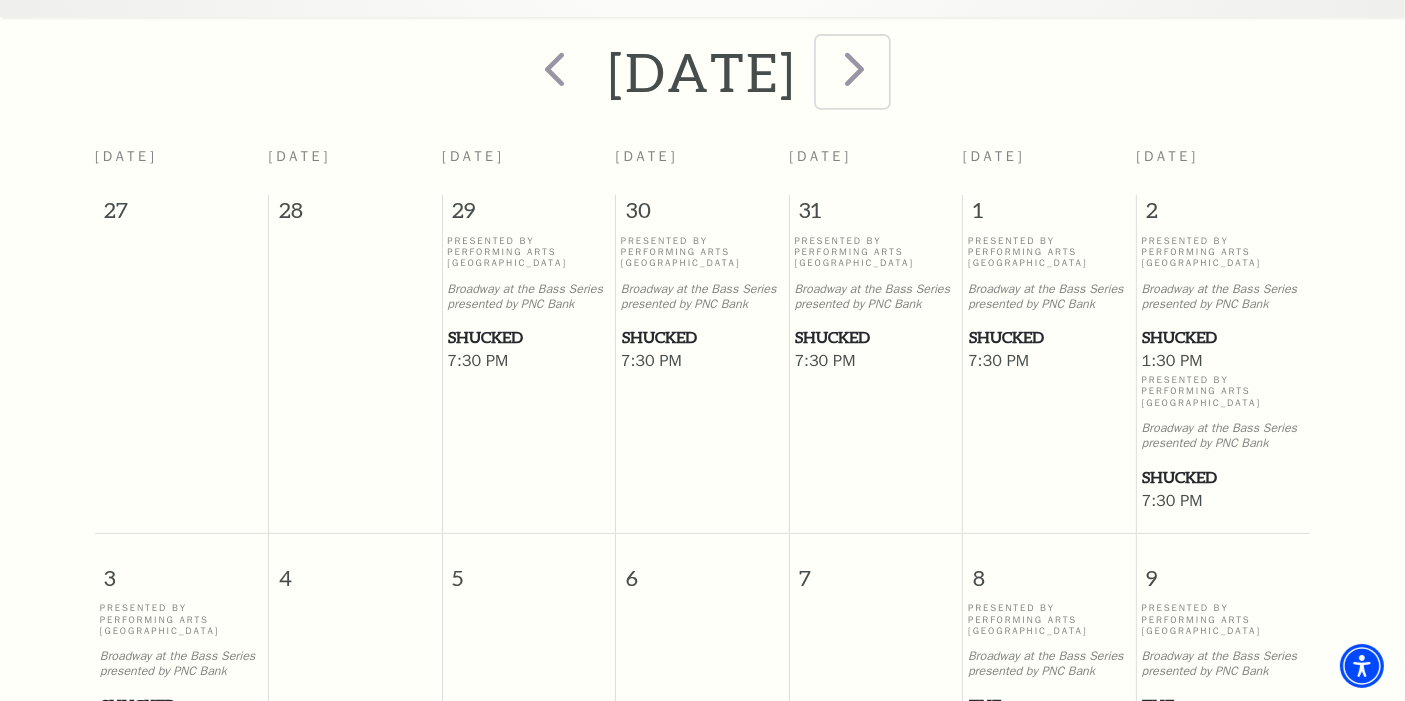 click at bounding box center [855, 68] 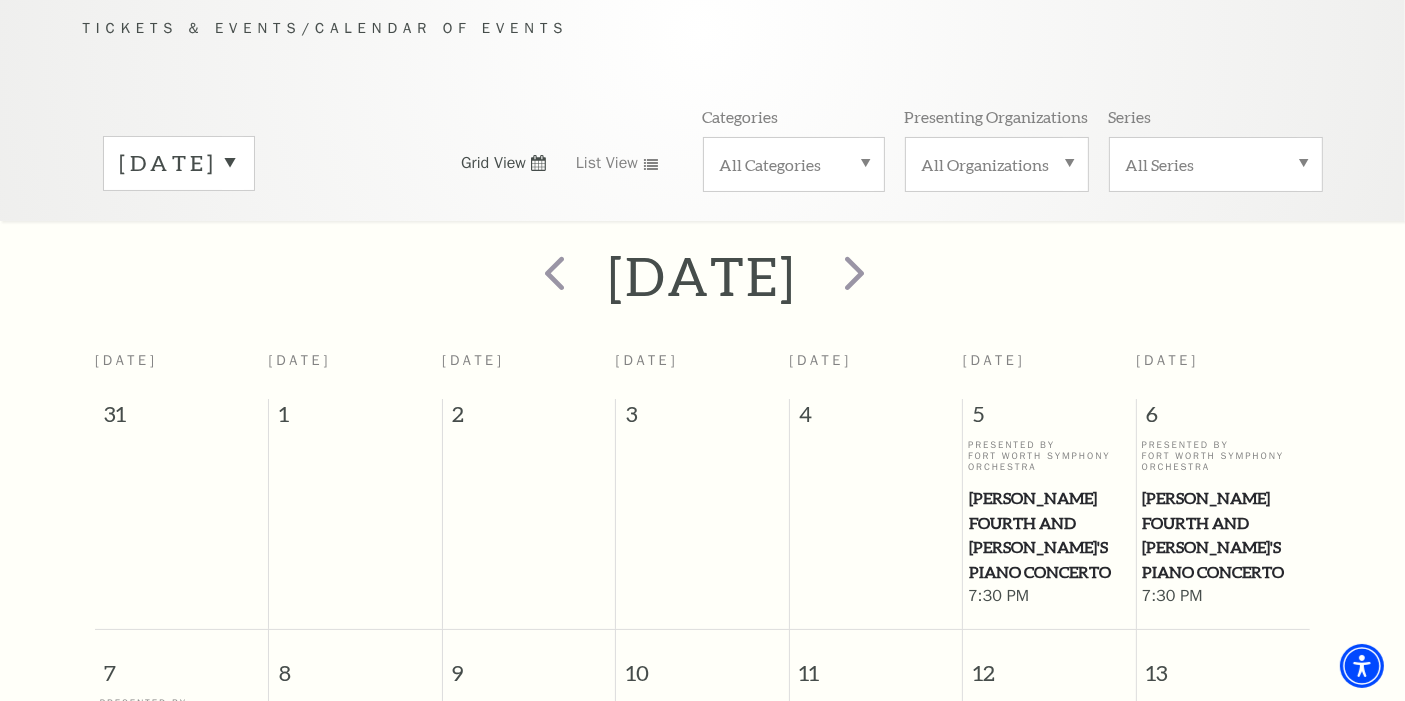 scroll, scrollTop: 176, scrollLeft: 0, axis: vertical 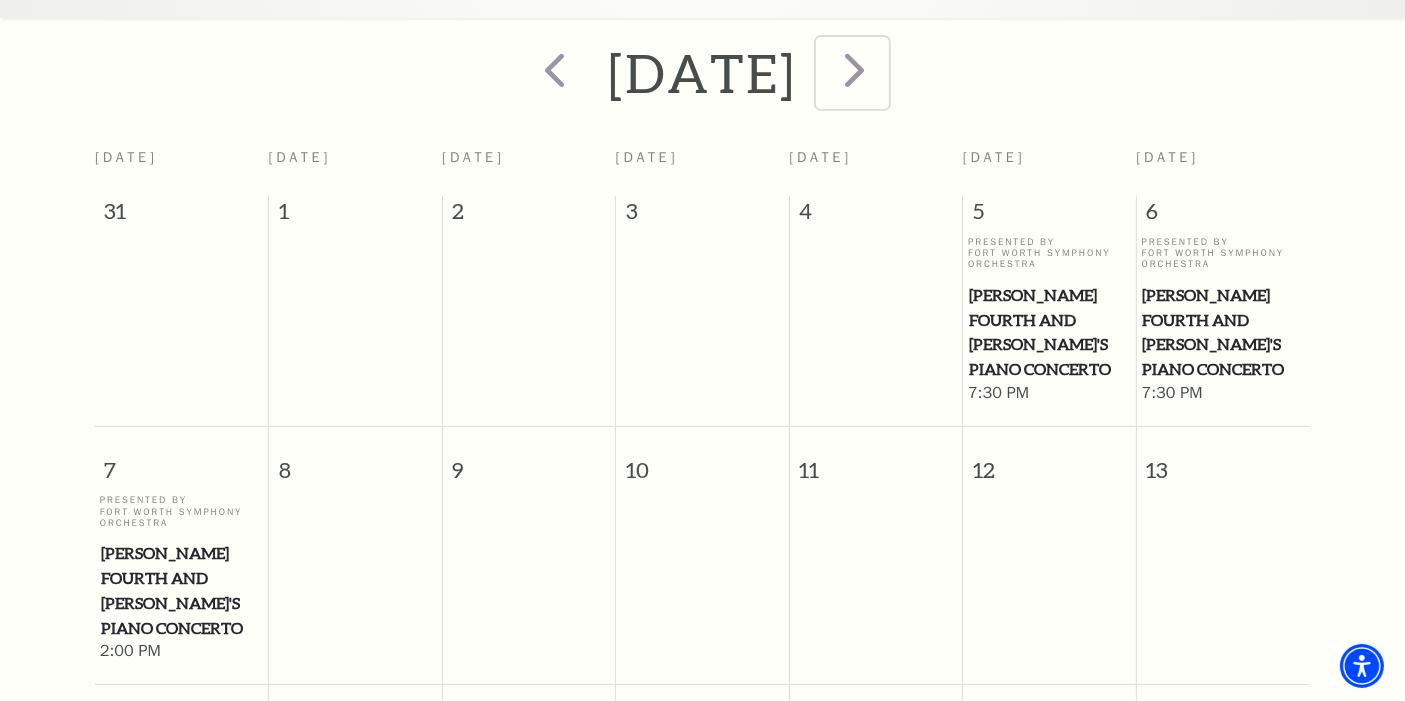 drag, startPoint x: 968, startPoint y: 64, endPoint x: 1154, endPoint y: 168, distance: 213.10092 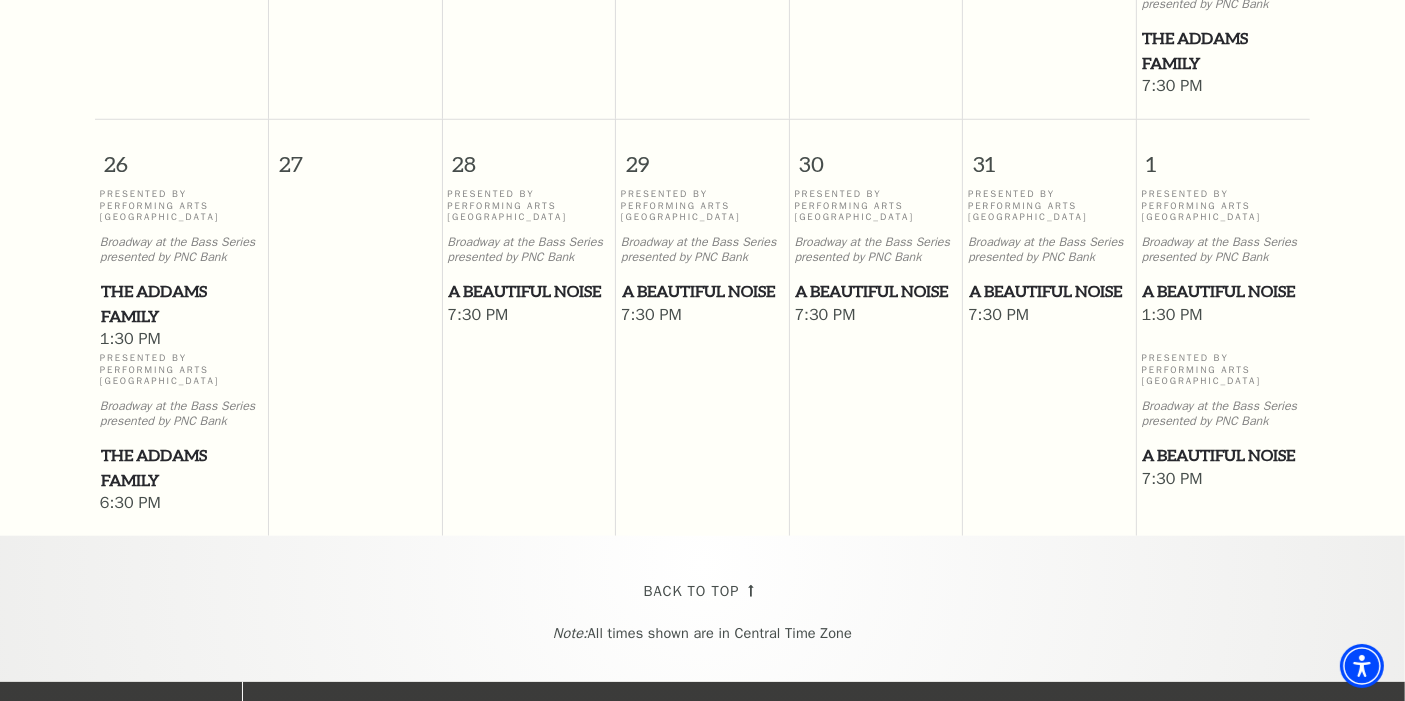 scroll, scrollTop: 1616, scrollLeft: 0, axis: vertical 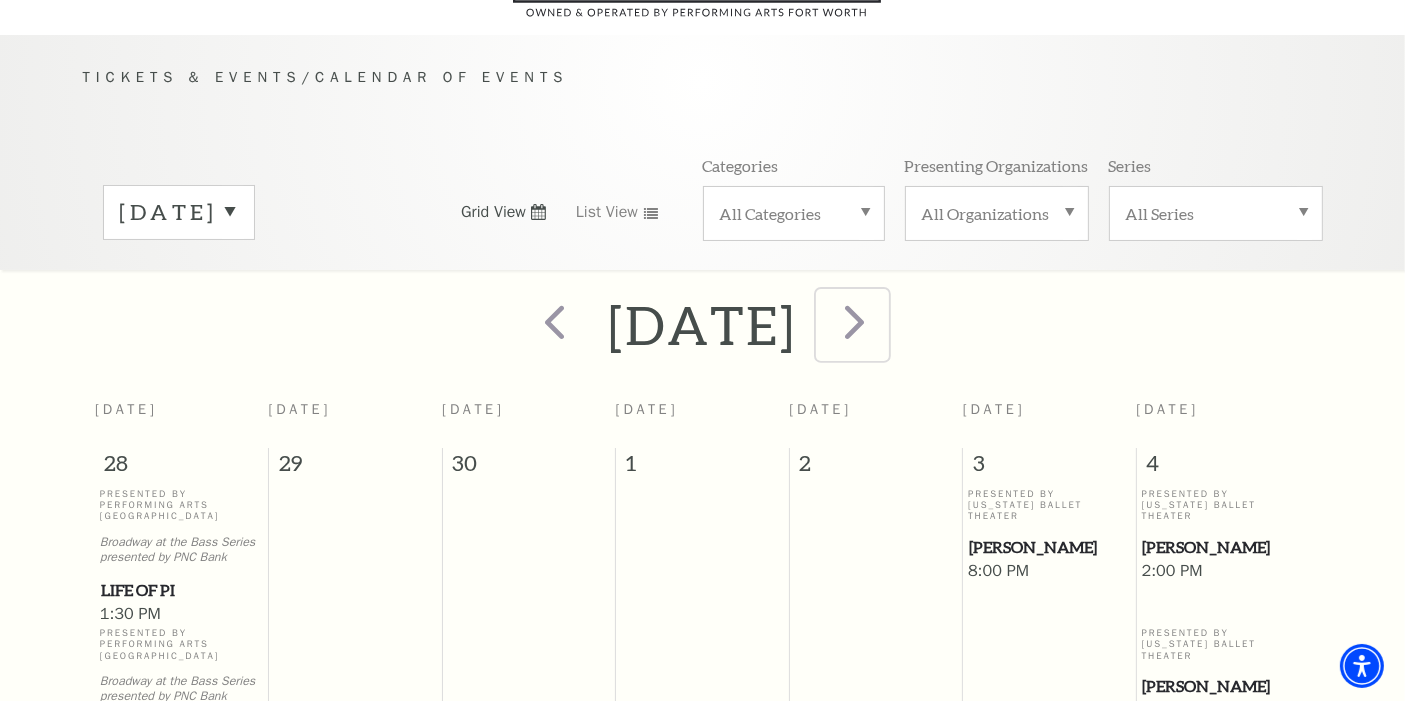 click at bounding box center (855, 321) 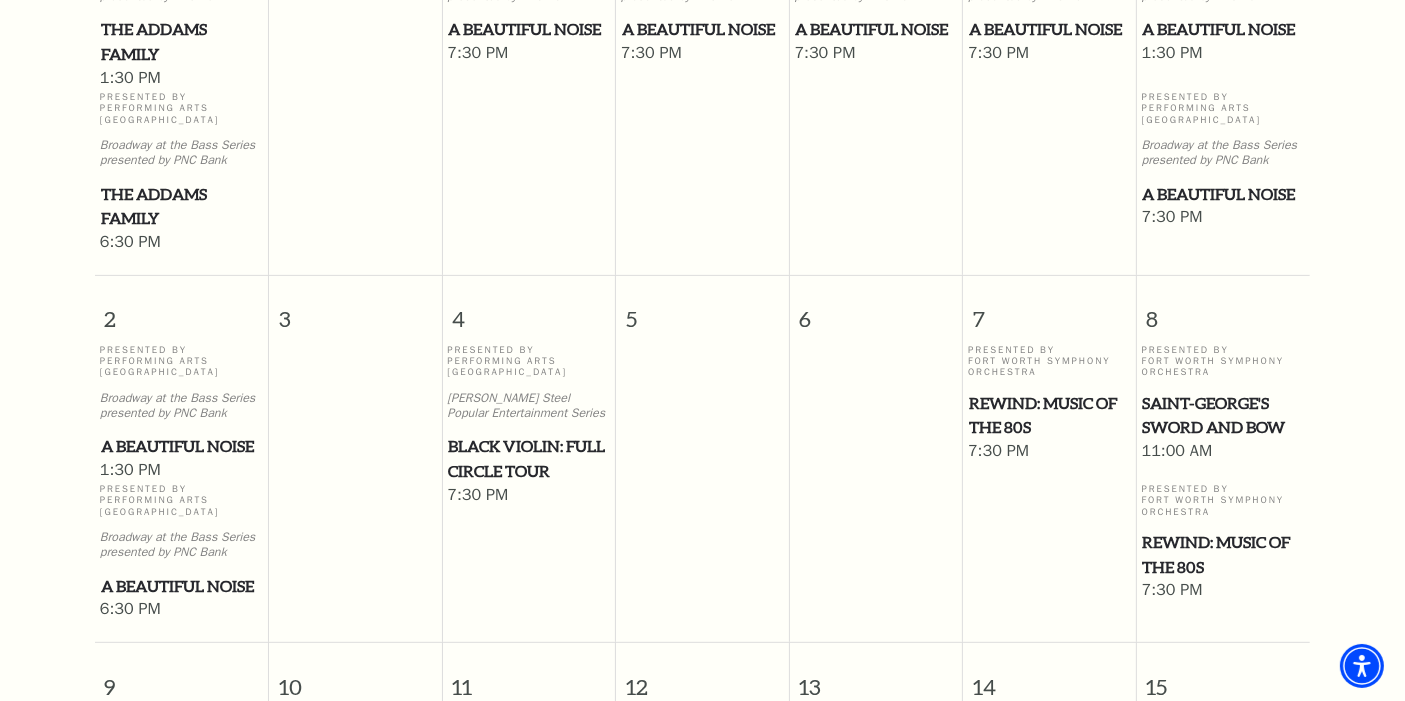 scroll, scrollTop: 820, scrollLeft: 0, axis: vertical 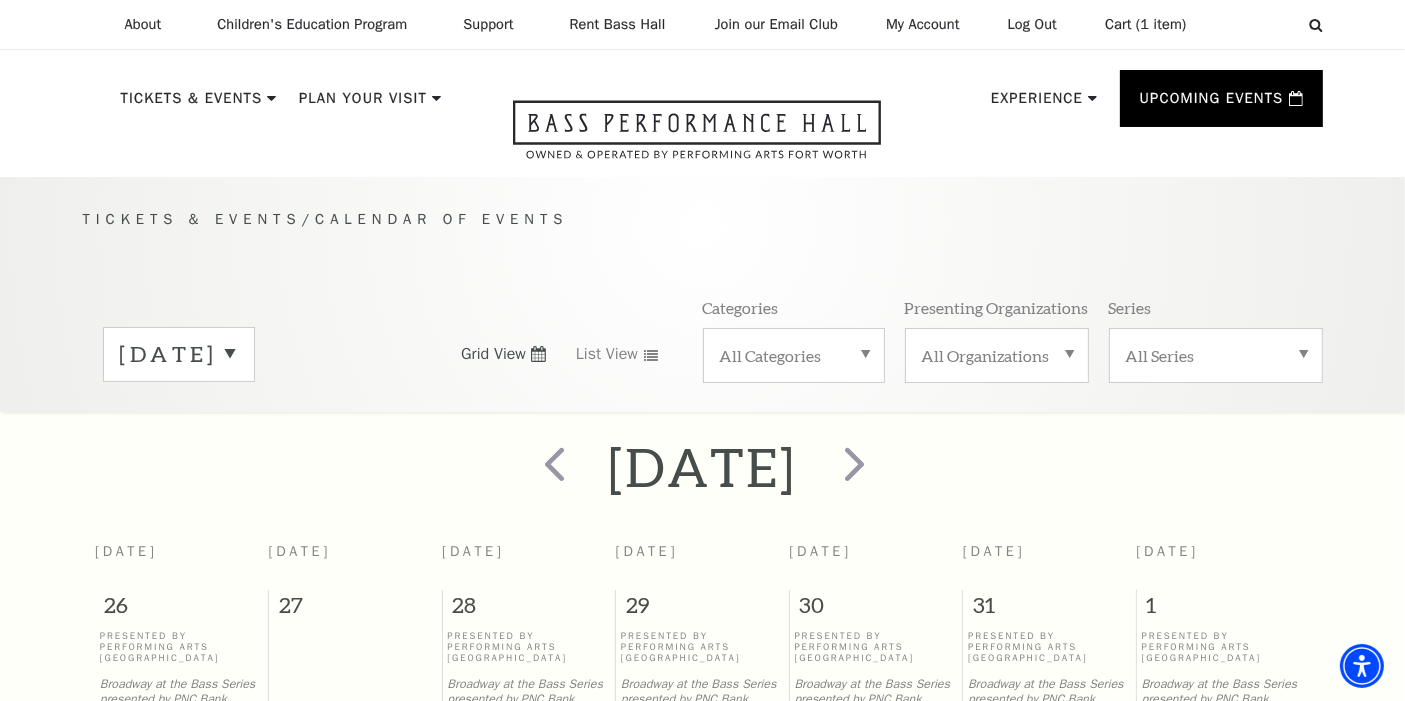 click on "Cart (1 item)" at bounding box center [1145, 24] 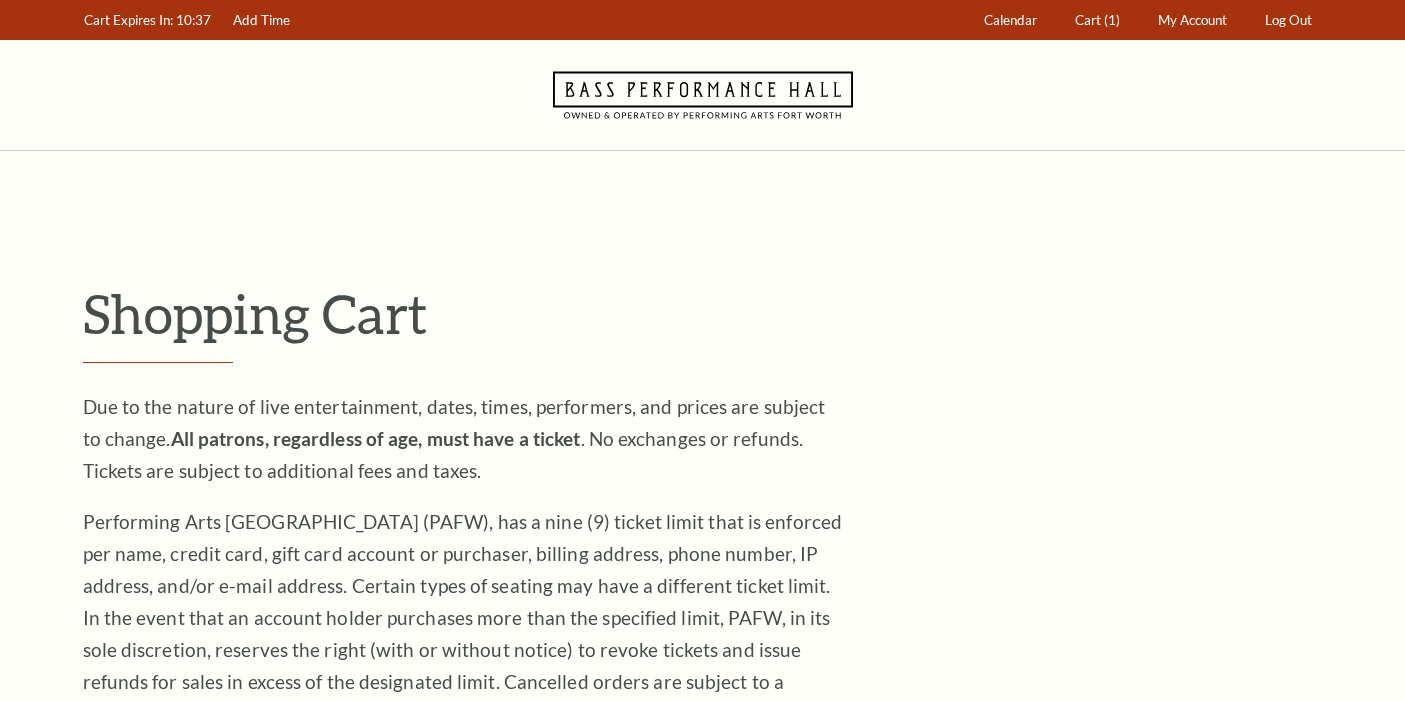 scroll, scrollTop: 0, scrollLeft: 0, axis: both 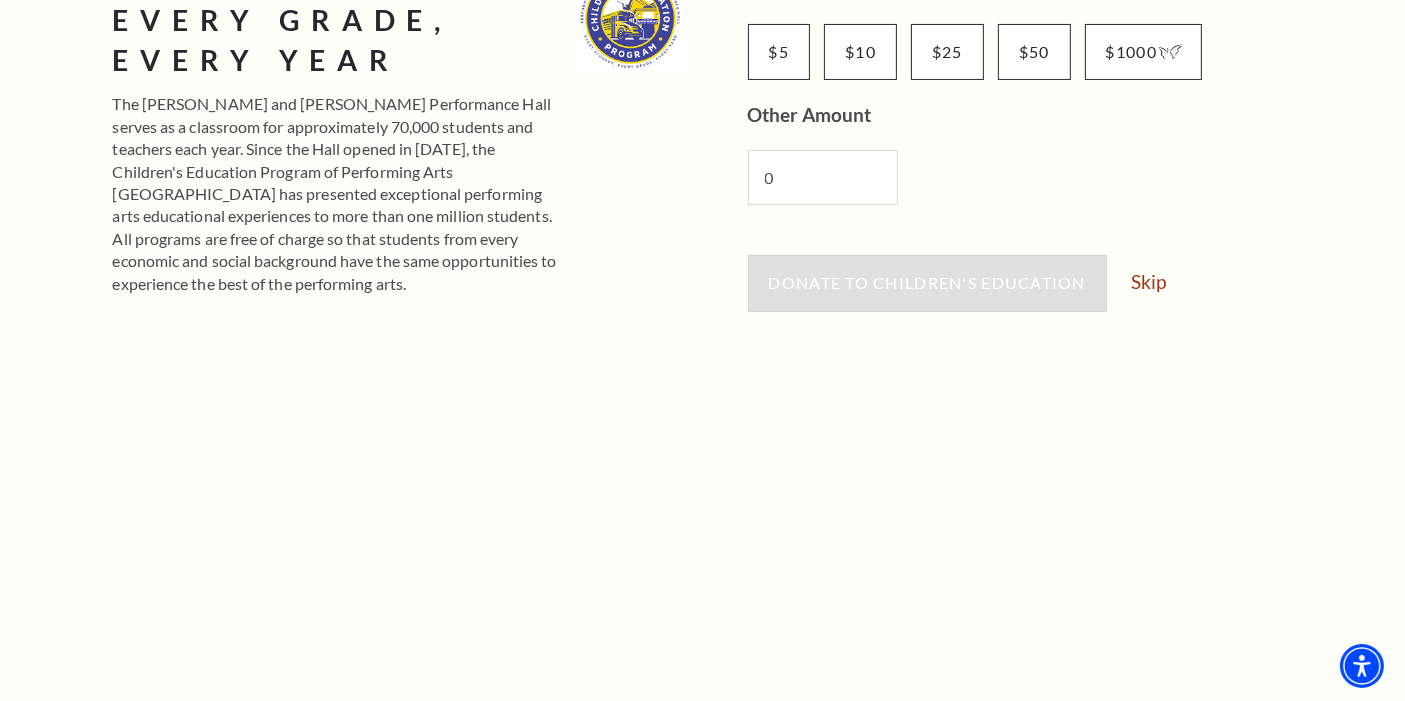 click on "Skip" at bounding box center [1148, 281] 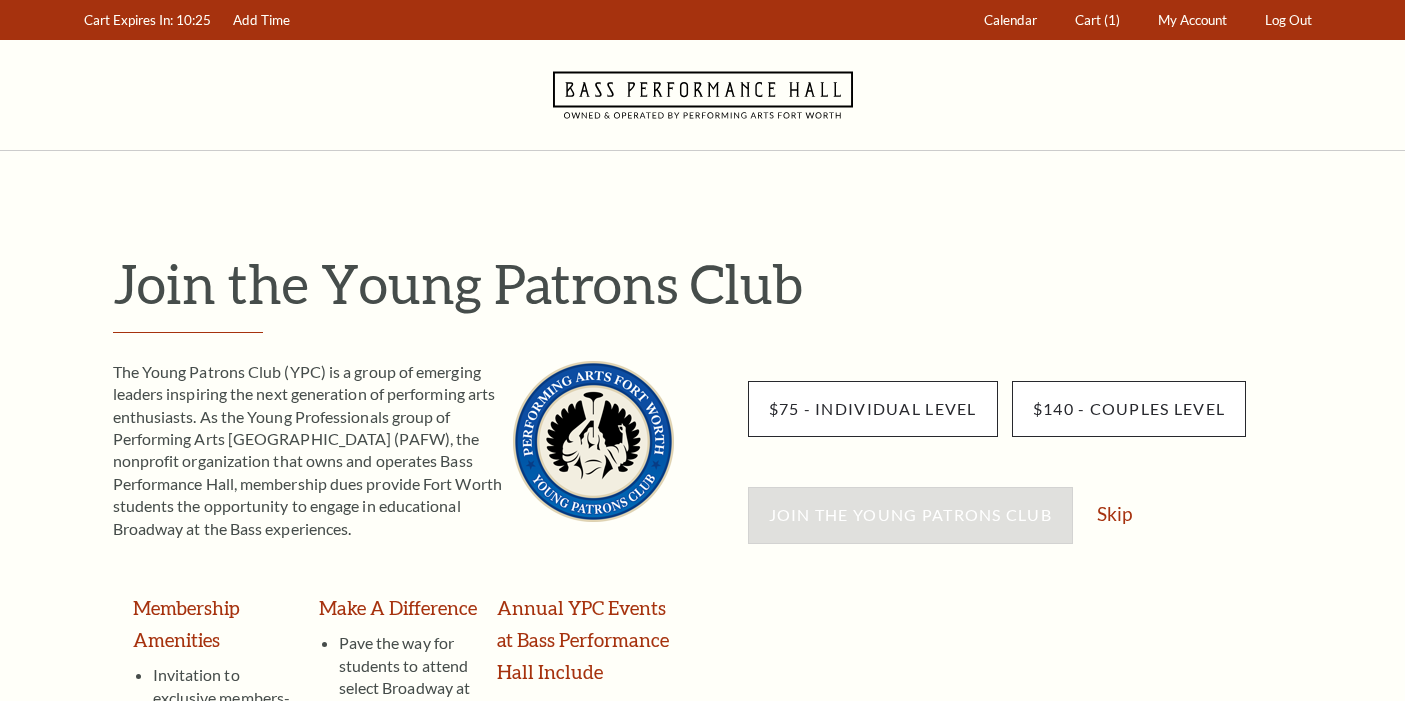 scroll, scrollTop: 0, scrollLeft: 0, axis: both 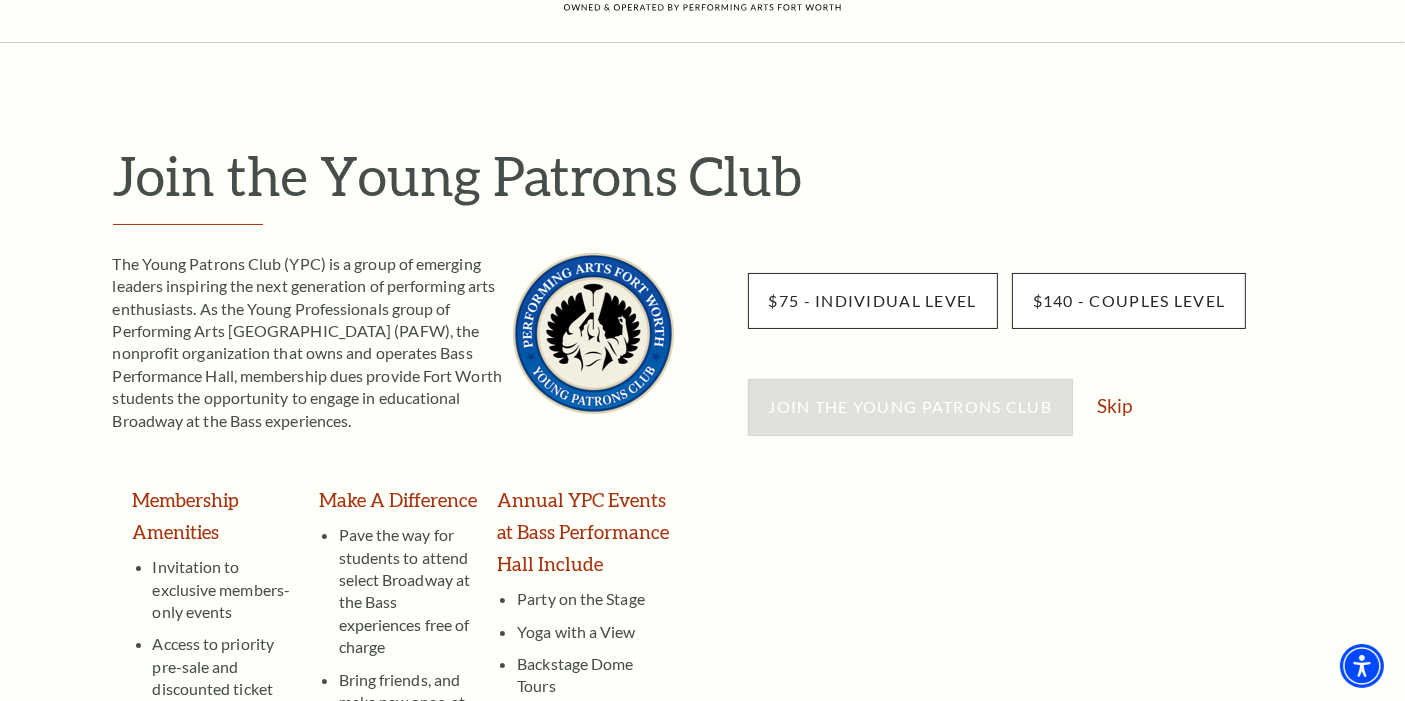 click on "Skip" at bounding box center (1114, 405) 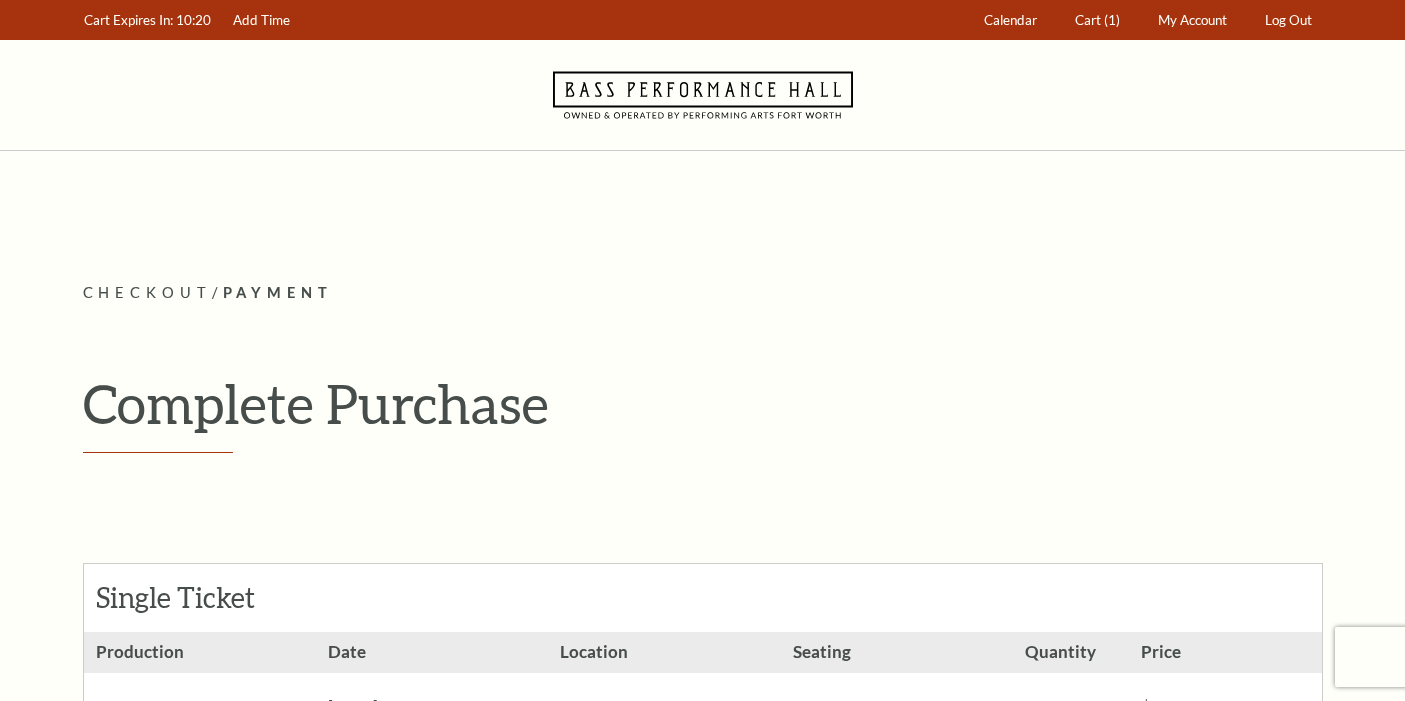 scroll, scrollTop: 0, scrollLeft: 0, axis: both 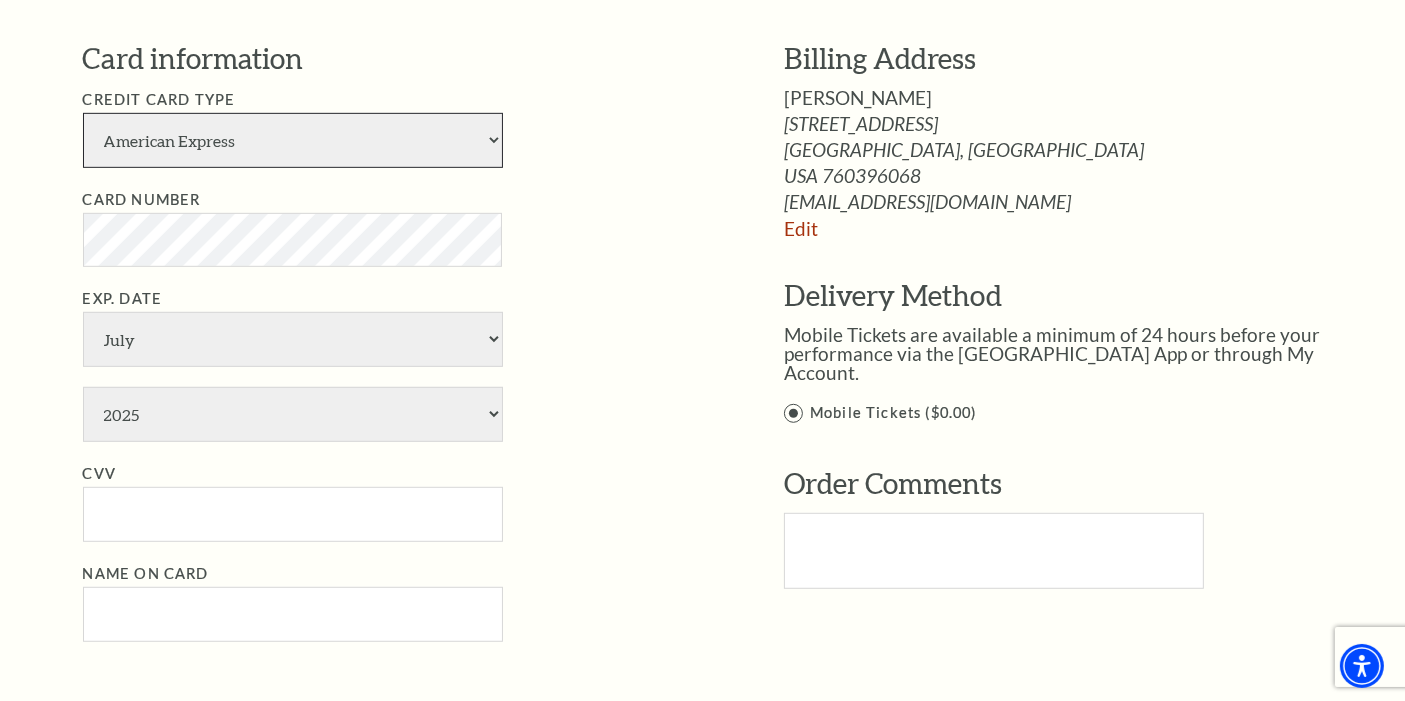 click on "American Express
Visa
Master Card
Discover" at bounding box center [293, 140] 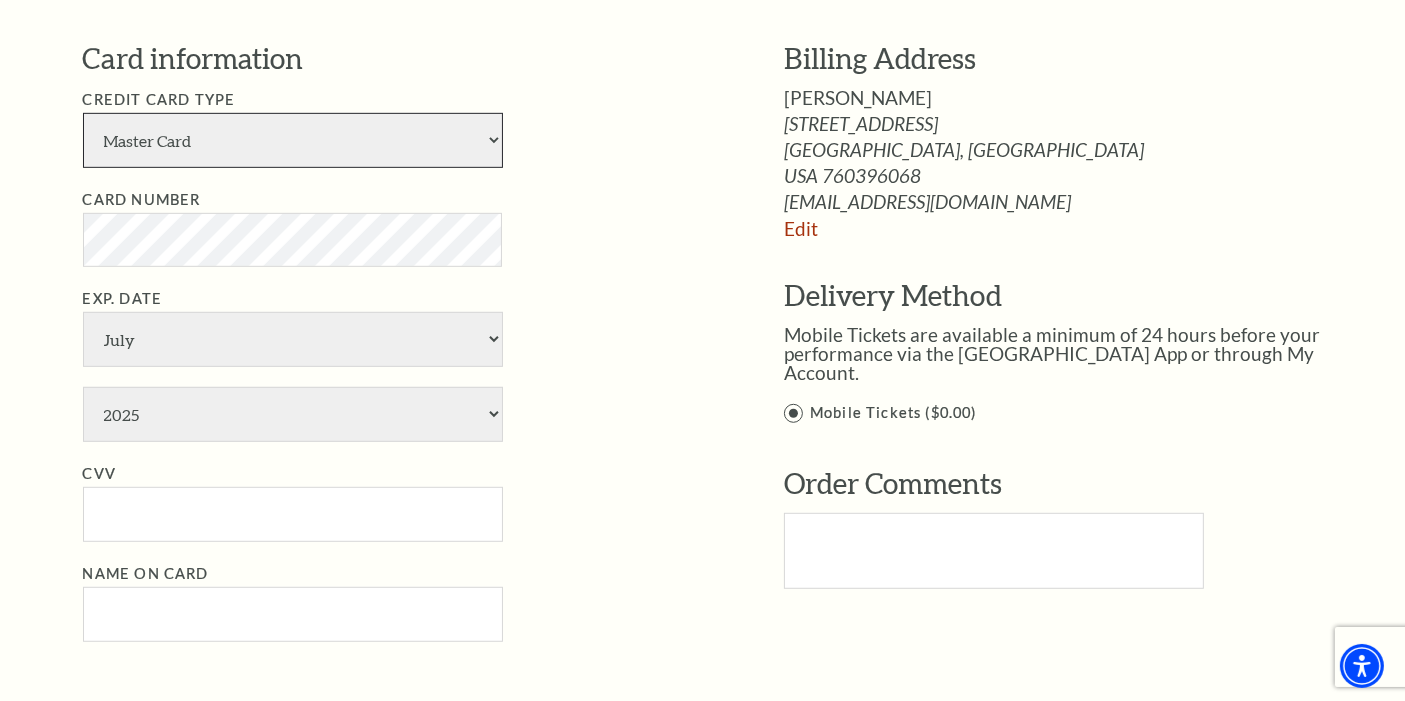 click on "American Express
Visa
Master Card
Discover" at bounding box center (293, 140) 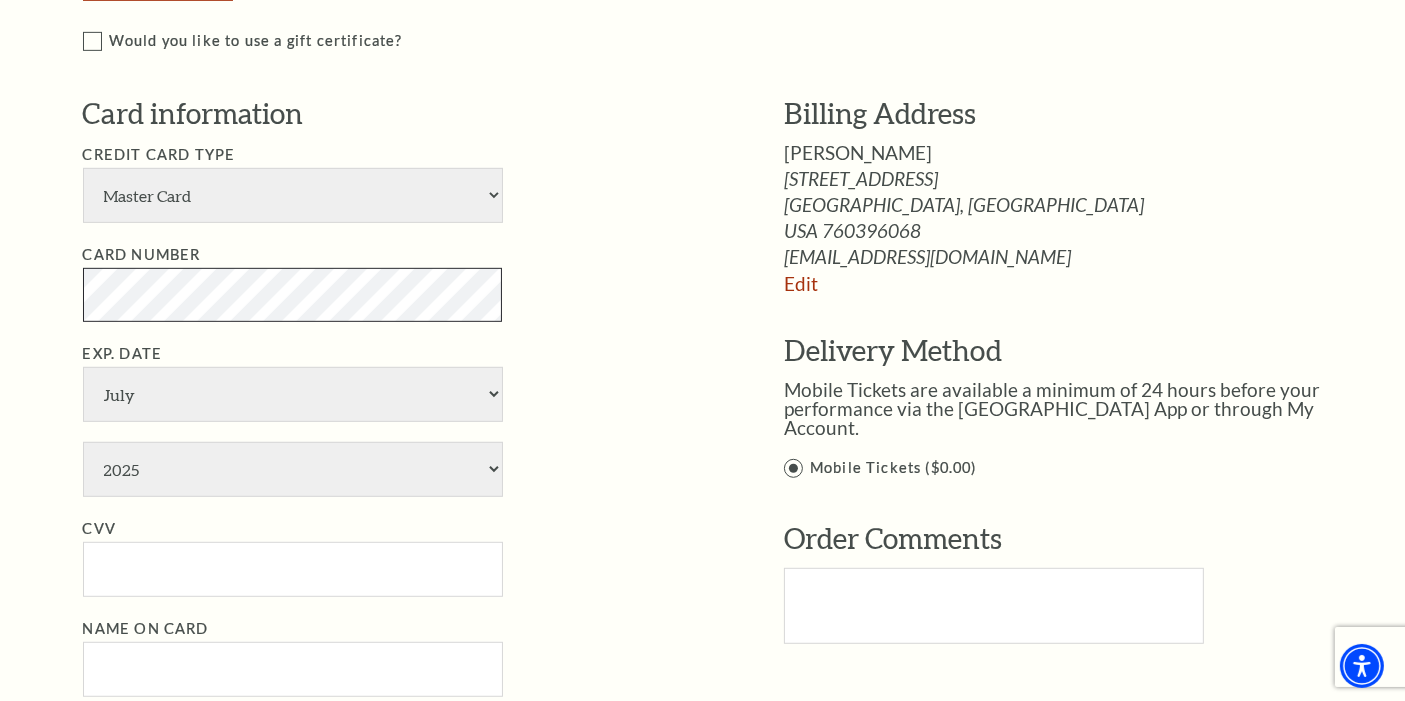 scroll, scrollTop: 990, scrollLeft: 0, axis: vertical 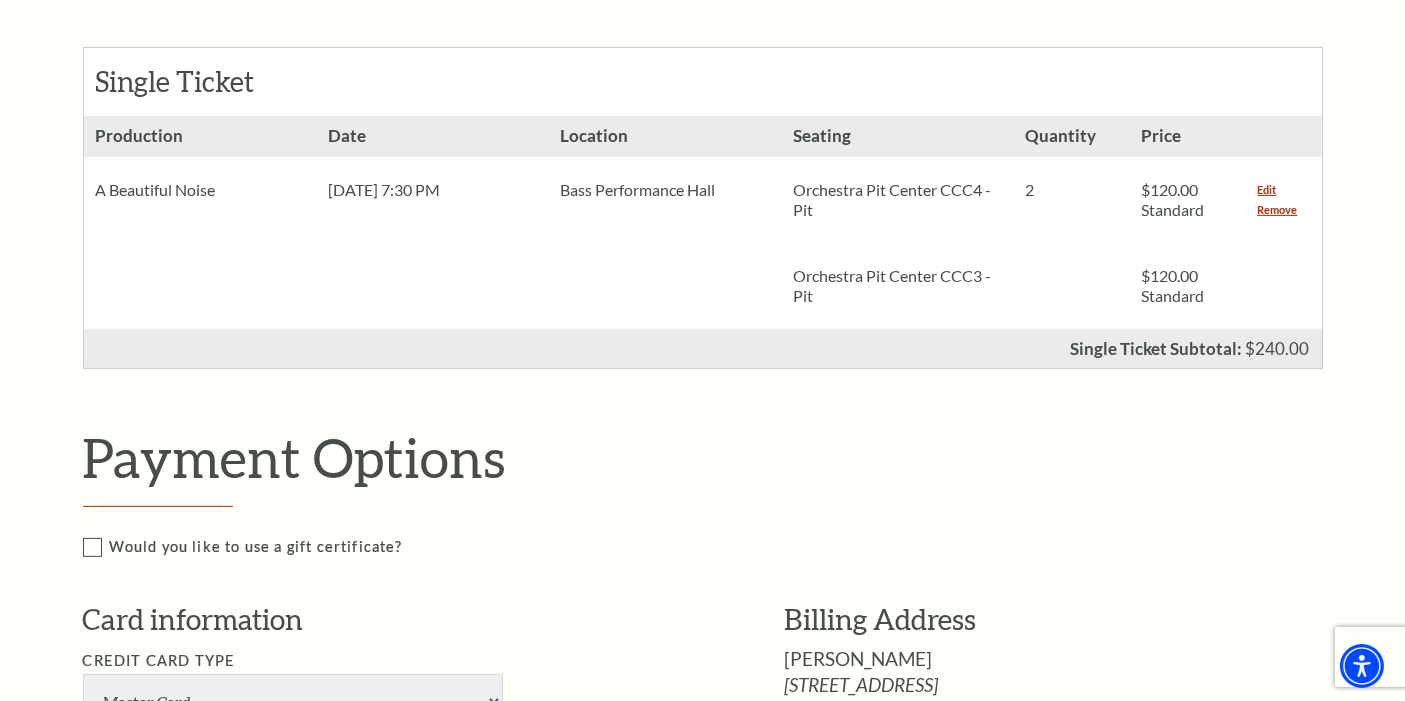 select on "2" 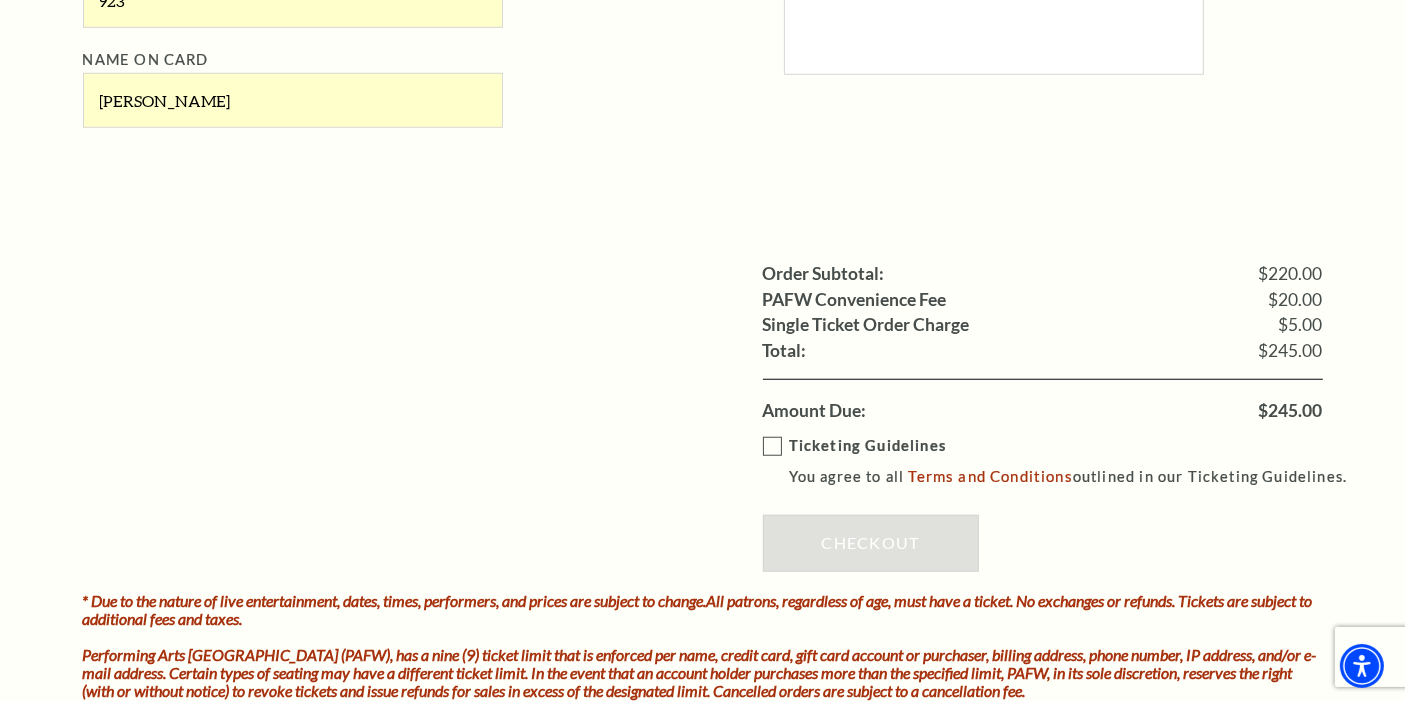 scroll, scrollTop: 1627, scrollLeft: 0, axis: vertical 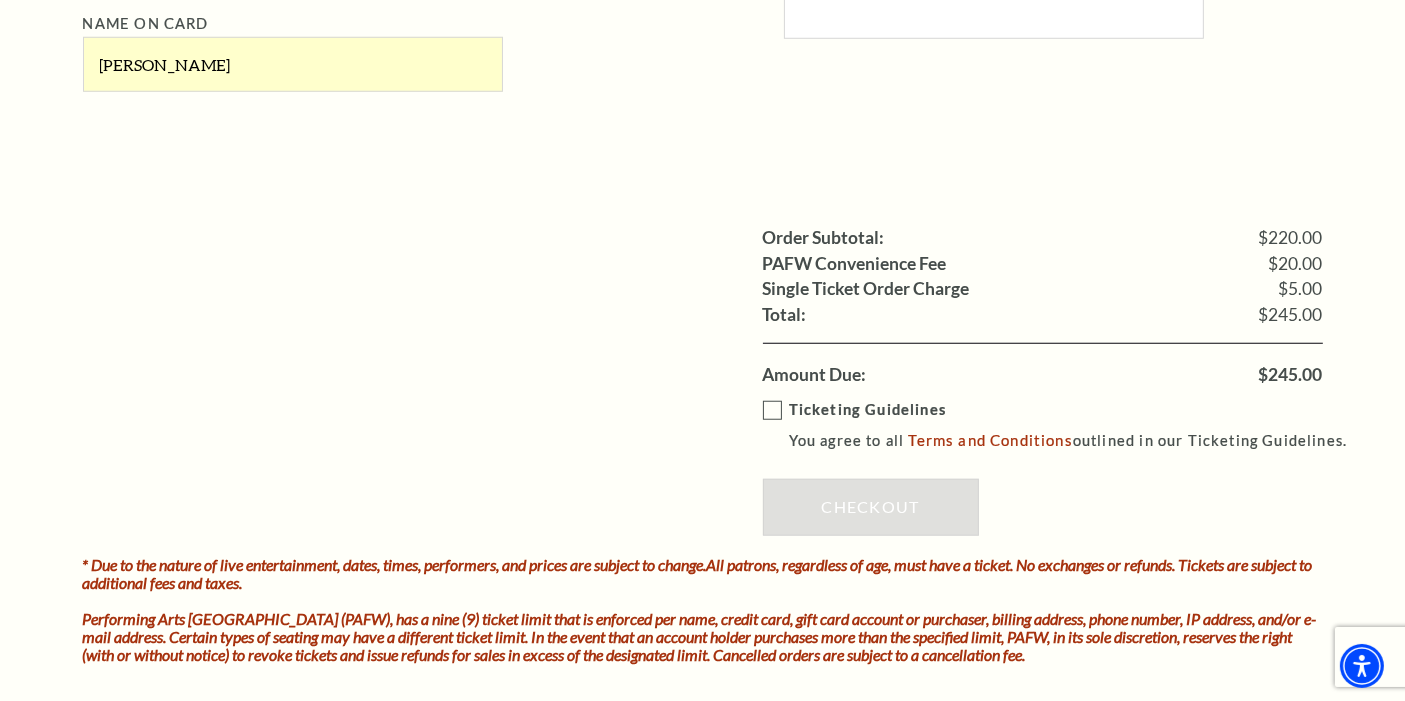 click on "Ticketing Guidelines
You agree to all   Terms and Conditions  outlined in our Ticketing Guidelines." at bounding box center [1064, 425] 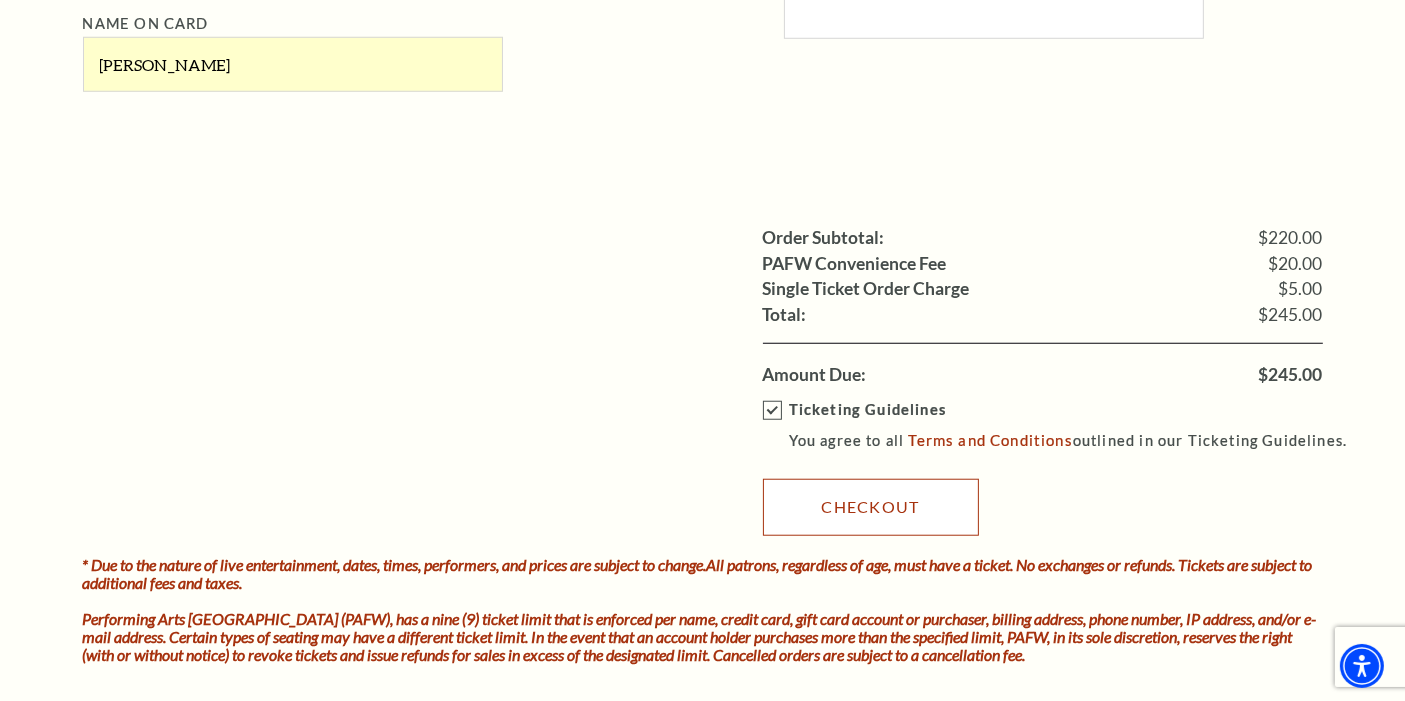 click on "Checkout" at bounding box center [871, 507] 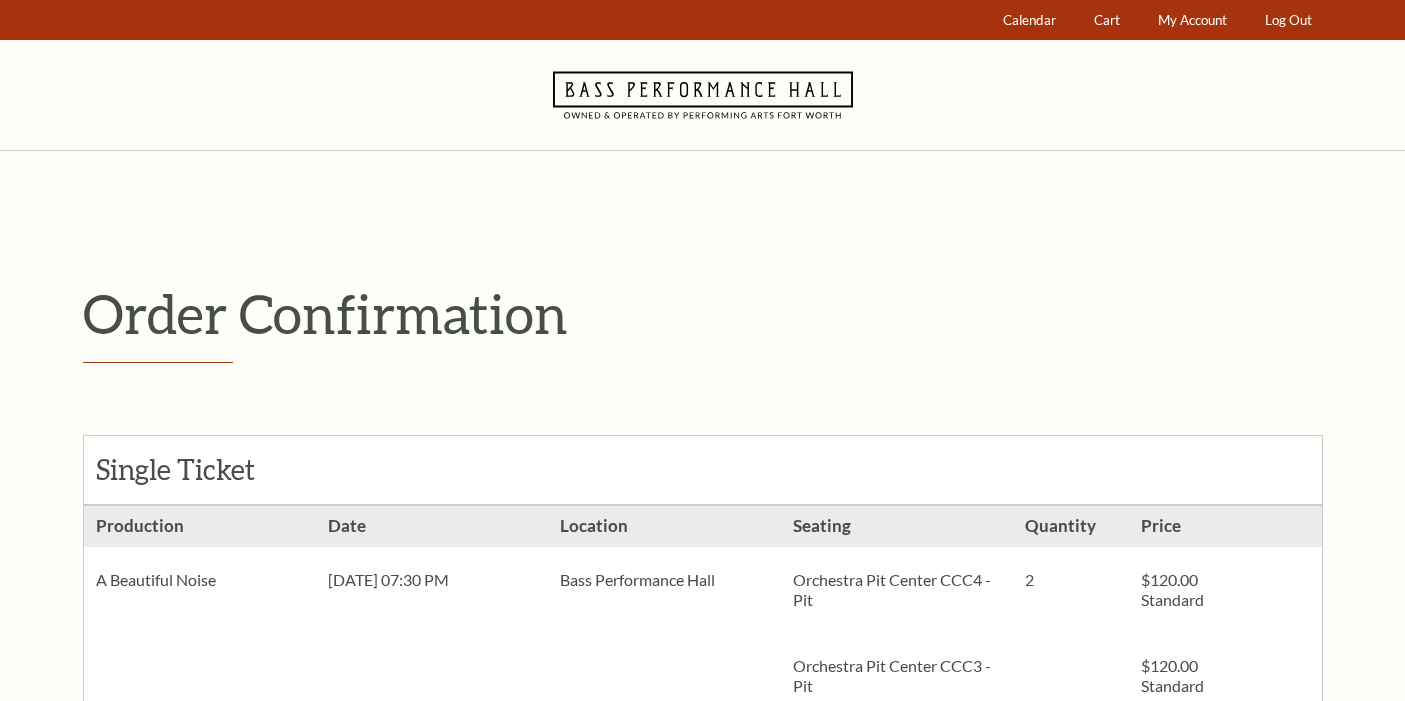 scroll, scrollTop: 0, scrollLeft: 0, axis: both 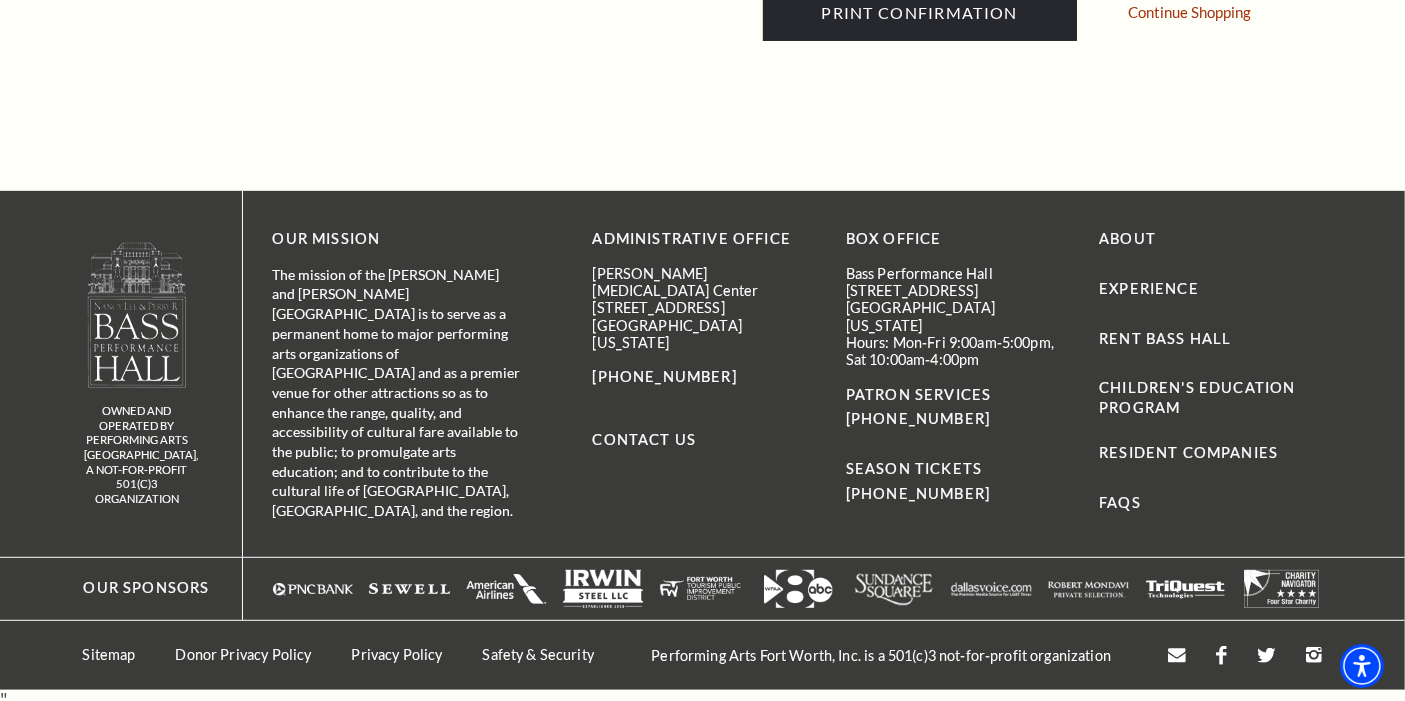 click on "Continue Shopping" at bounding box center [1190, 12] 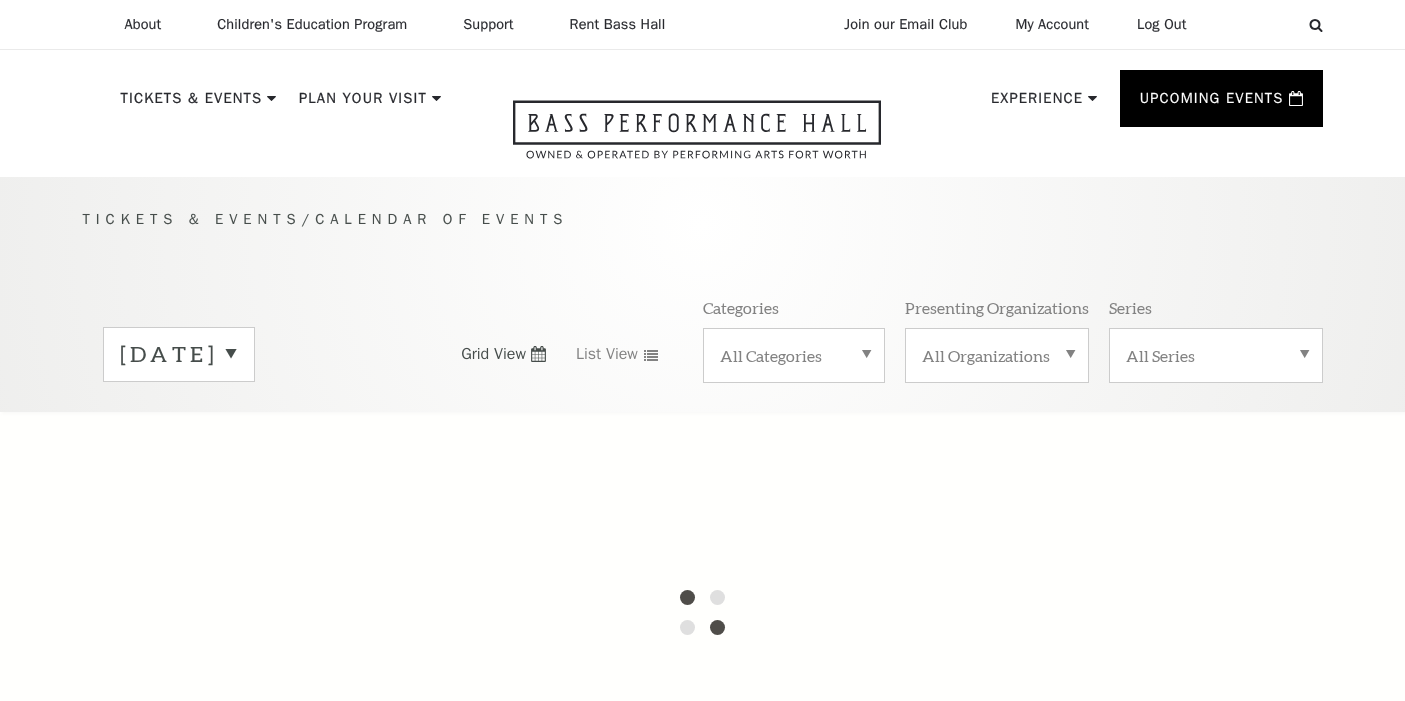 scroll, scrollTop: 0, scrollLeft: 0, axis: both 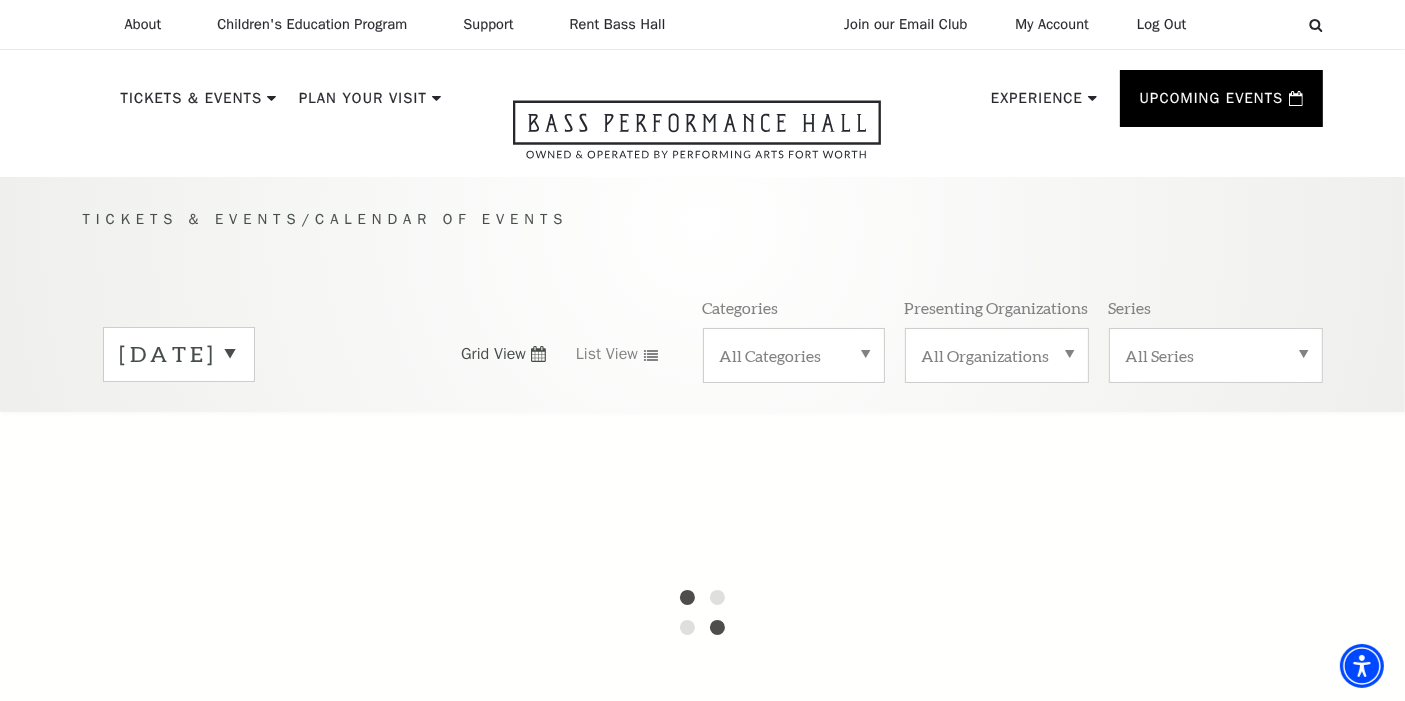 click on "[DATE]" at bounding box center (179, 354) 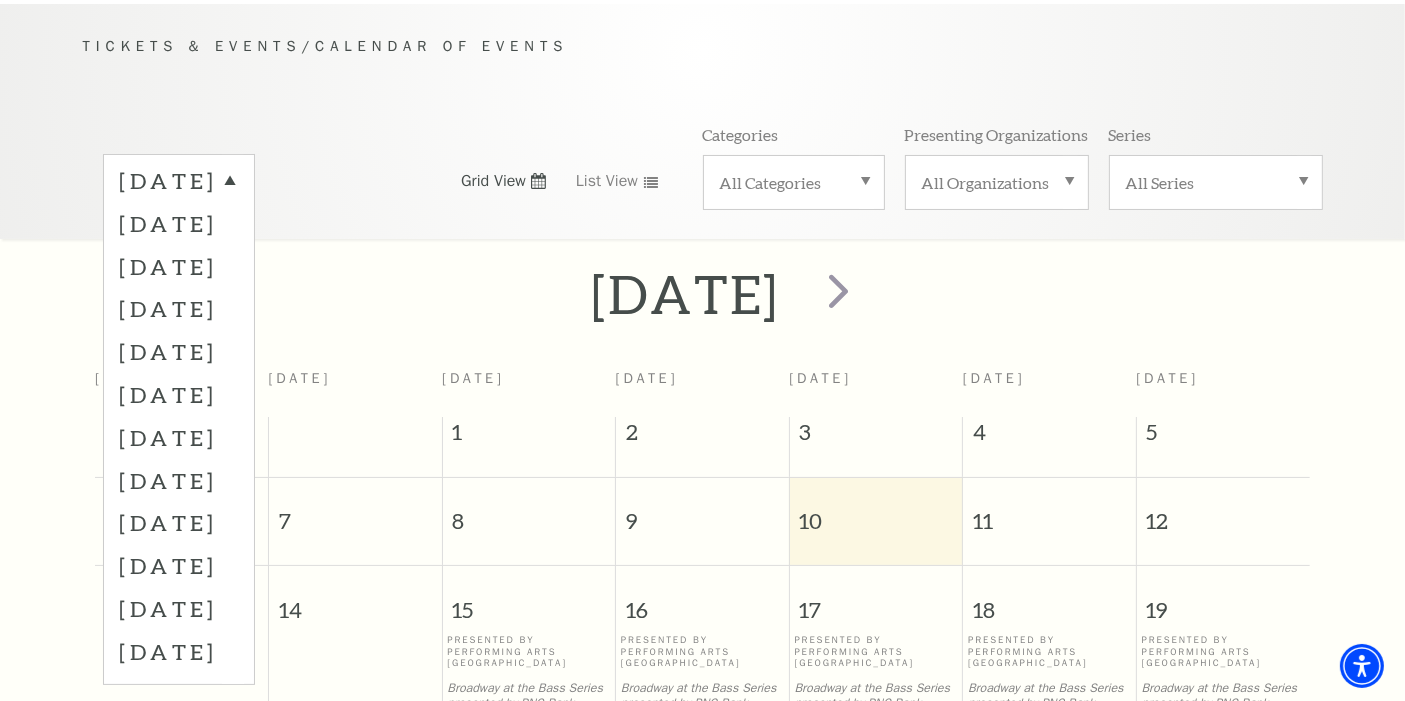 scroll, scrollTop: 176, scrollLeft: 0, axis: vertical 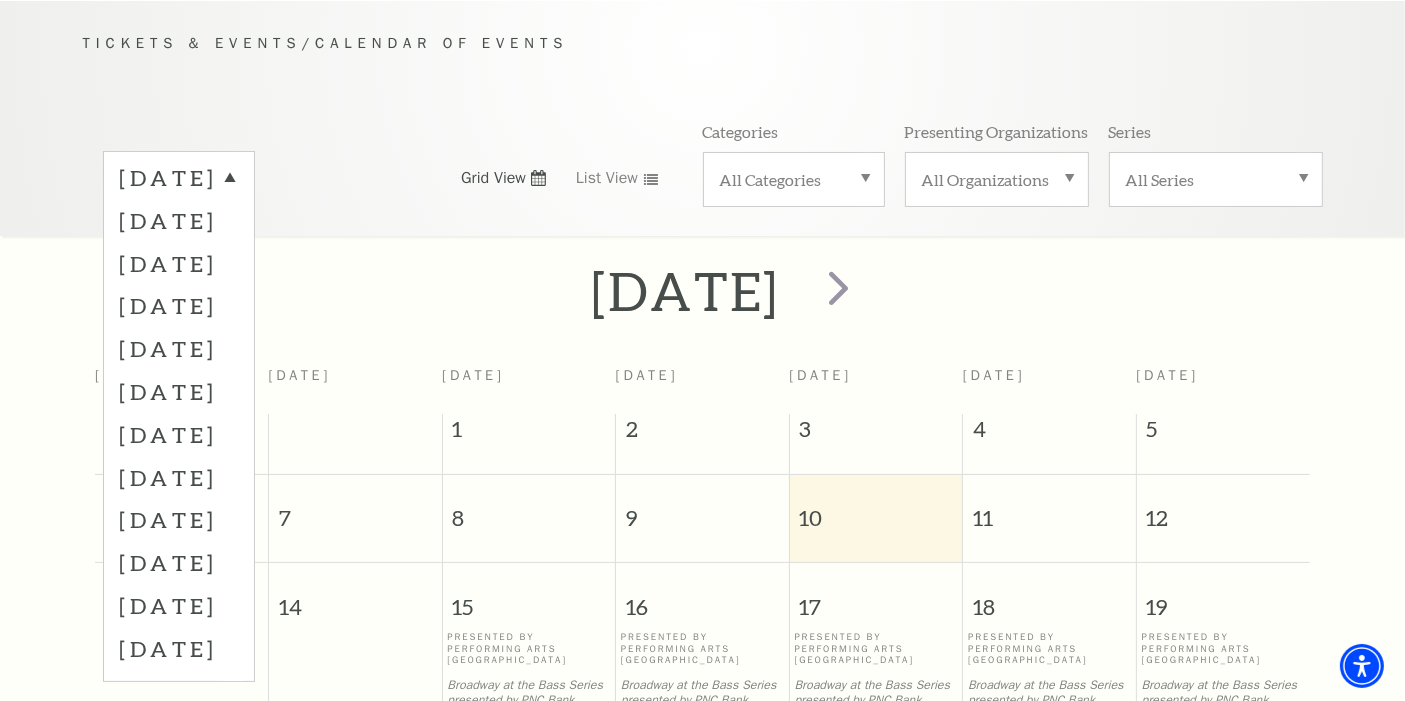 click on "[DATE]" at bounding box center [179, 348] 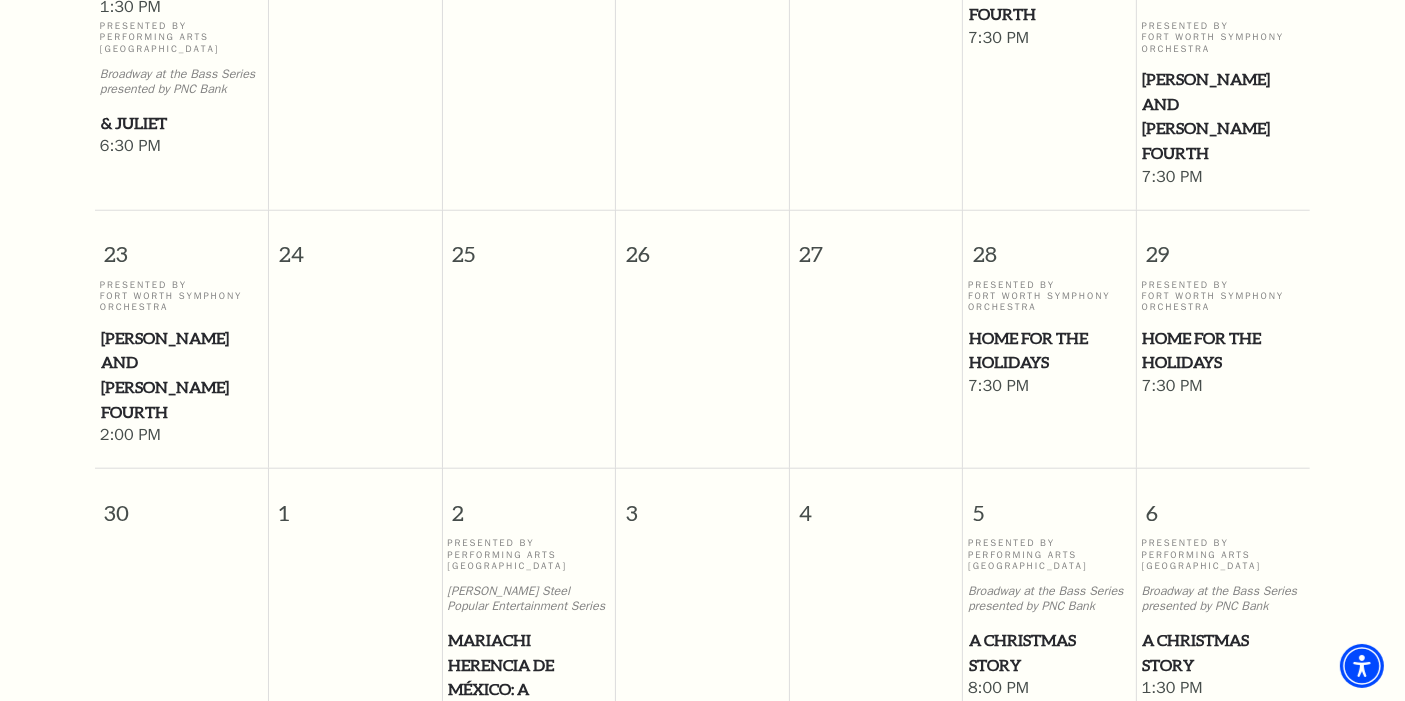 scroll, scrollTop: 1878, scrollLeft: 0, axis: vertical 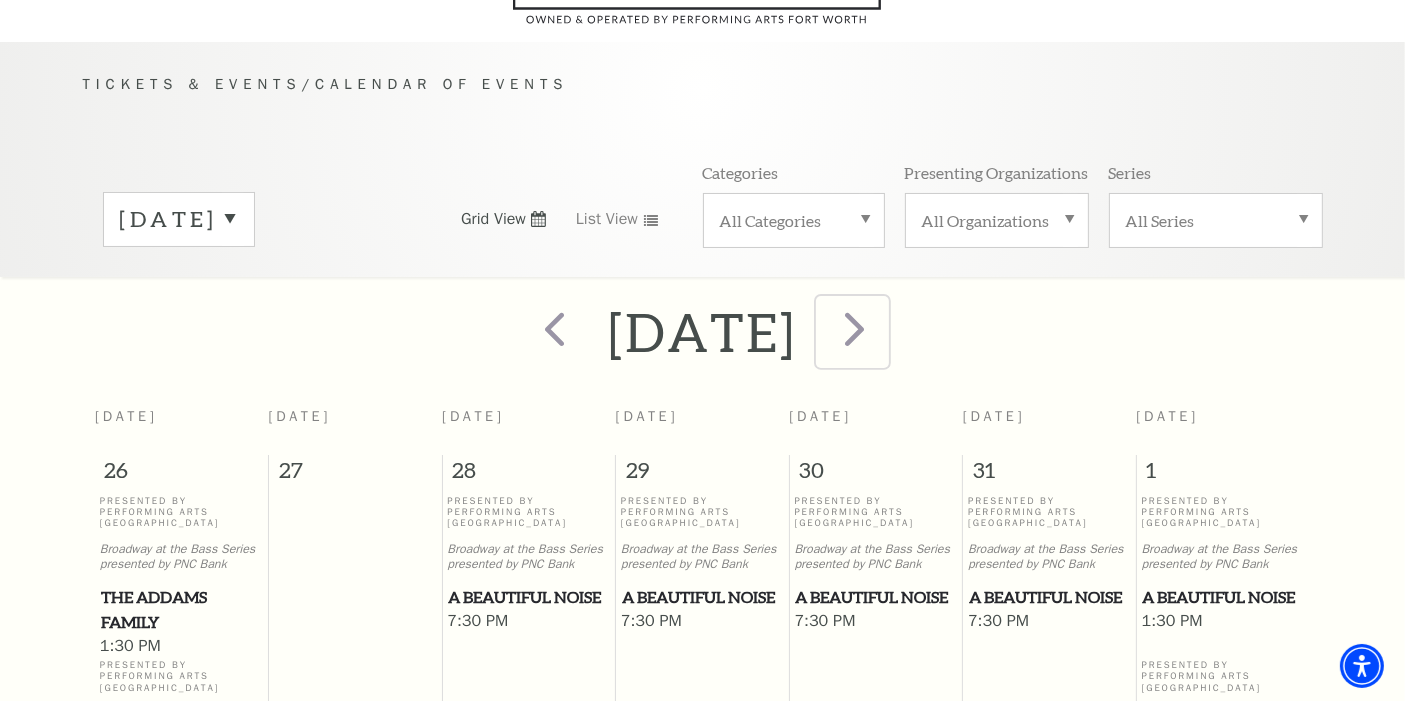 click at bounding box center [855, 328] 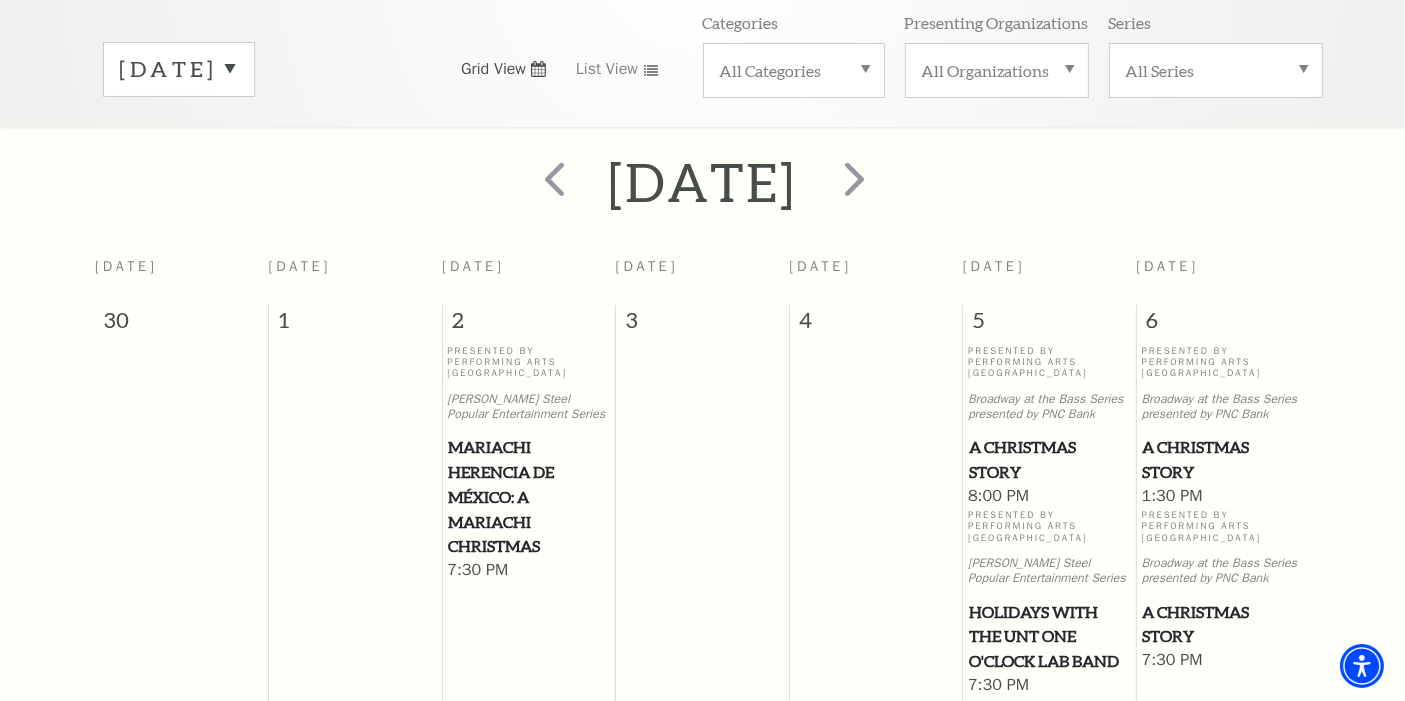 scroll, scrollTop: 301, scrollLeft: 0, axis: vertical 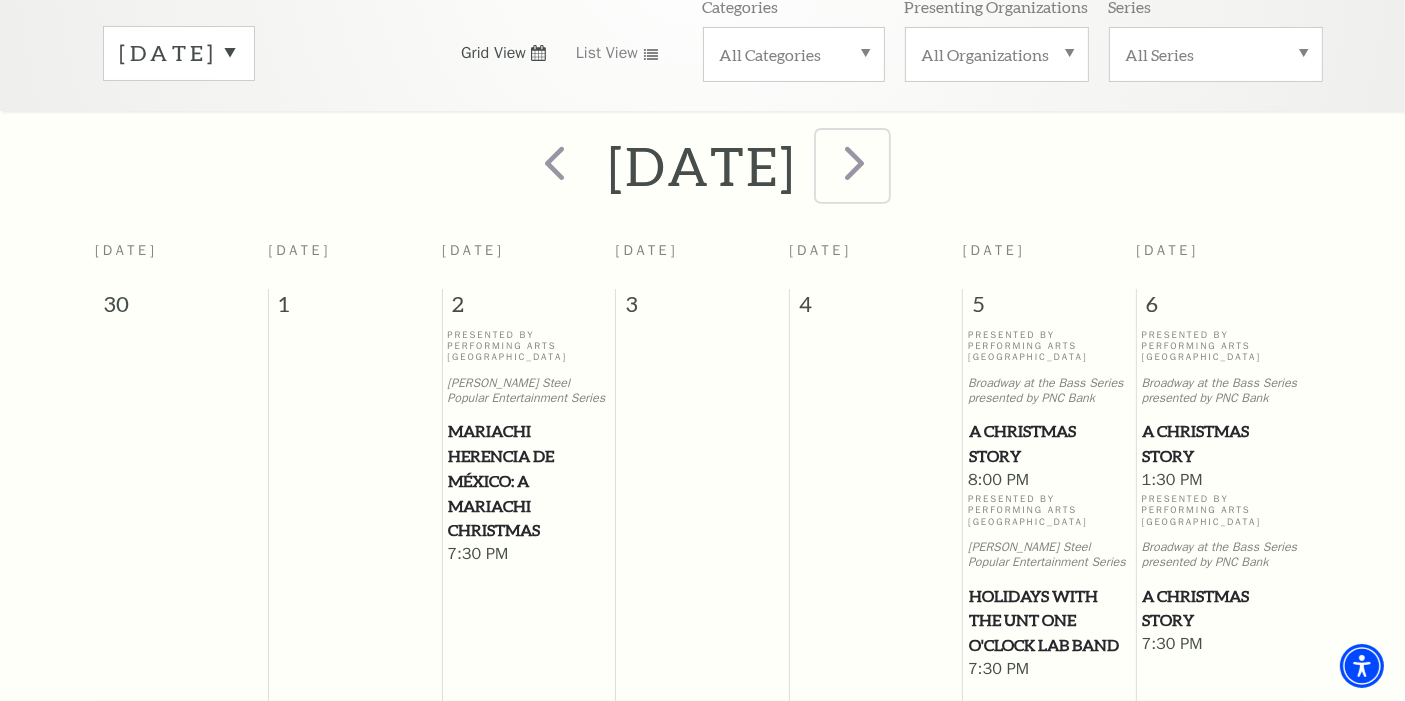 click at bounding box center (855, 162) 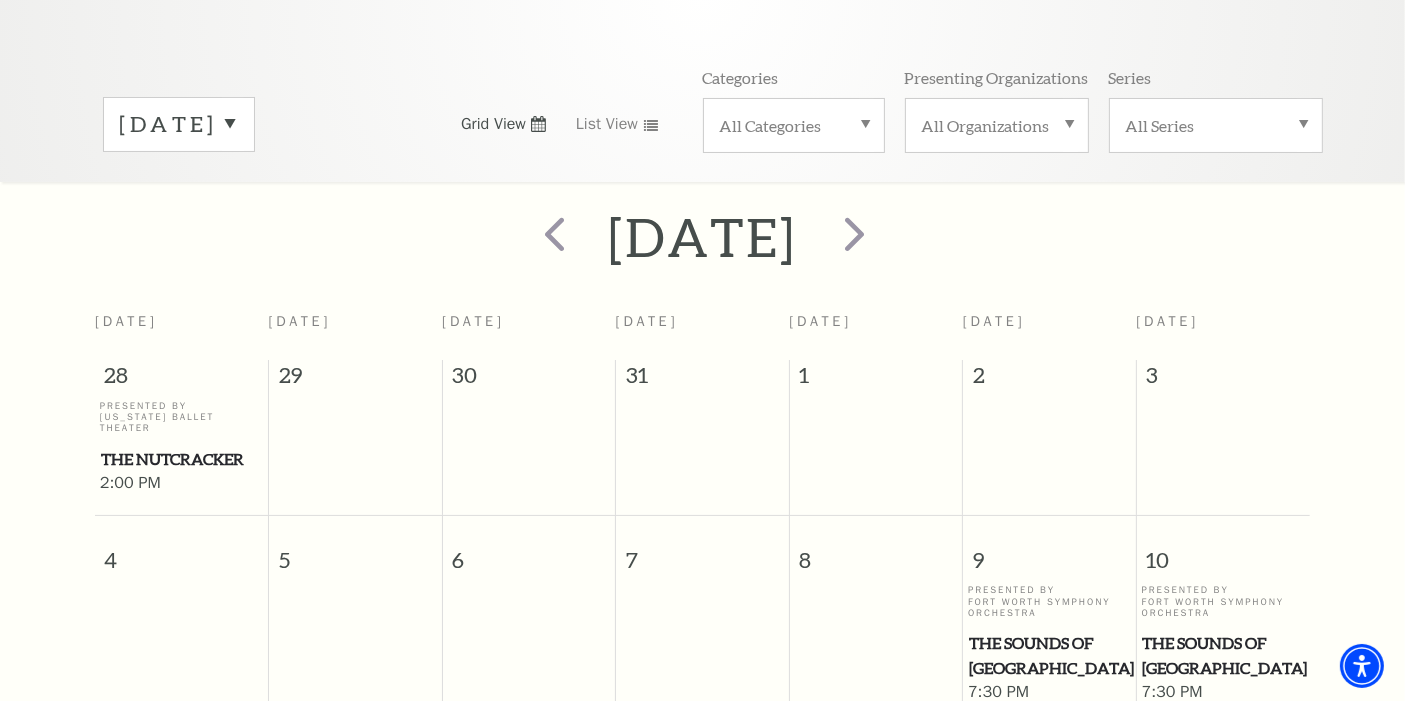 scroll, scrollTop: 176, scrollLeft: 0, axis: vertical 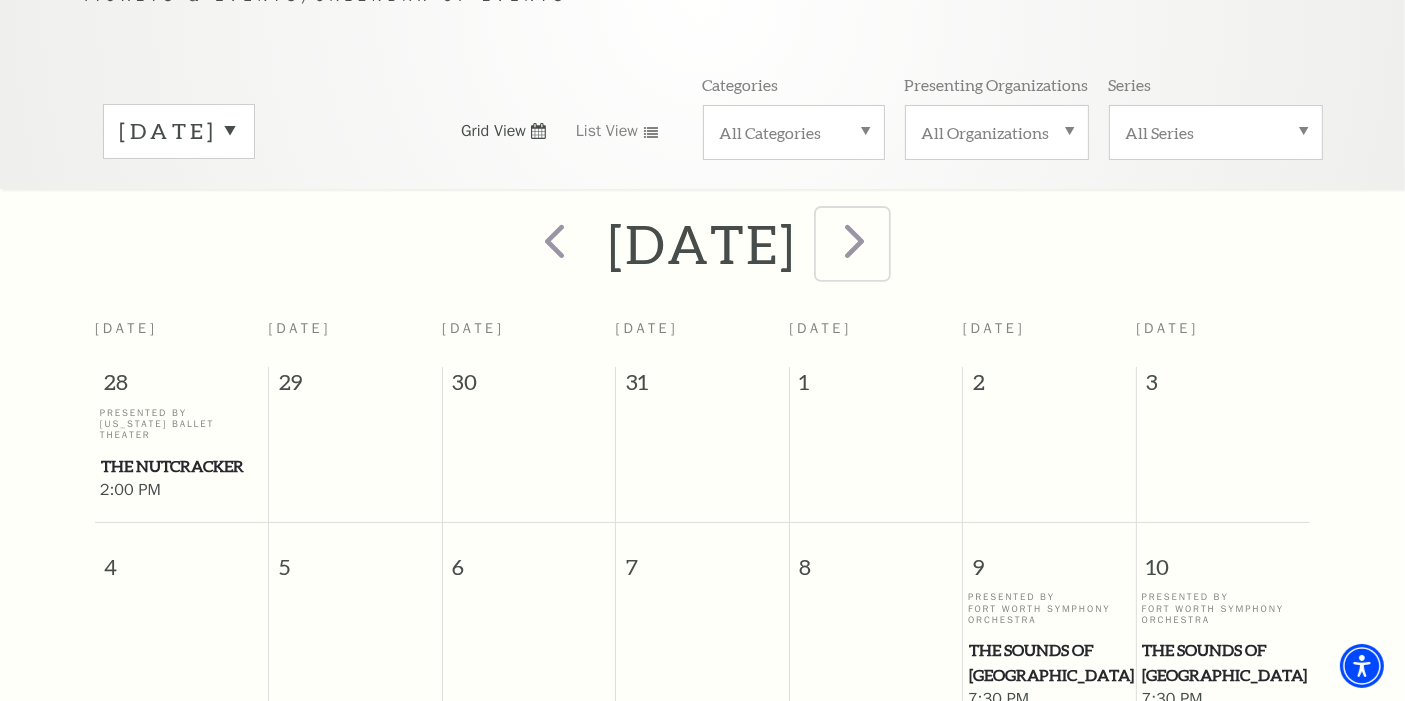 click at bounding box center (855, 240) 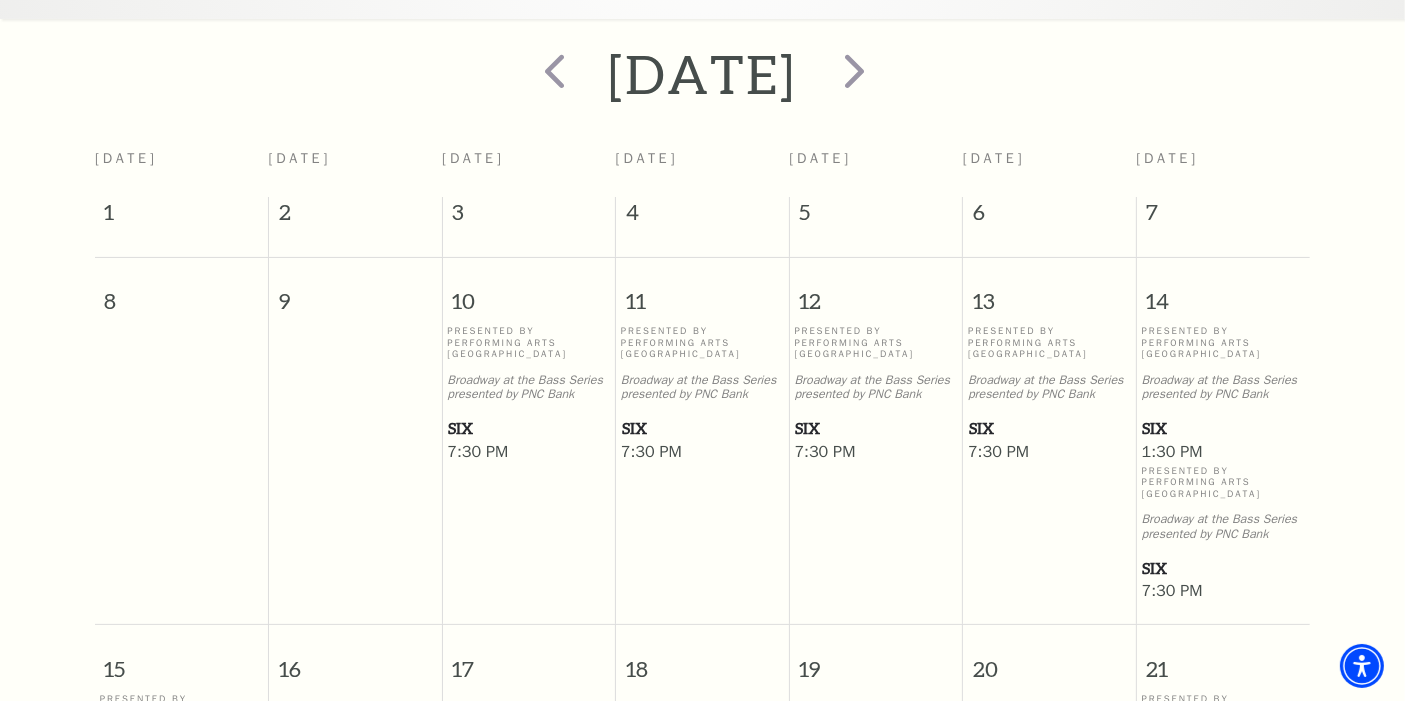 scroll, scrollTop: 400, scrollLeft: 0, axis: vertical 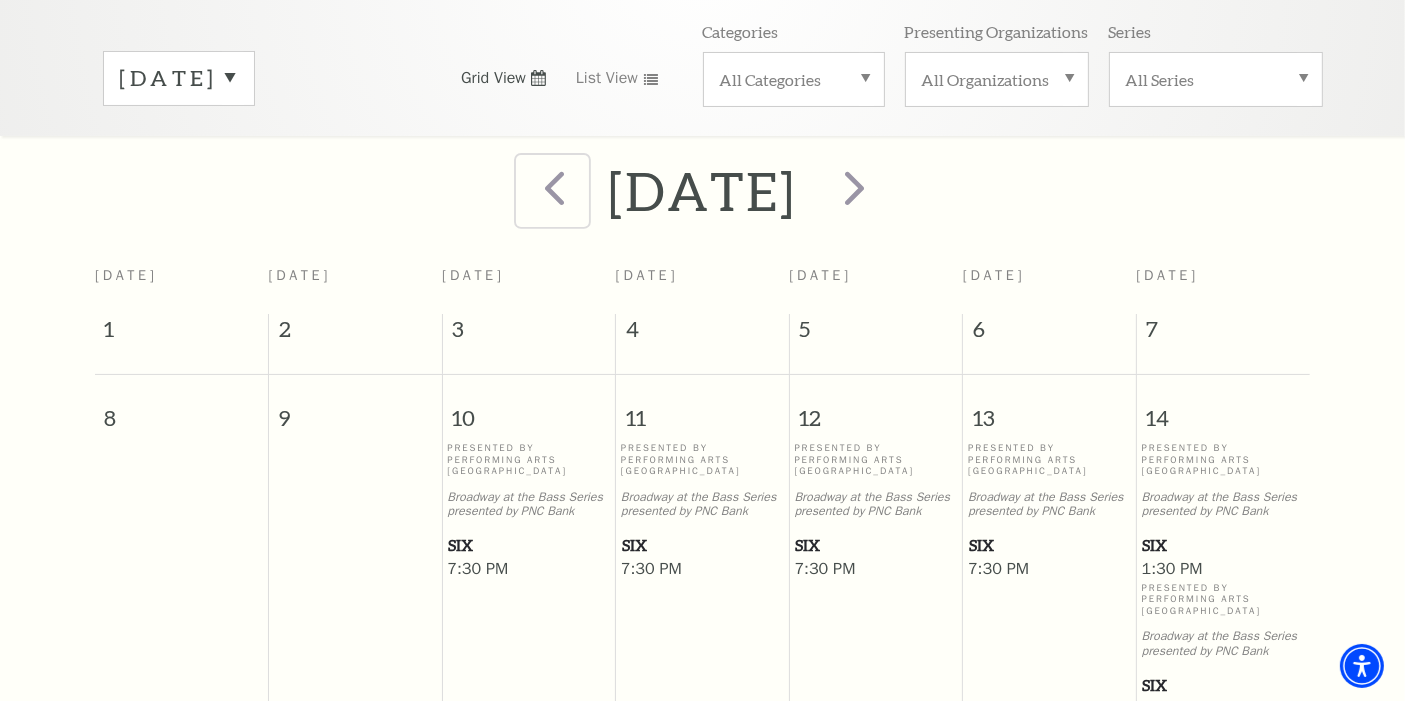 click at bounding box center (554, 187) 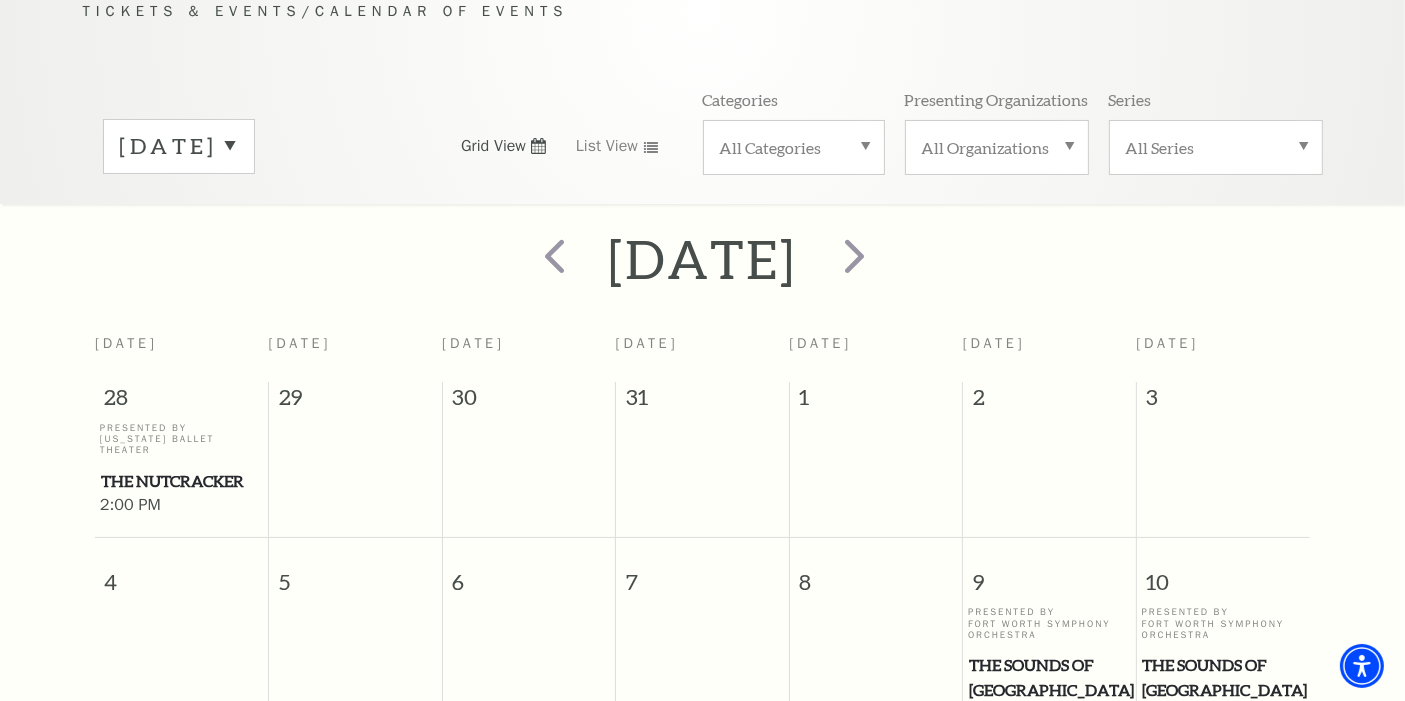 scroll, scrollTop: 176, scrollLeft: 0, axis: vertical 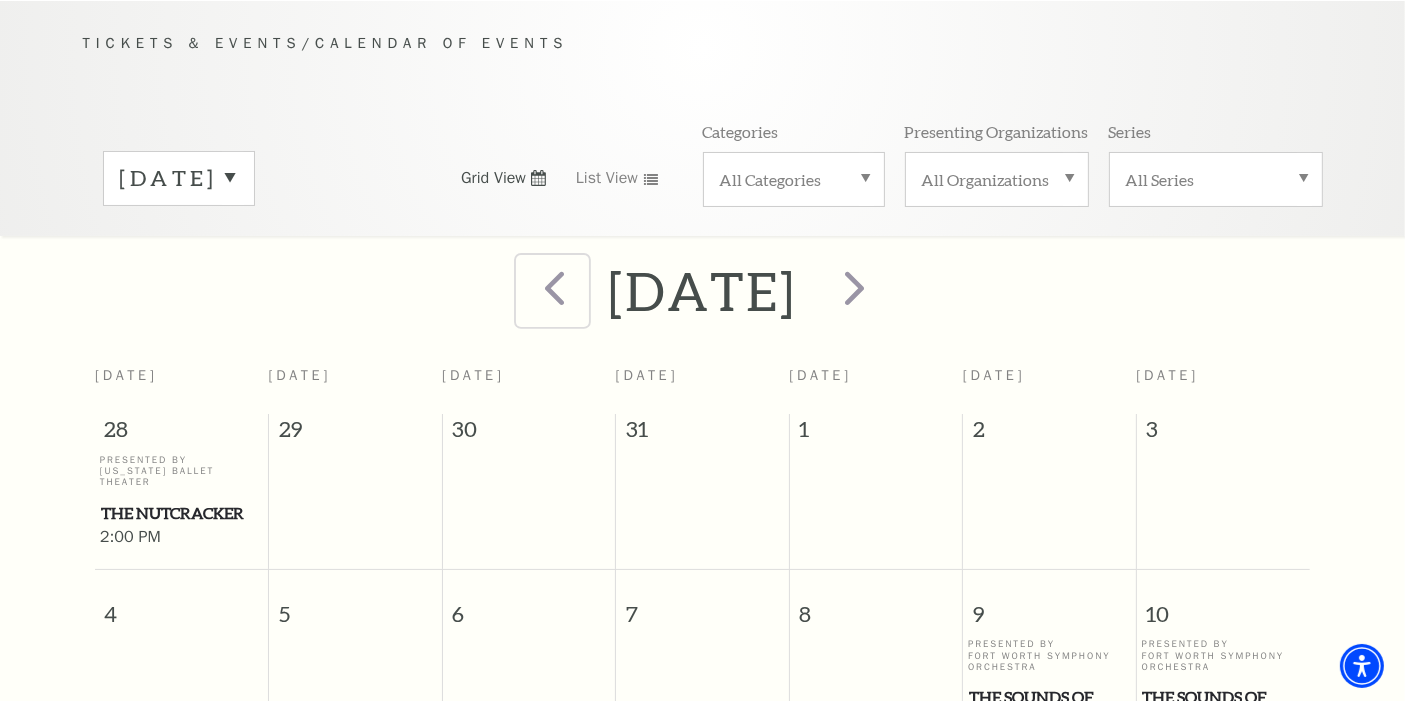 click at bounding box center [554, 287] 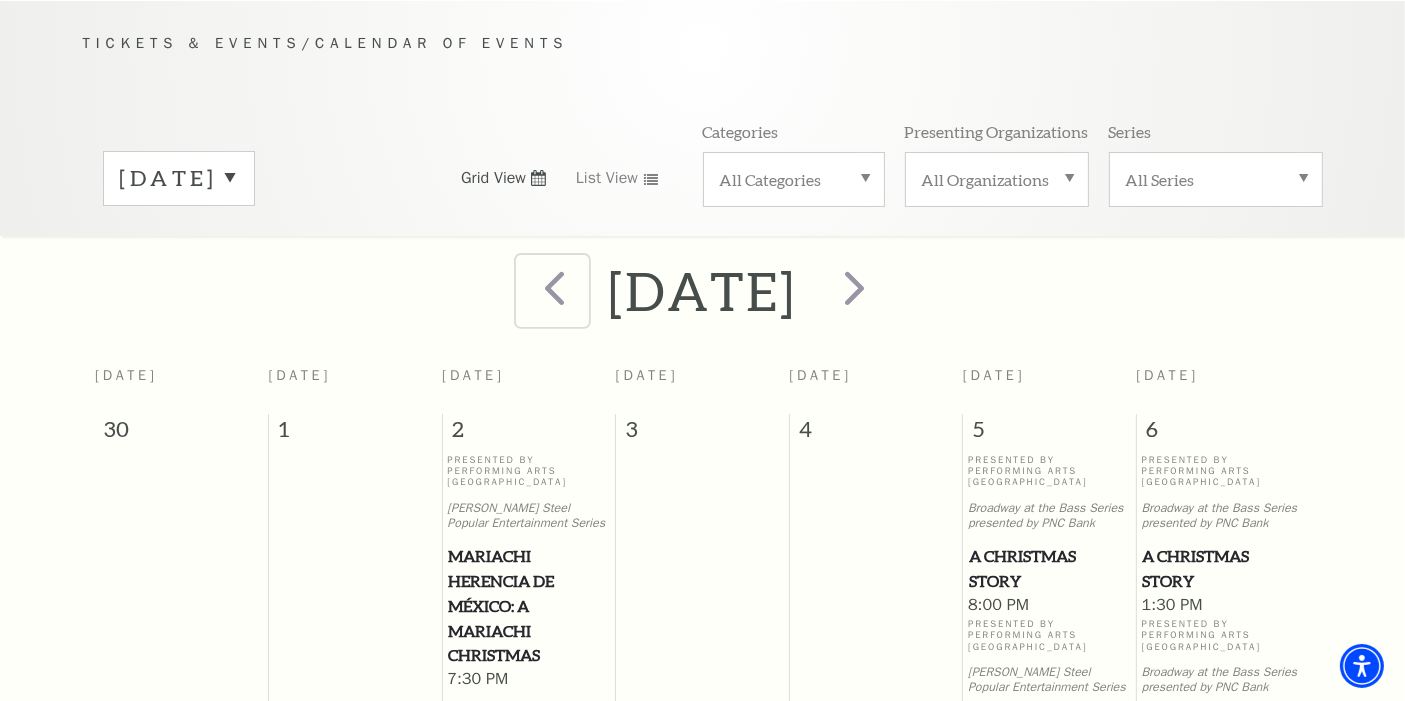 click at bounding box center [554, 287] 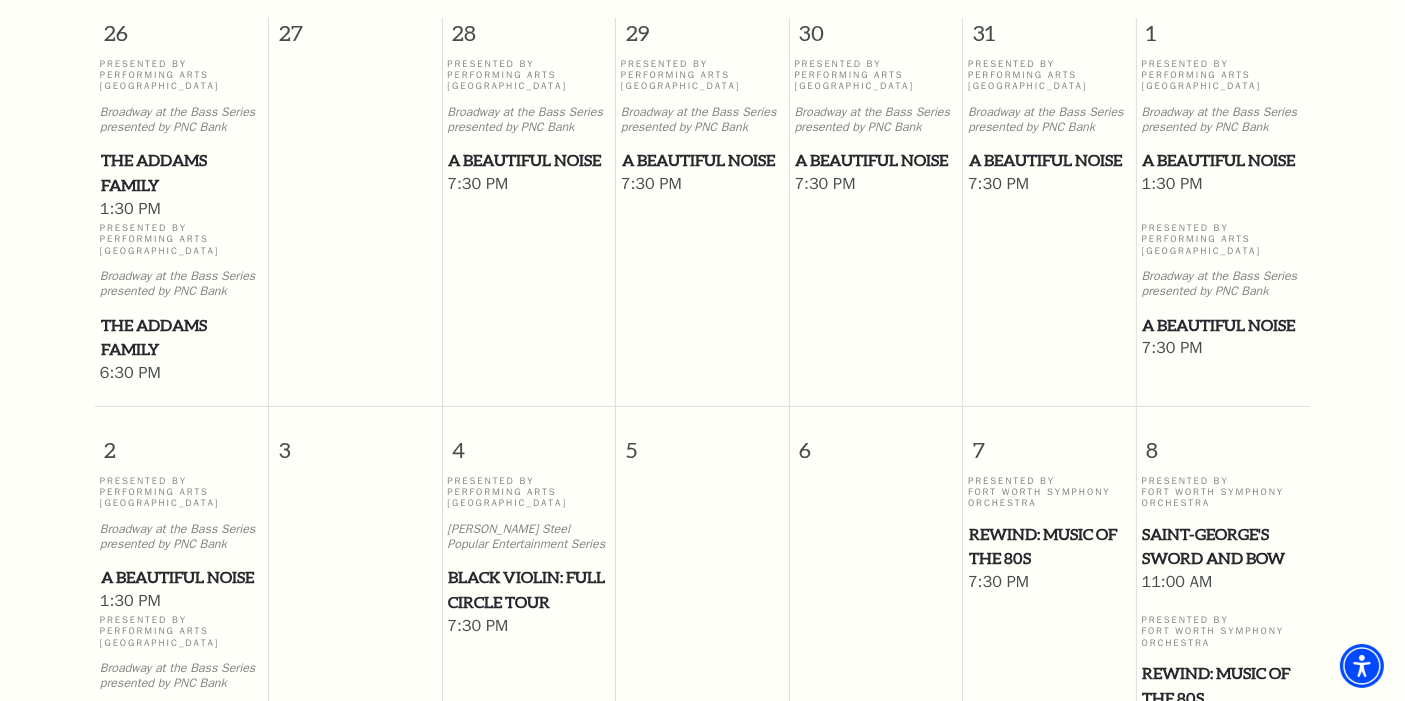 scroll, scrollTop: 661, scrollLeft: 0, axis: vertical 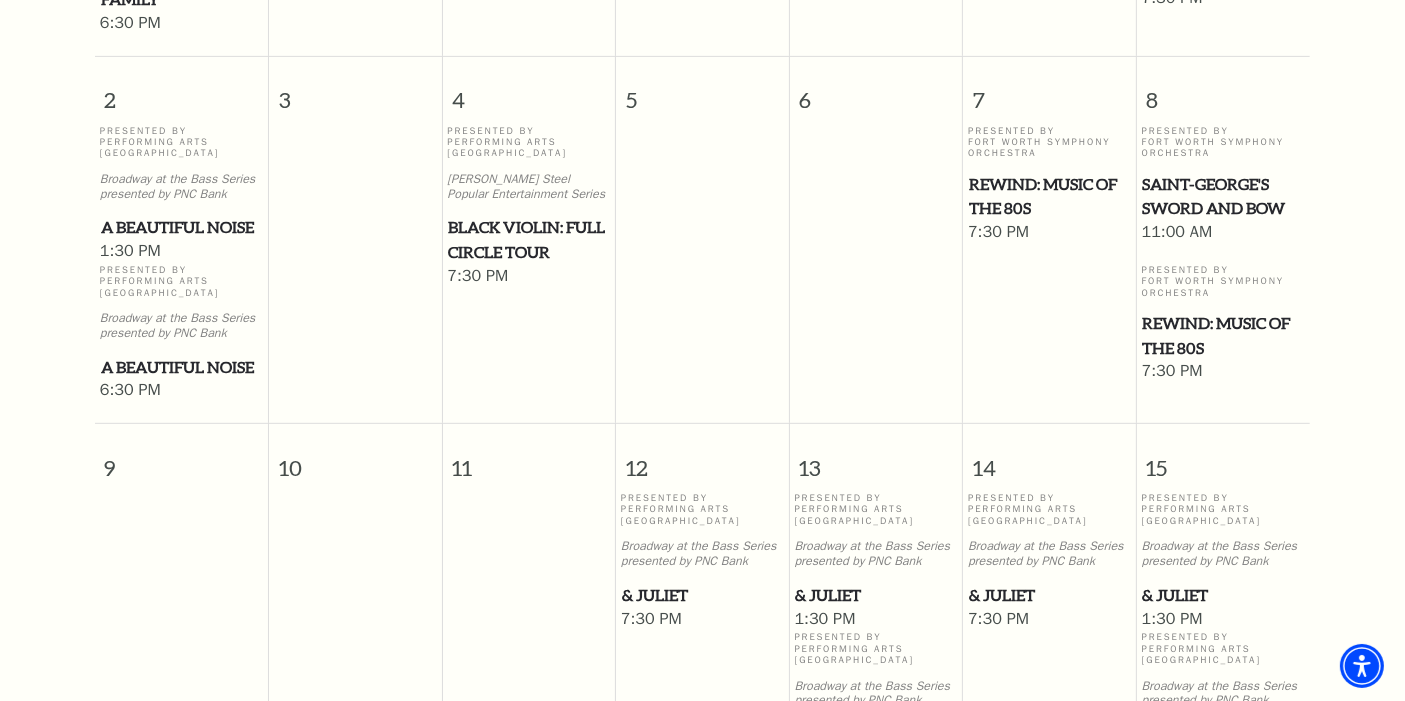 click on "REWIND: Music of the 80s" at bounding box center [1049, 196] 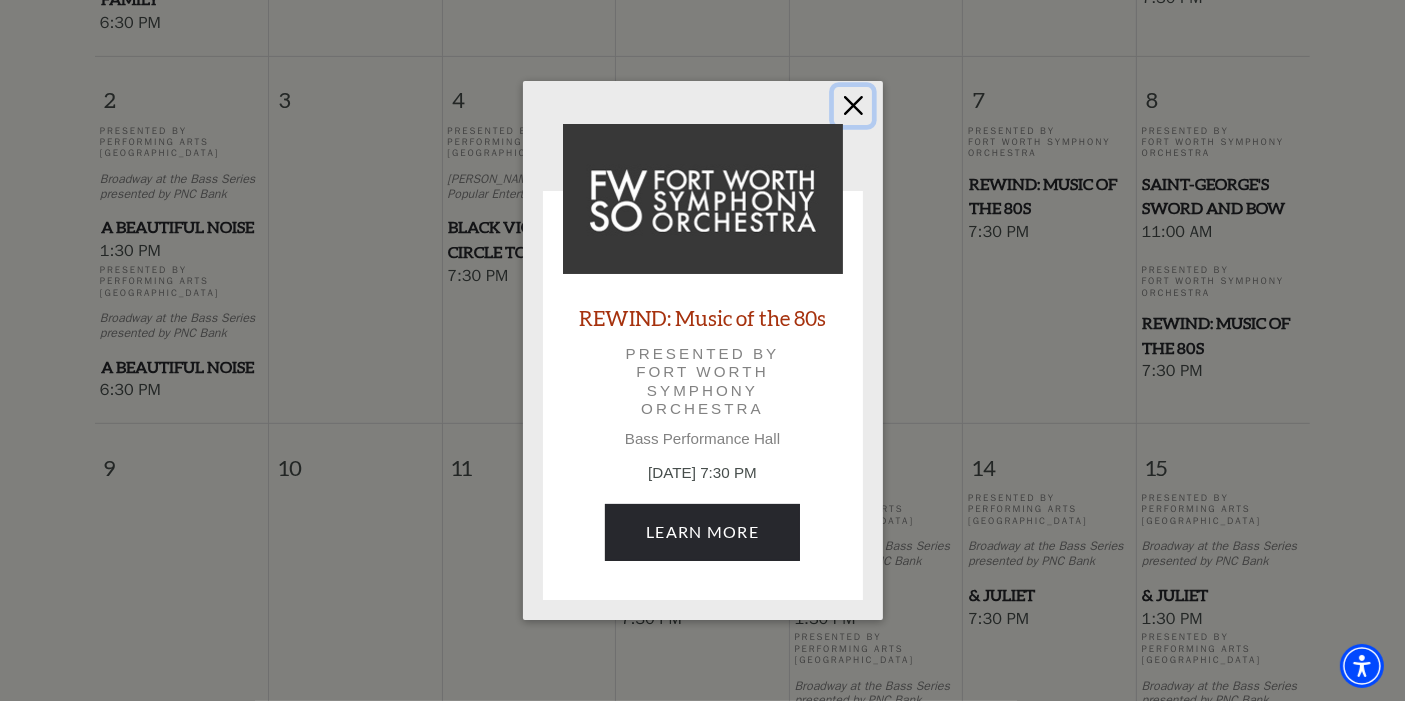 click at bounding box center (853, 106) 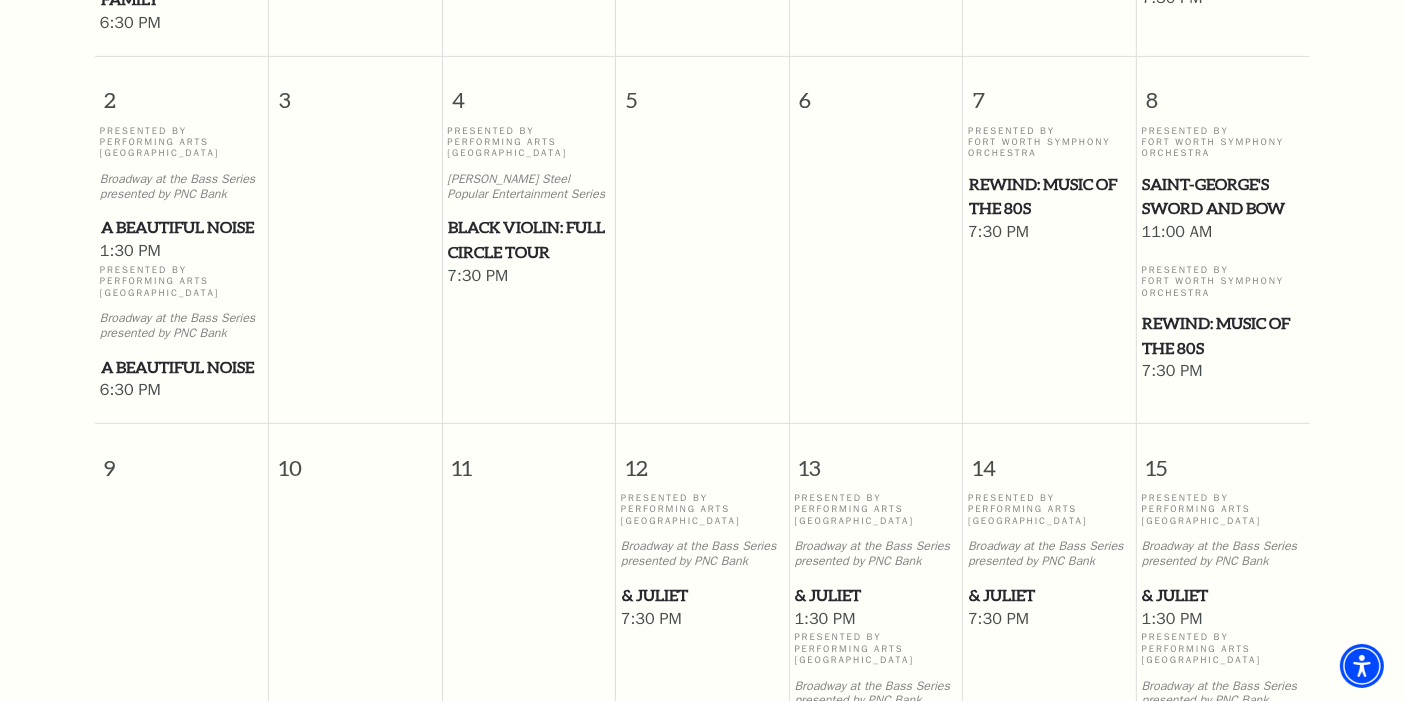 click on "REWIND: Music of the 80s" at bounding box center [1224, 335] 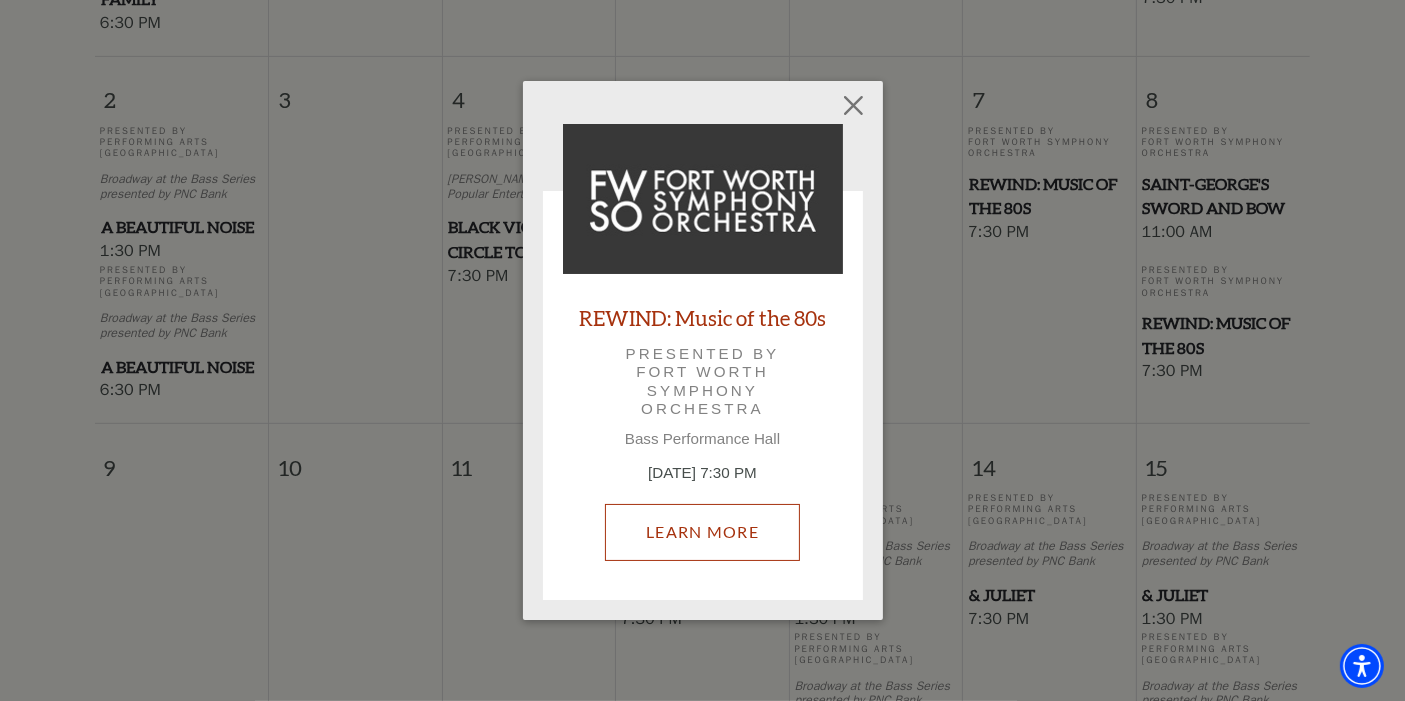 click on "Learn More" at bounding box center (702, 532) 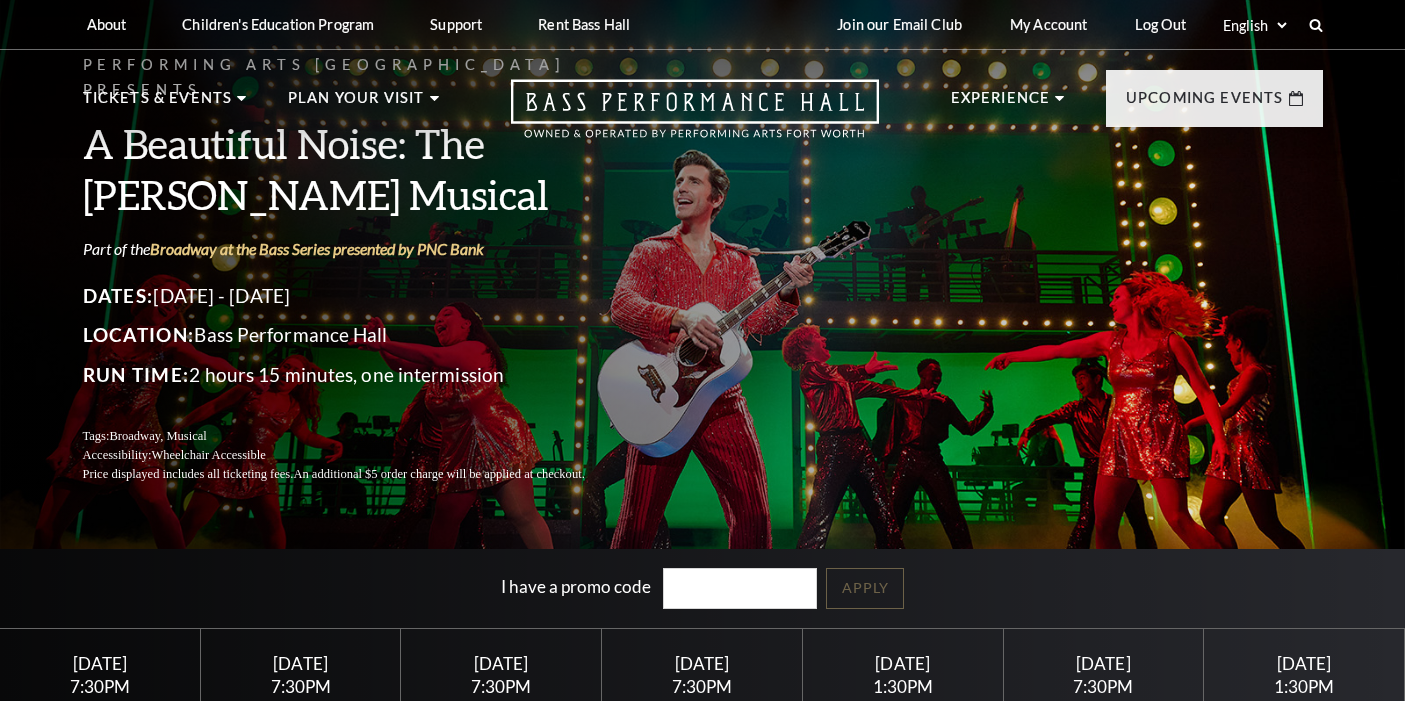scroll, scrollTop: 0, scrollLeft: 0, axis: both 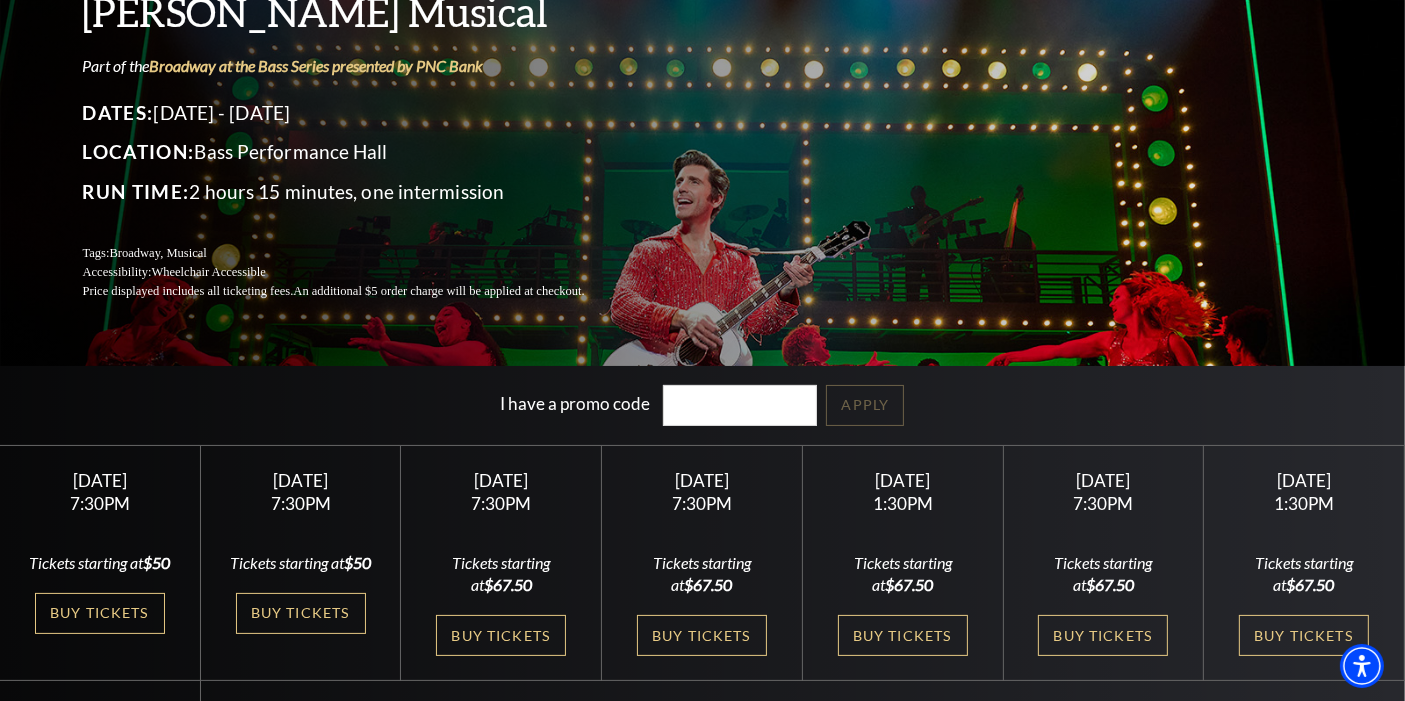 click on "Buy Tickets" at bounding box center (301, 613) 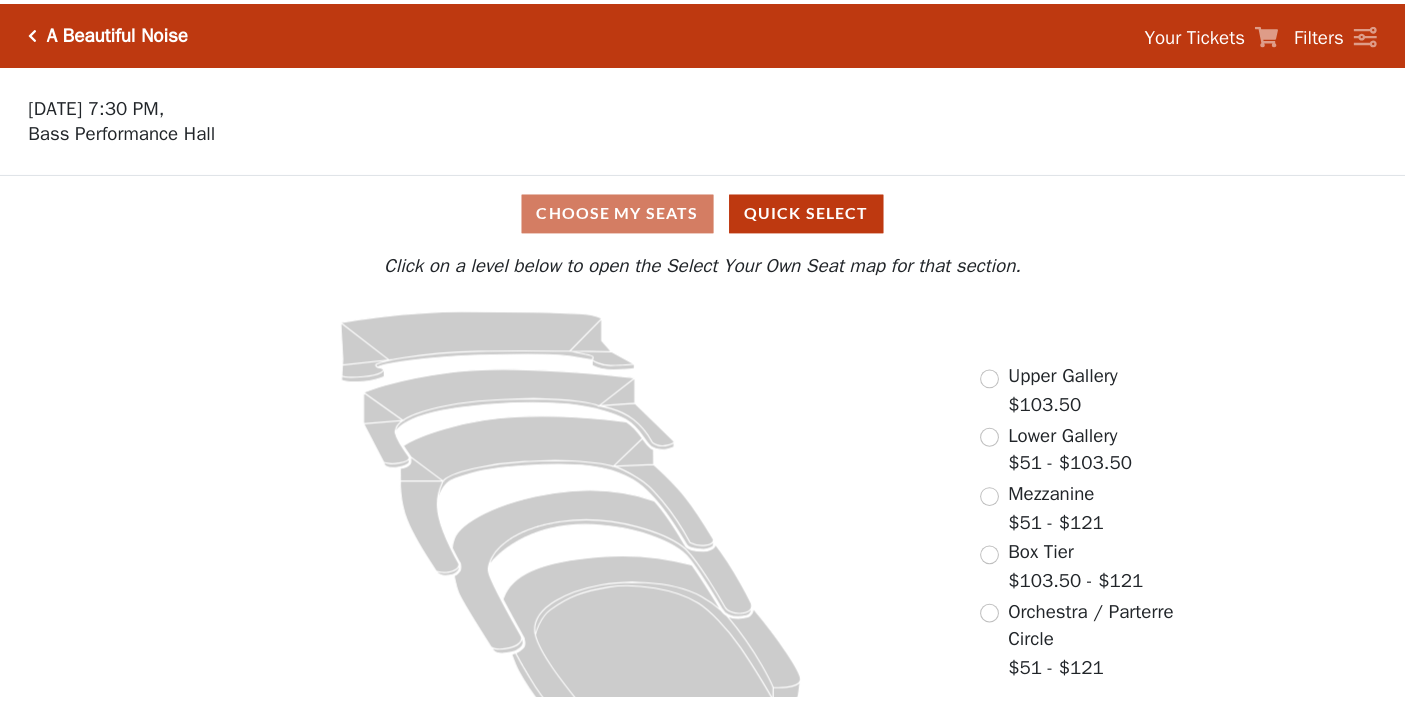 scroll, scrollTop: 0, scrollLeft: 0, axis: both 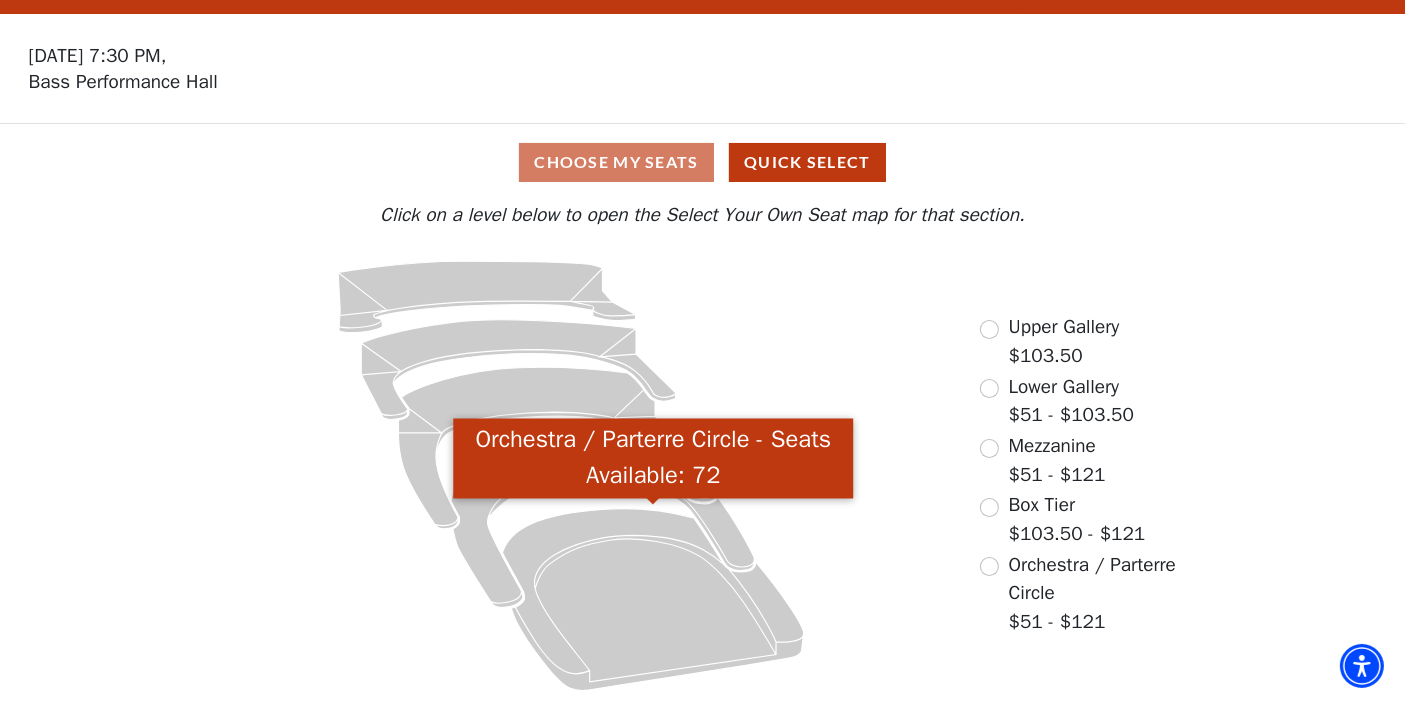 click 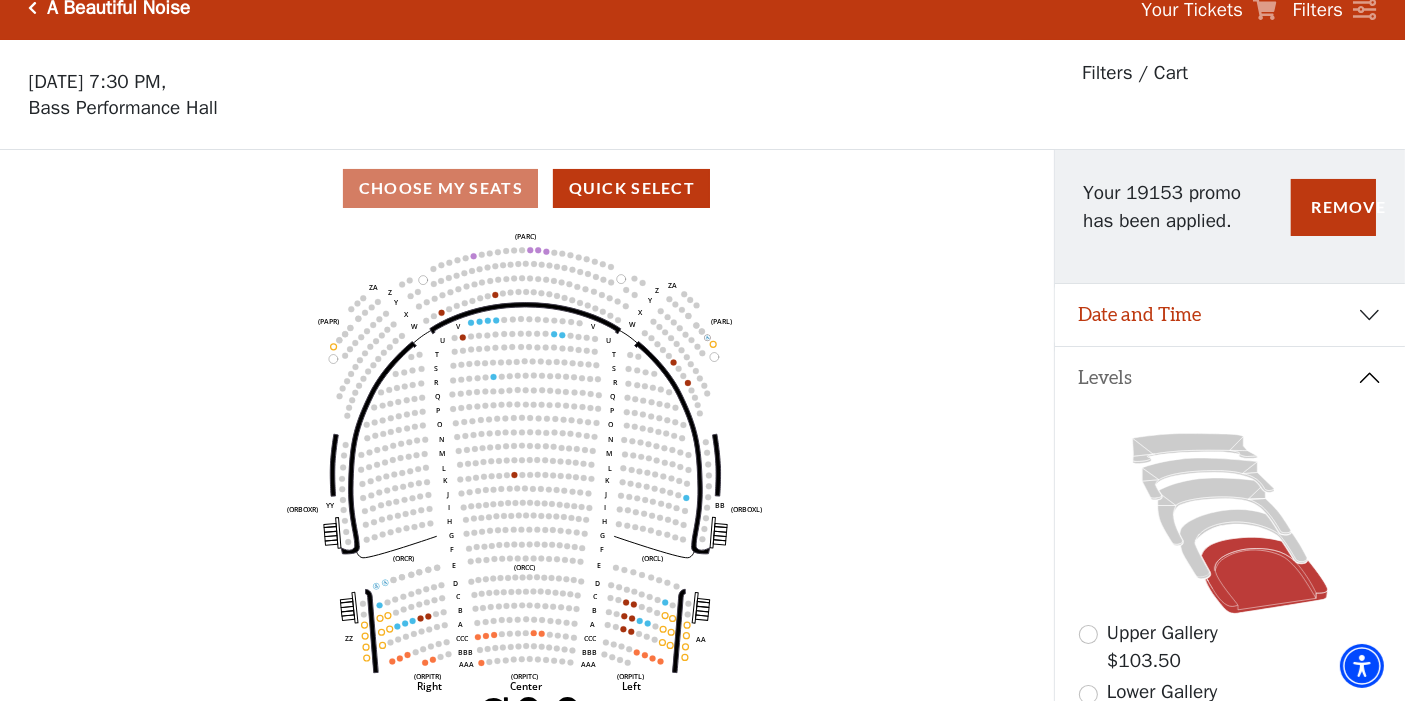 scroll, scrollTop: 92, scrollLeft: 0, axis: vertical 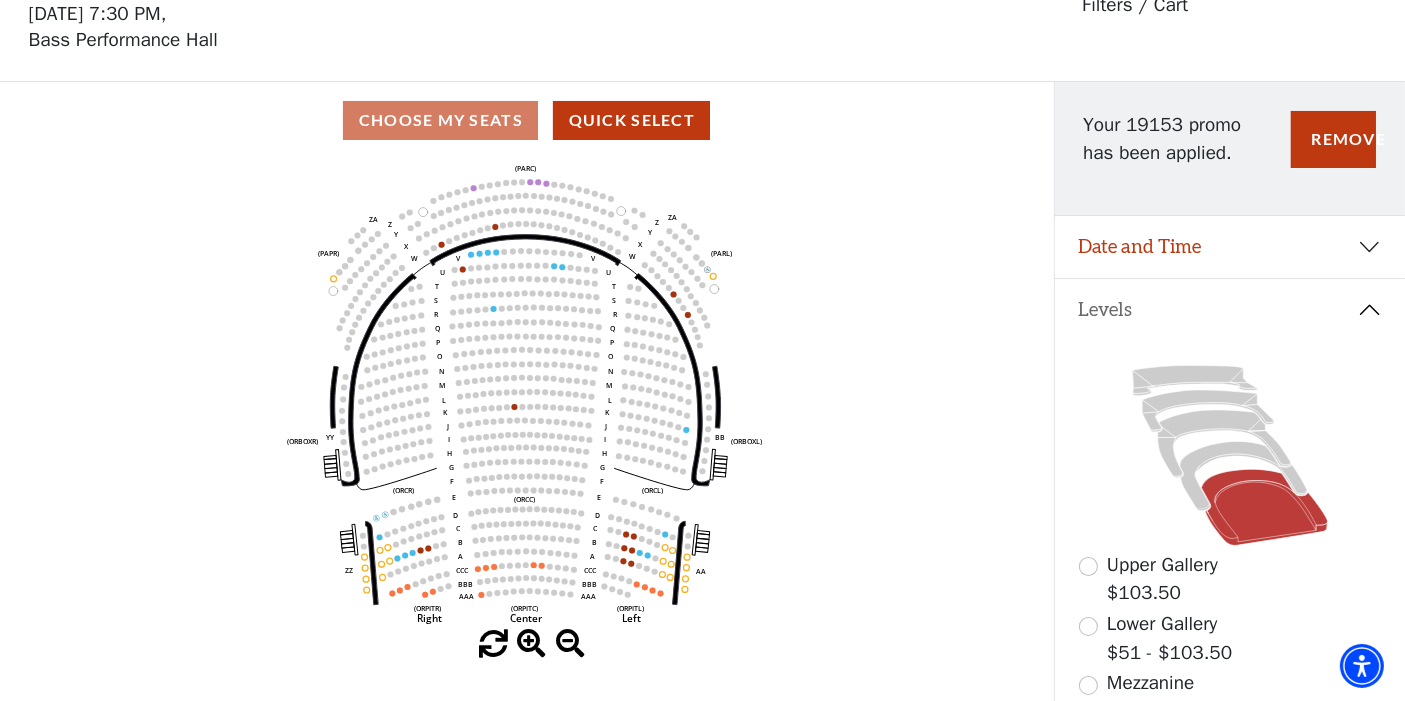 click 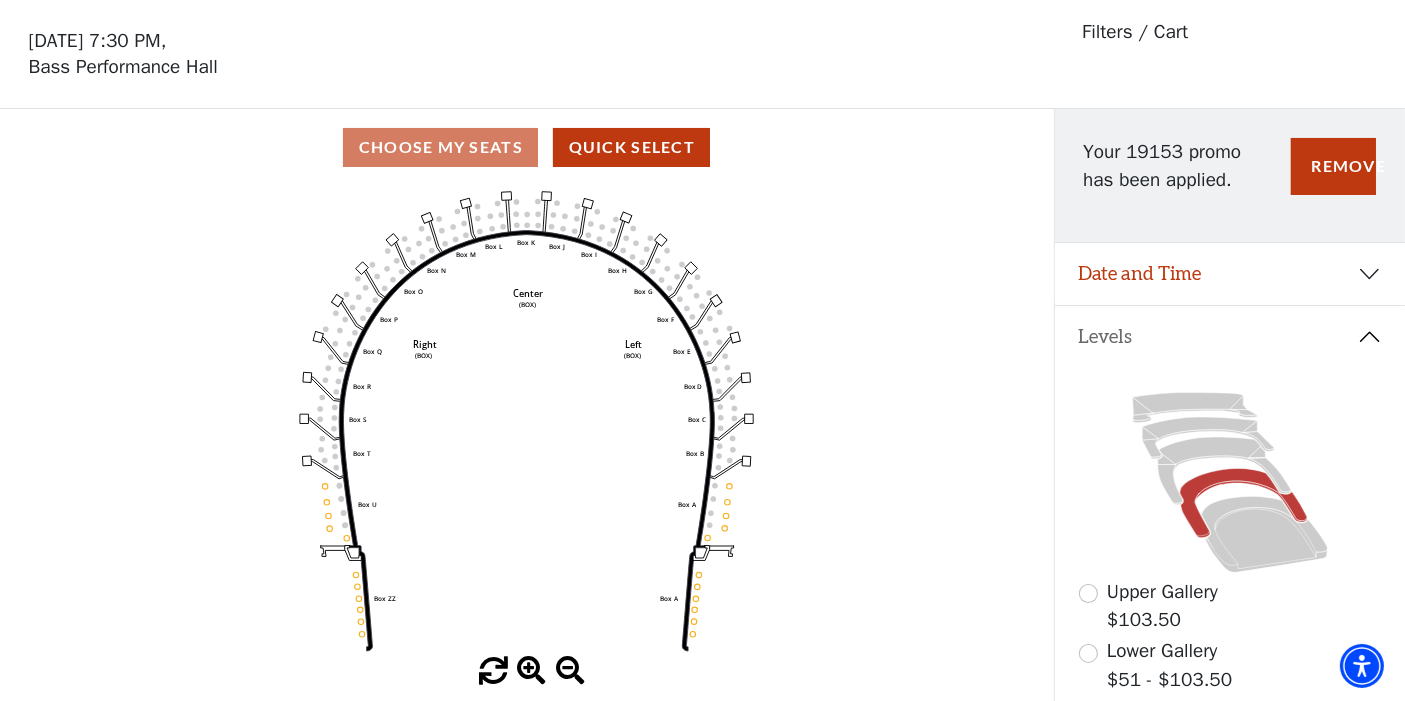 scroll, scrollTop: 92, scrollLeft: 0, axis: vertical 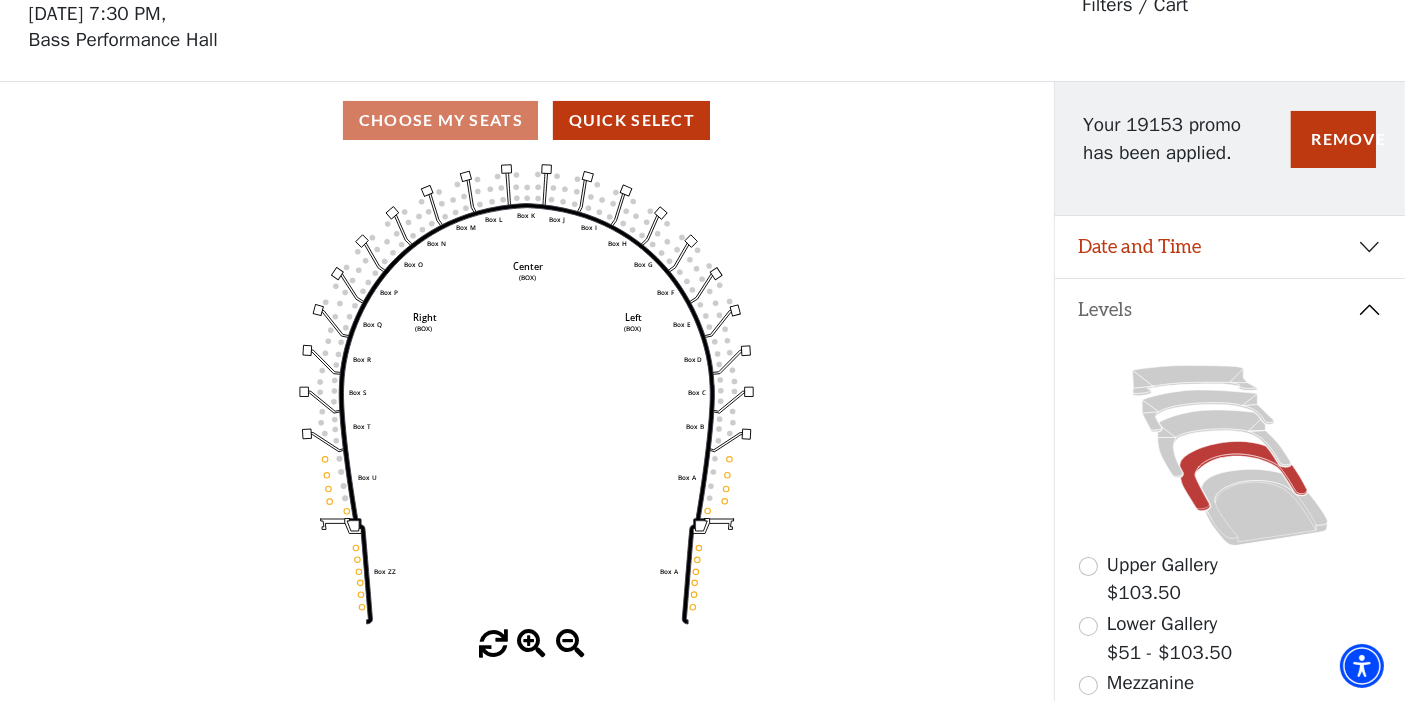 click 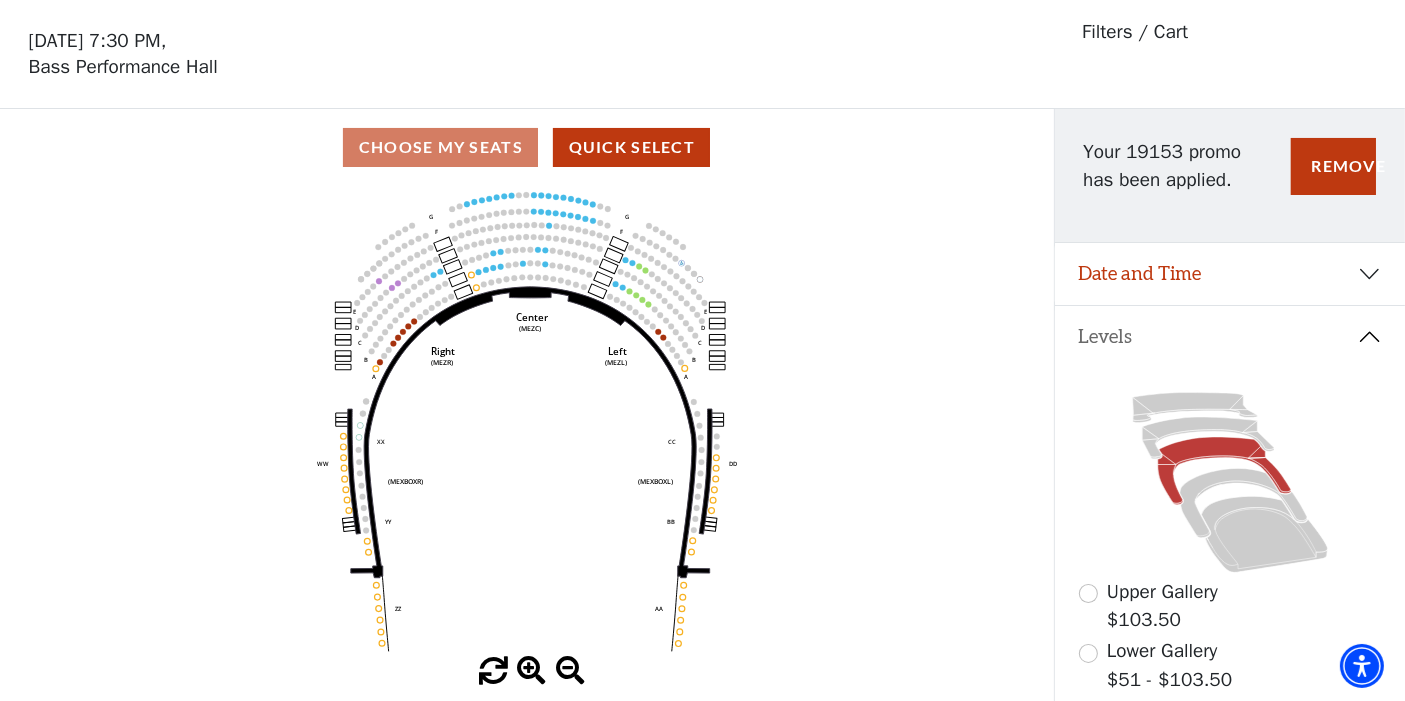 scroll, scrollTop: 92, scrollLeft: 0, axis: vertical 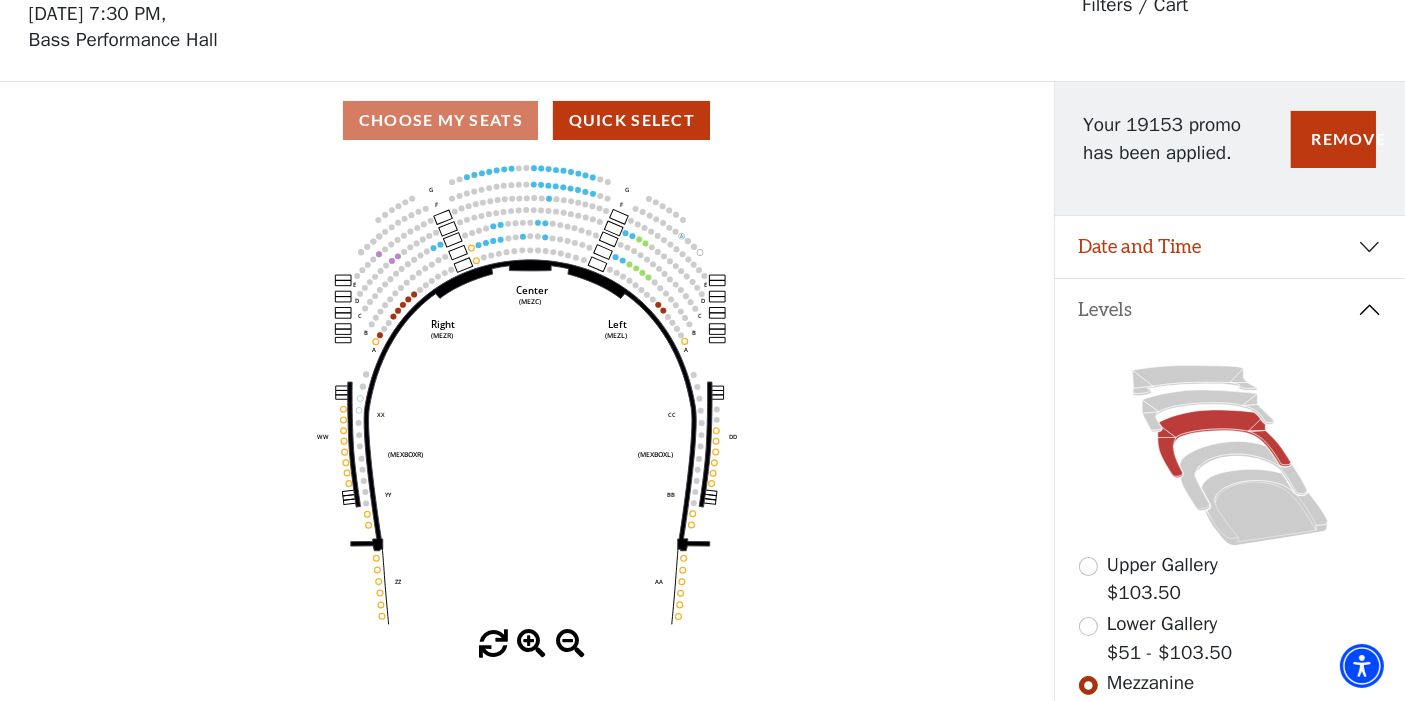 click 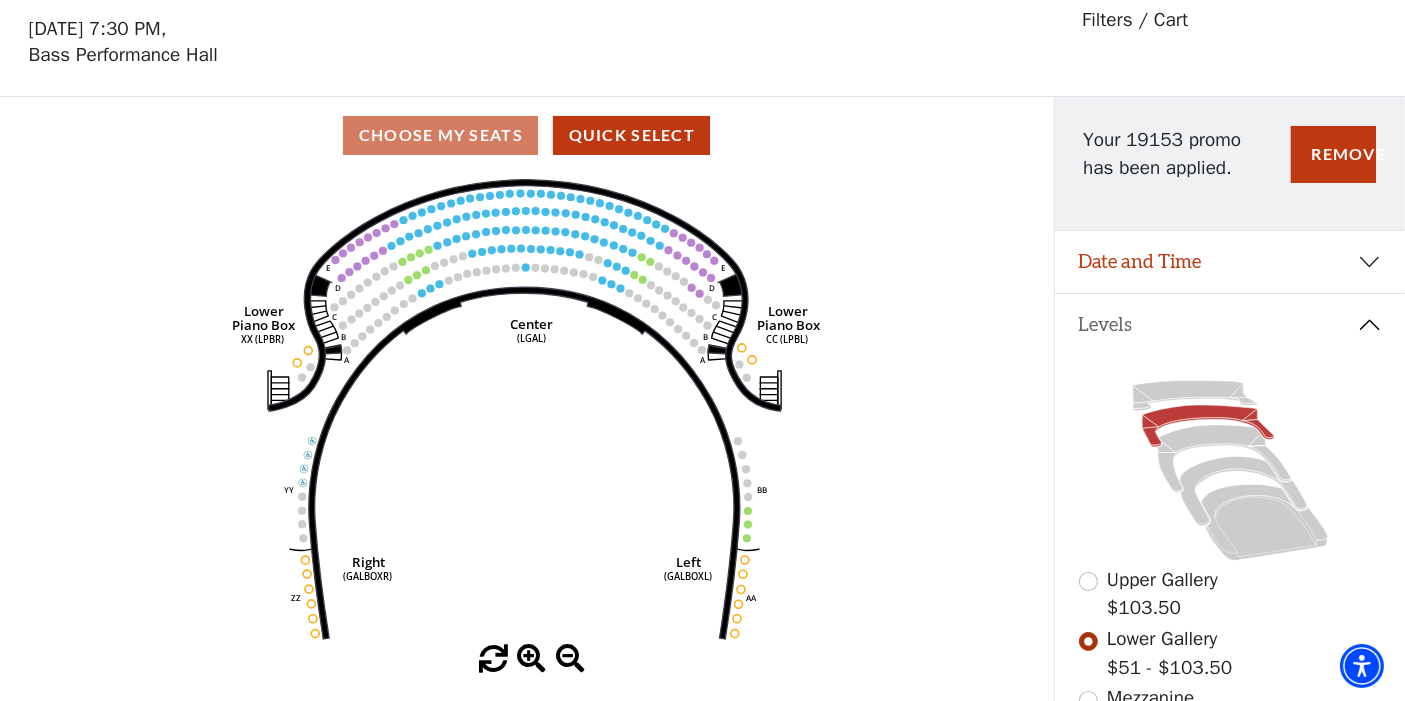 scroll, scrollTop: 92, scrollLeft: 0, axis: vertical 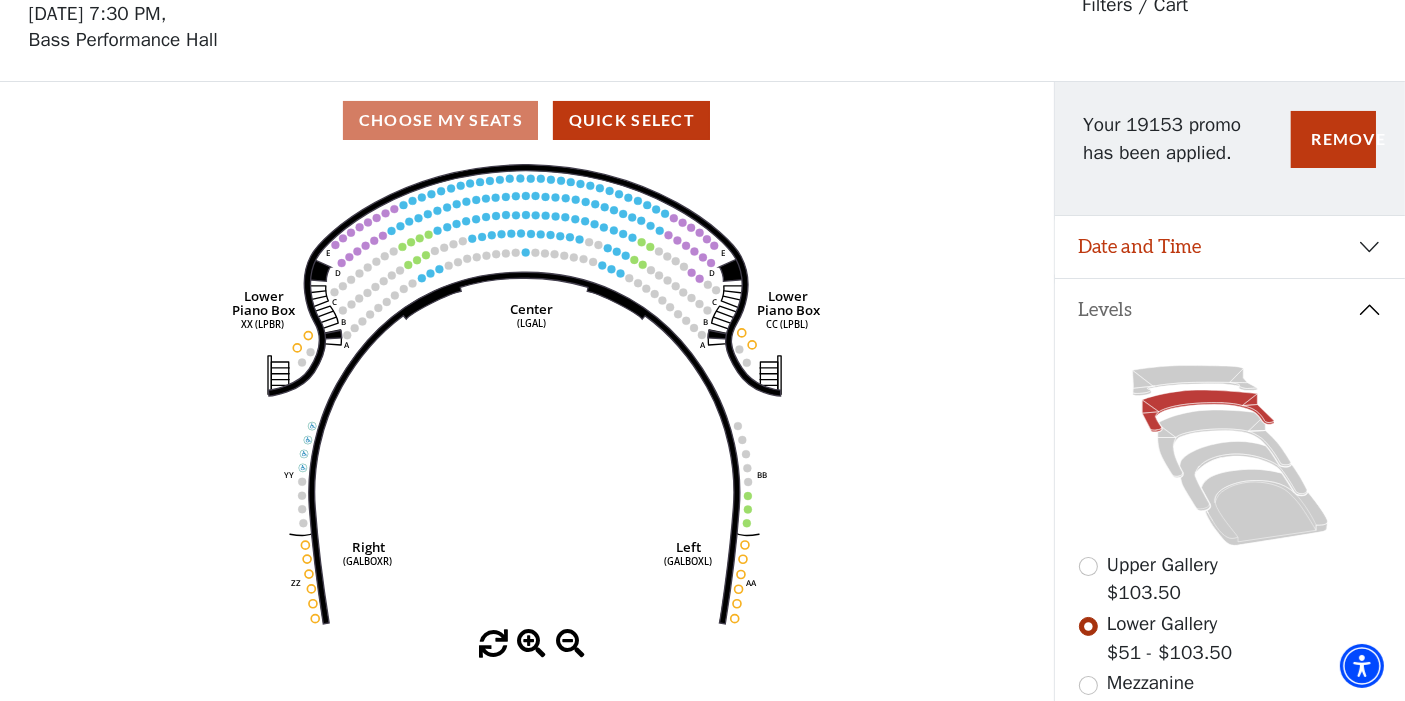 click 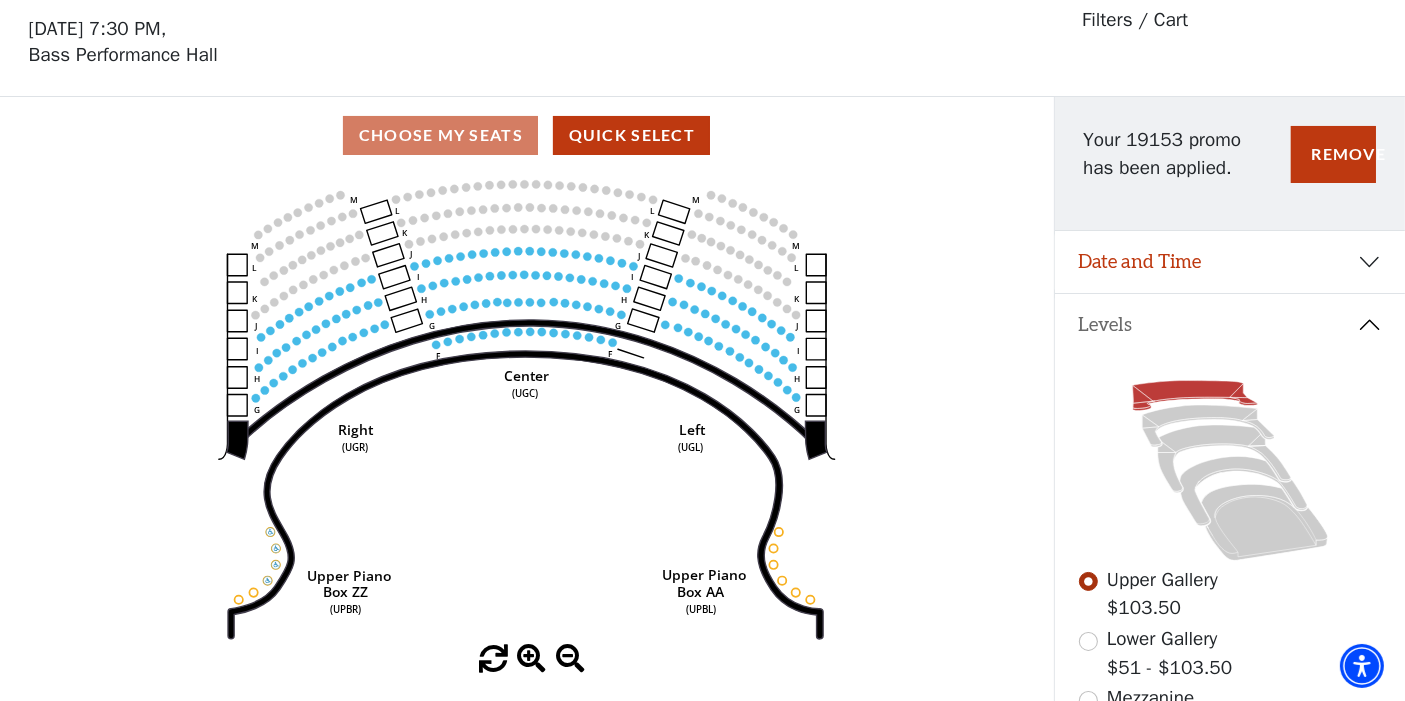 scroll, scrollTop: 92, scrollLeft: 0, axis: vertical 